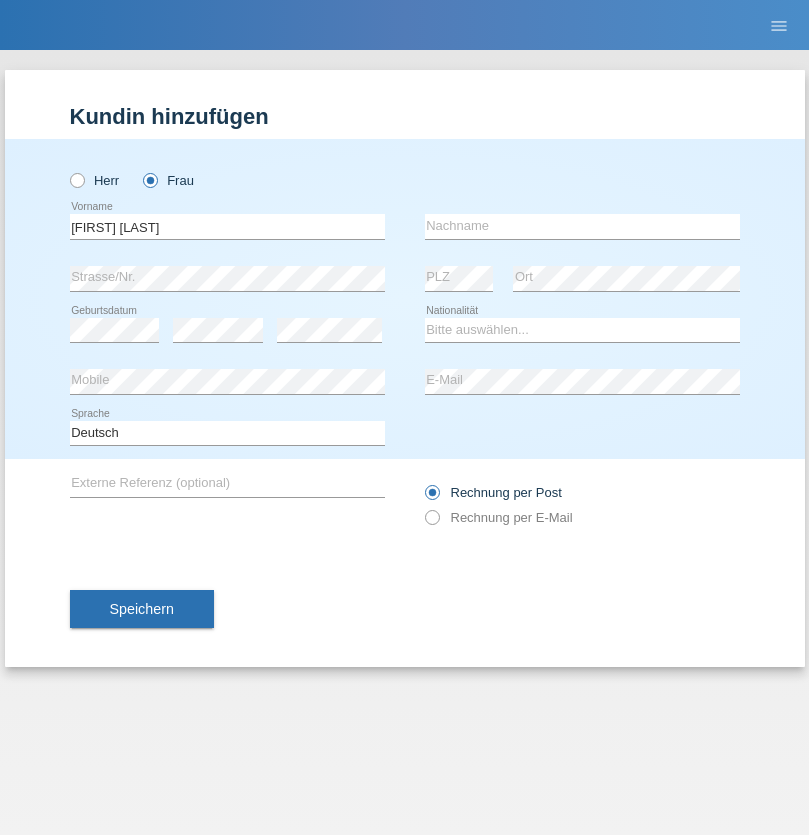 scroll, scrollTop: 0, scrollLeft: 0, axis: both 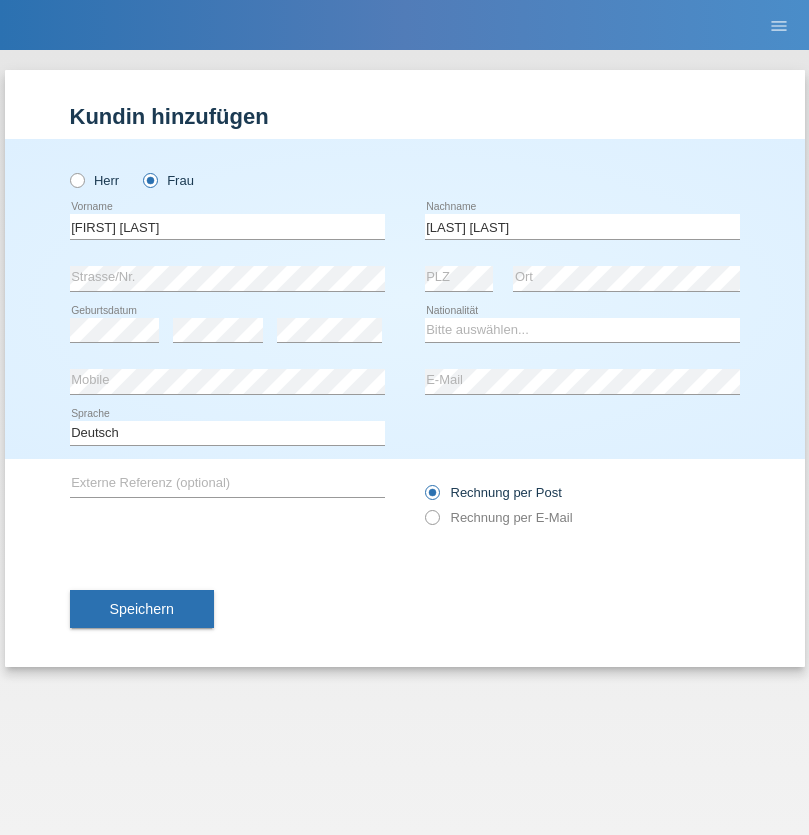 type on "[LAST] [LAST]" 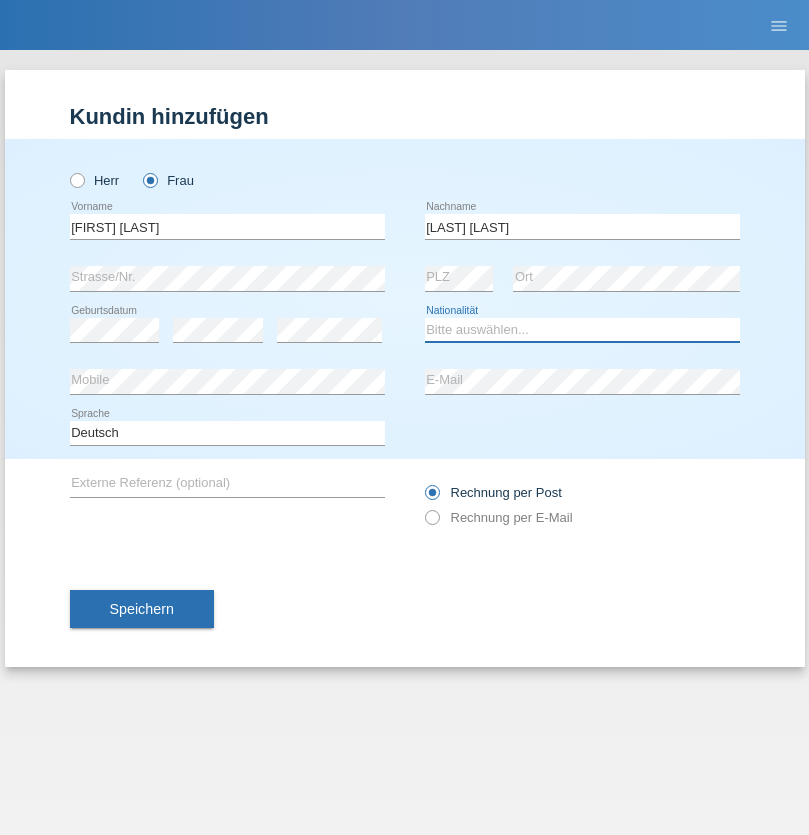 select on "PT" 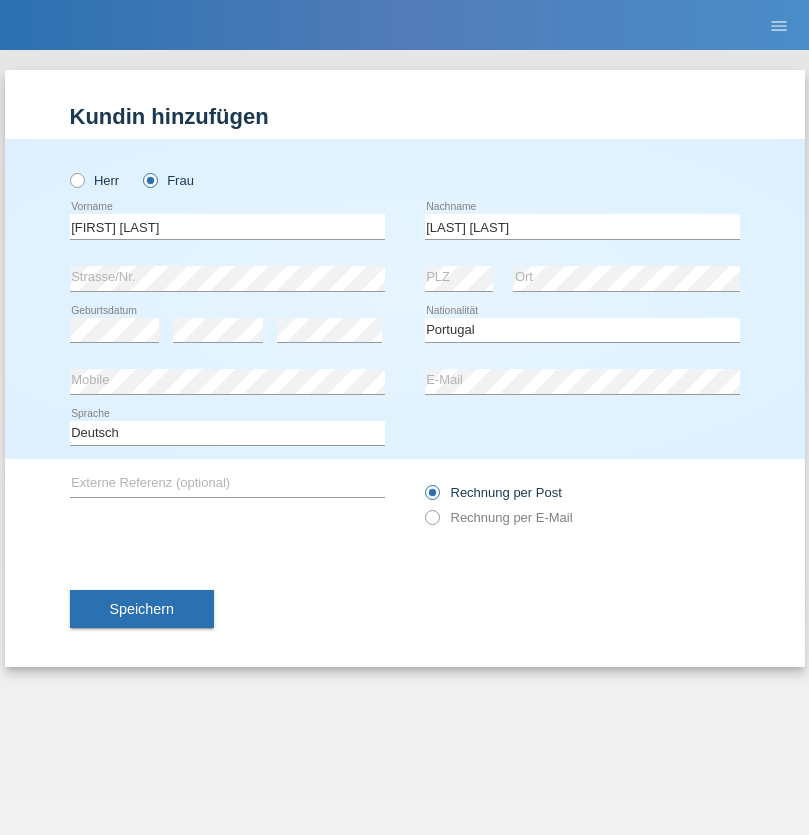 select on "C" 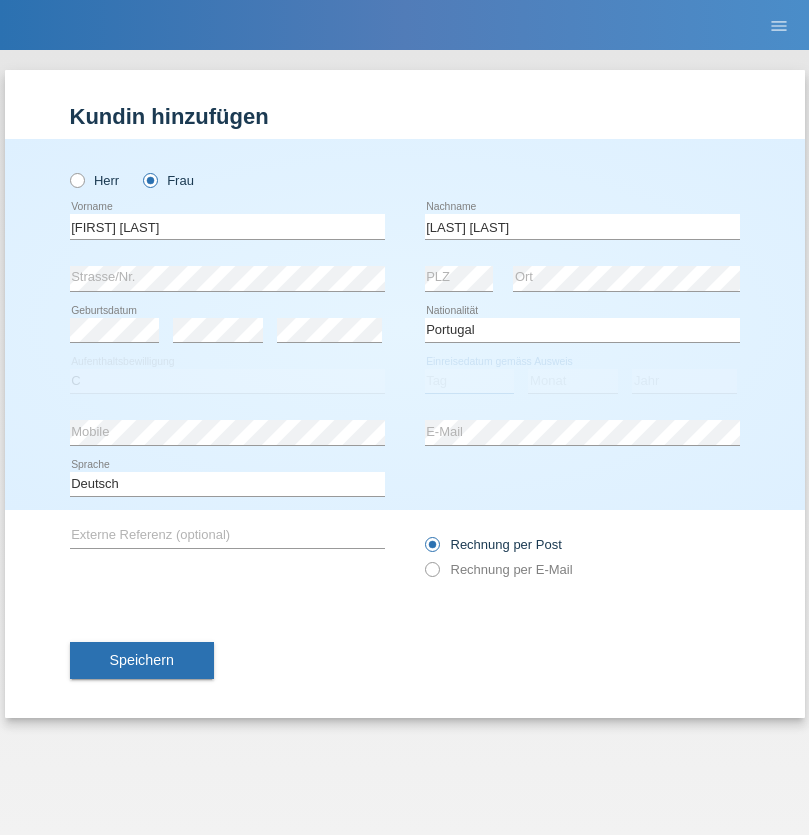 select on "14" 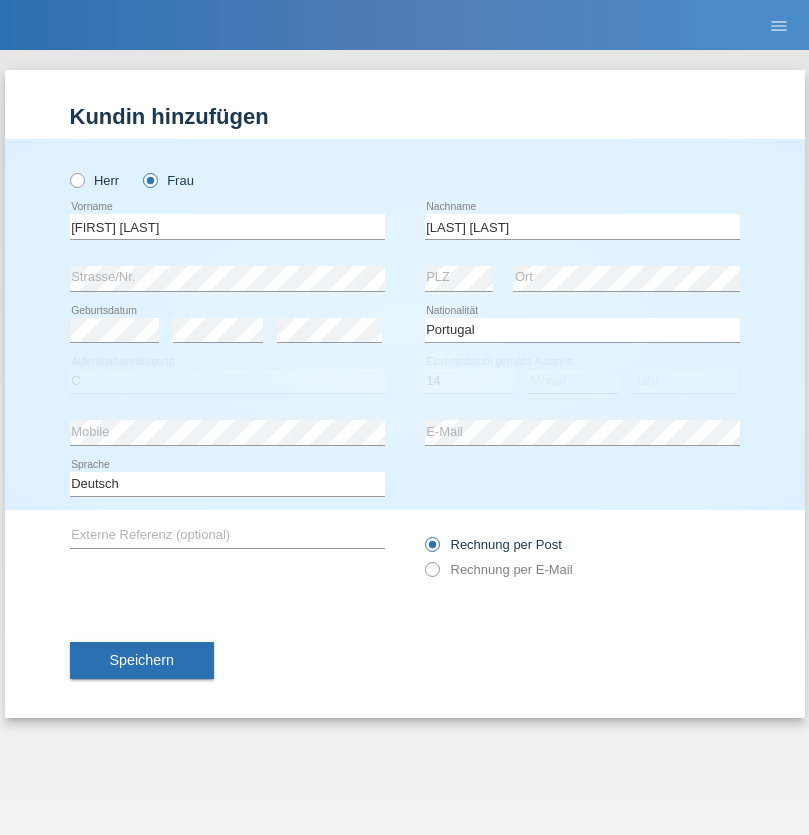 select on "02" 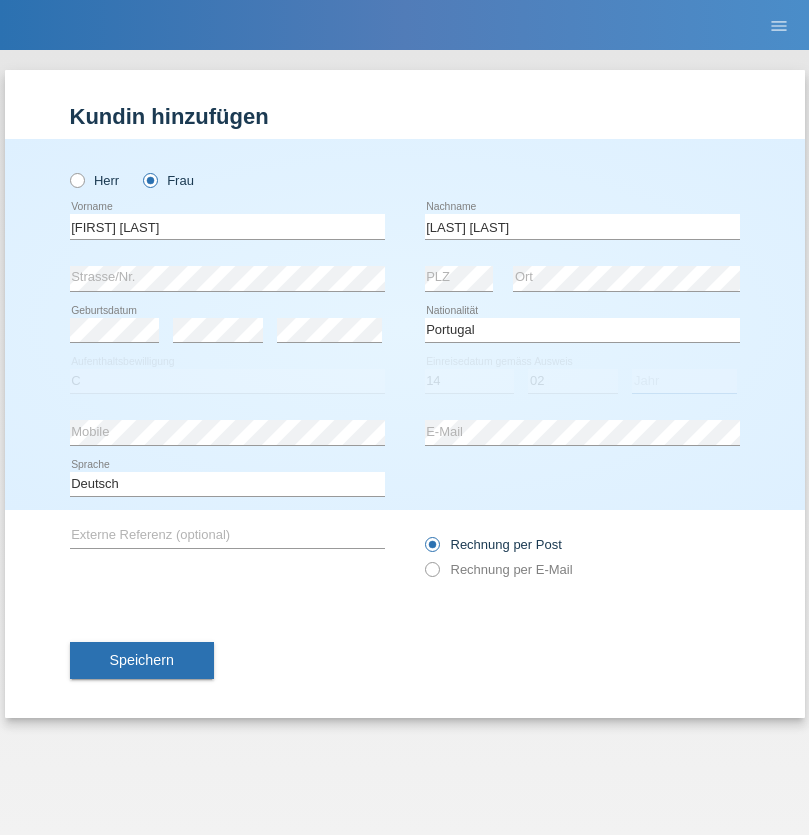 select on "2007" 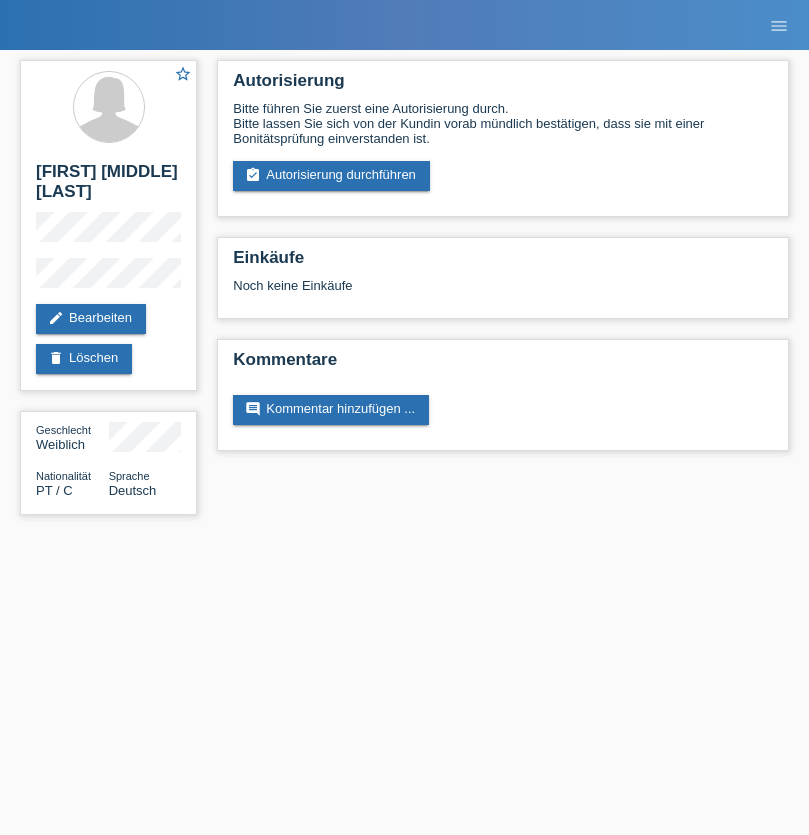 scroll, scrollTop: 0, scrollLeft: 0, axis: both 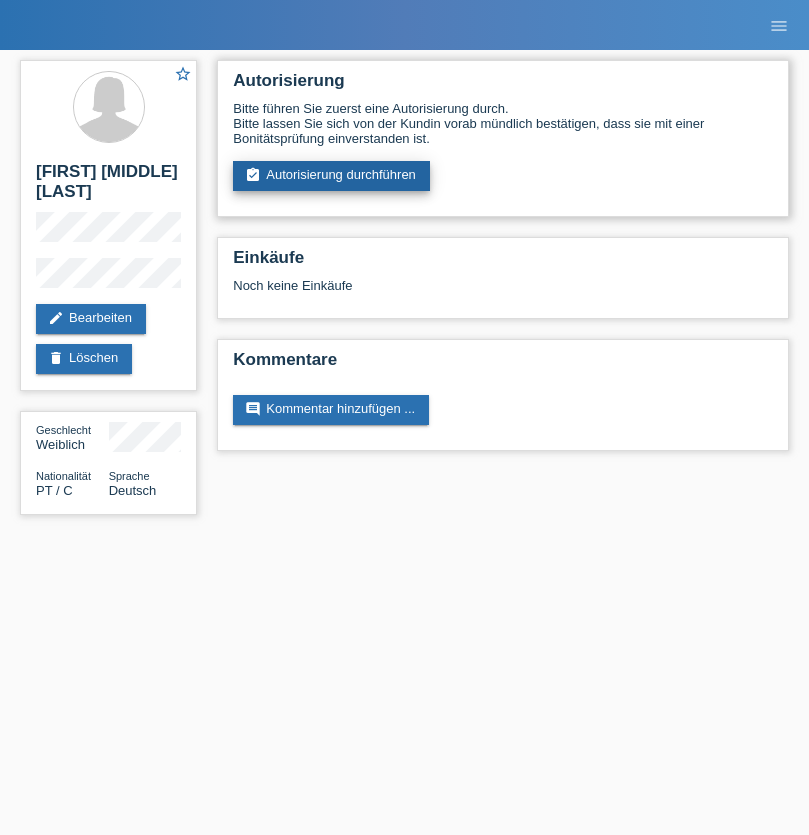 click on "assignment_turned_in  Autorisierung durchführen" at bounding box center [331, 176] 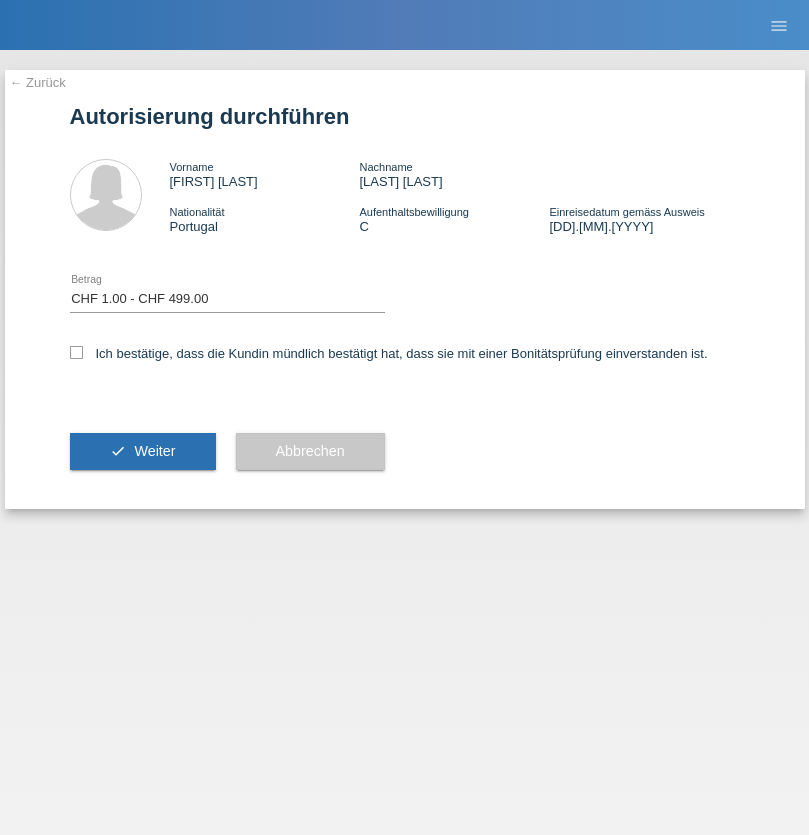 select on "1" 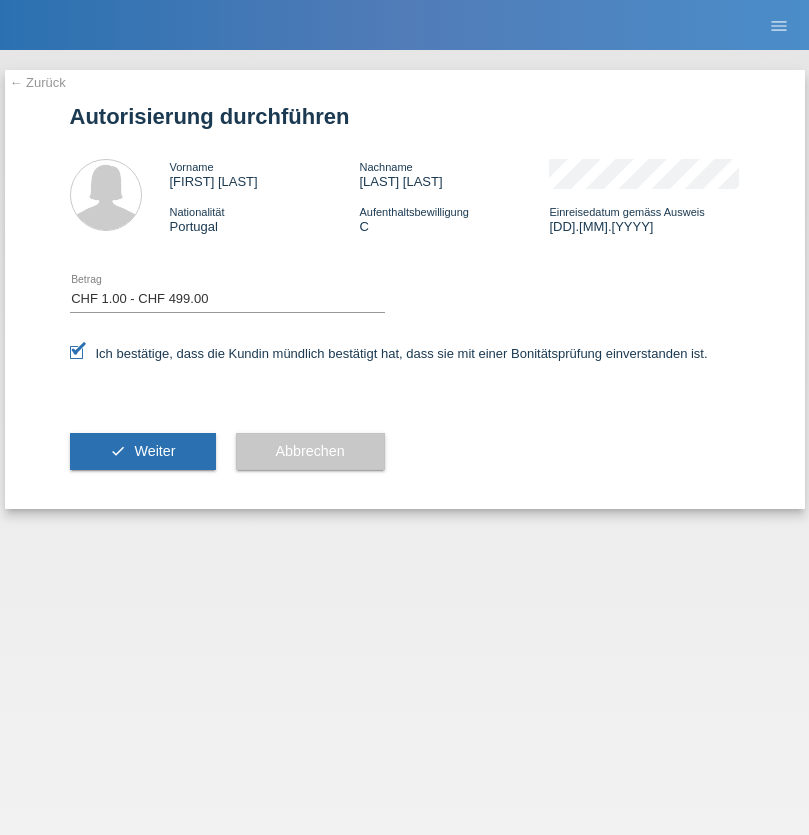 scroll, scrollTop: 0, scrollLeft: 0, axis: both 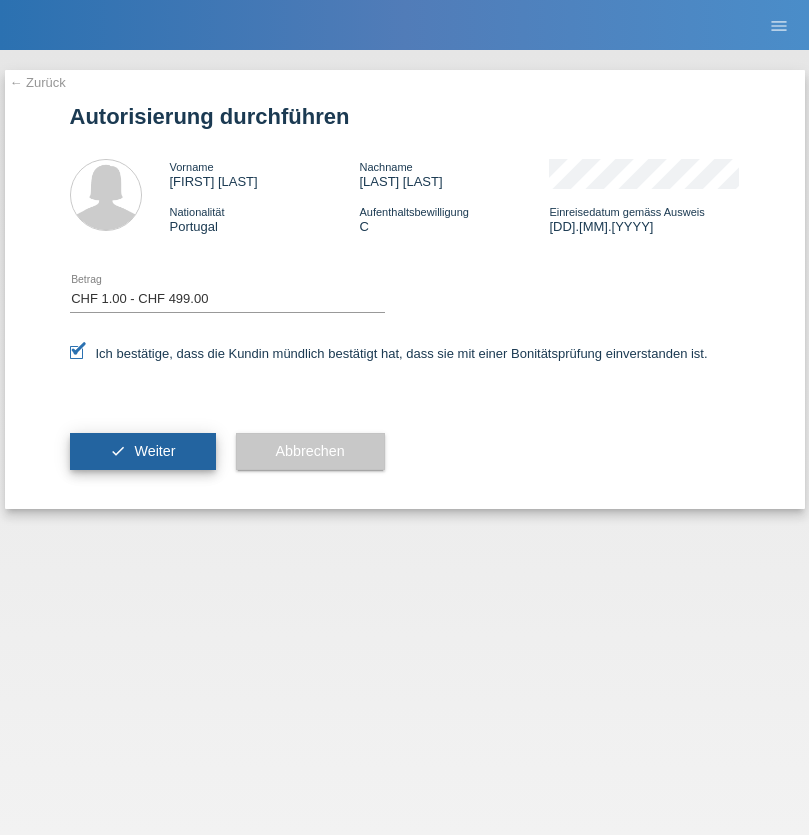 click on "Weiter" at bounding box center (154, 451) 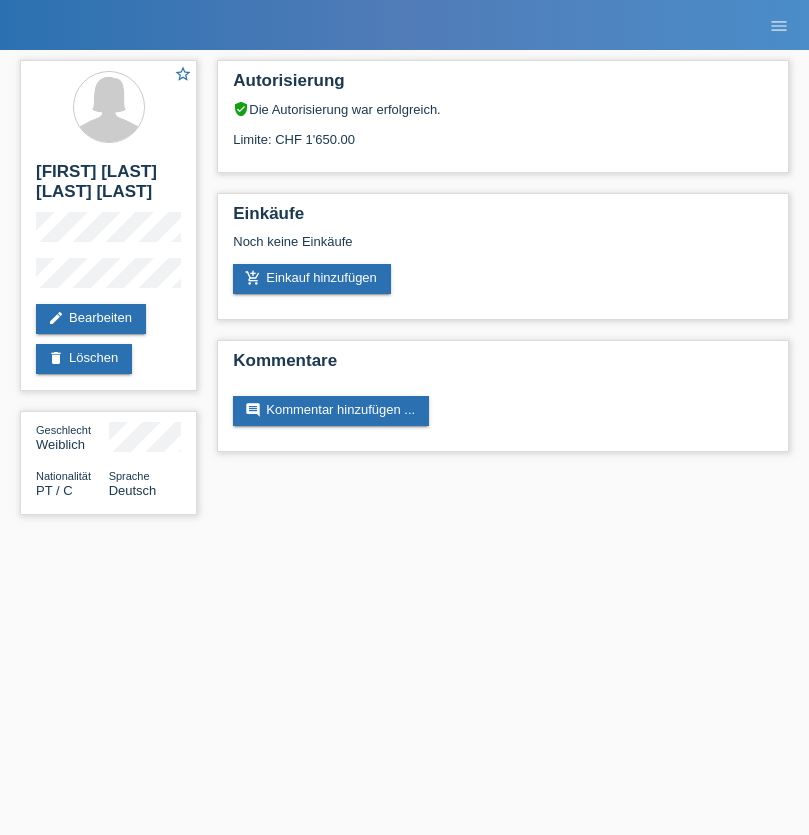 scroll, scrollTop: 0, scrollLeft: 0, axis: both 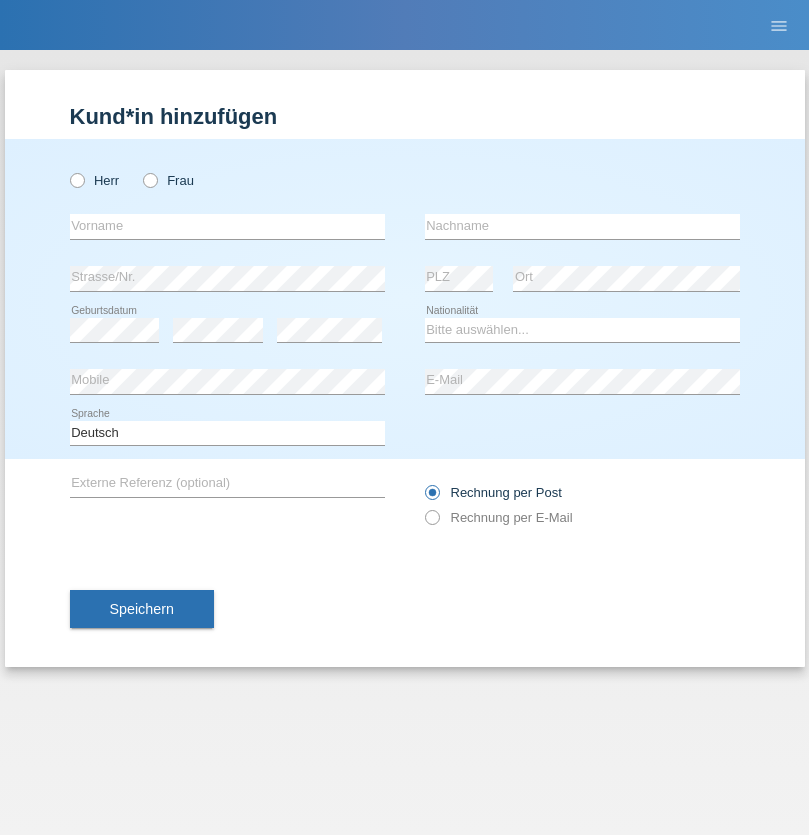 radio on "true" 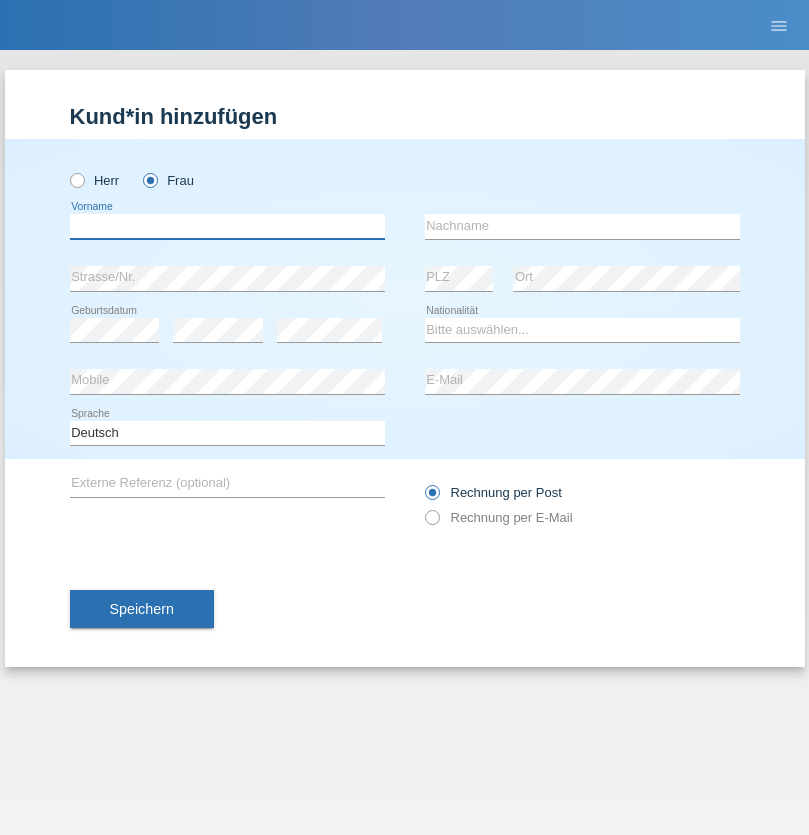 click at bounding box center [227, 226] 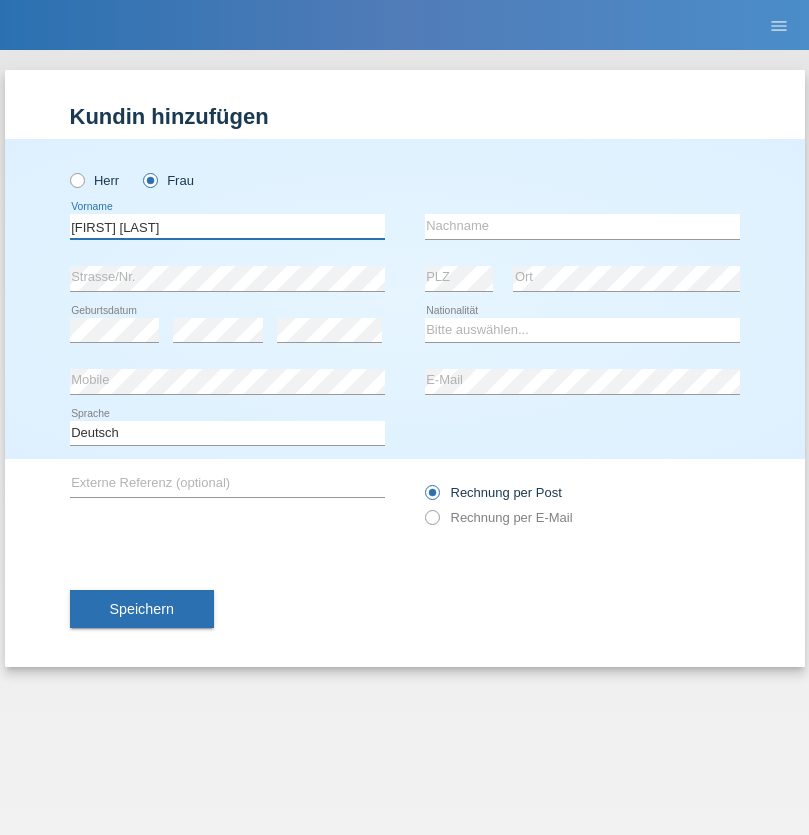 type on "Larissa Valentina" 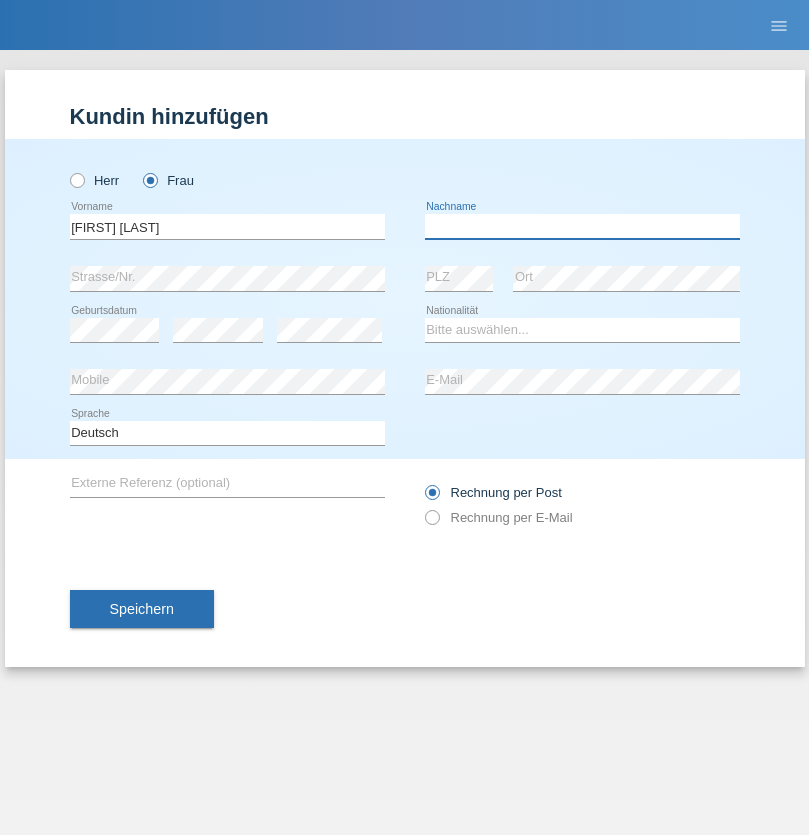 click at bounding box center (582, 226) 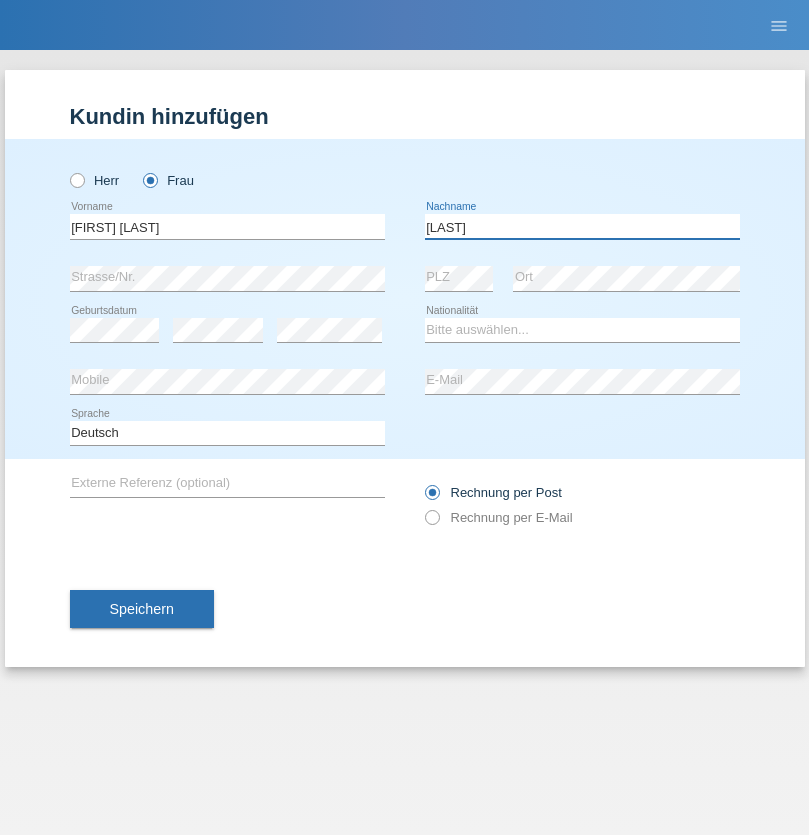 type on "Correa Borges" 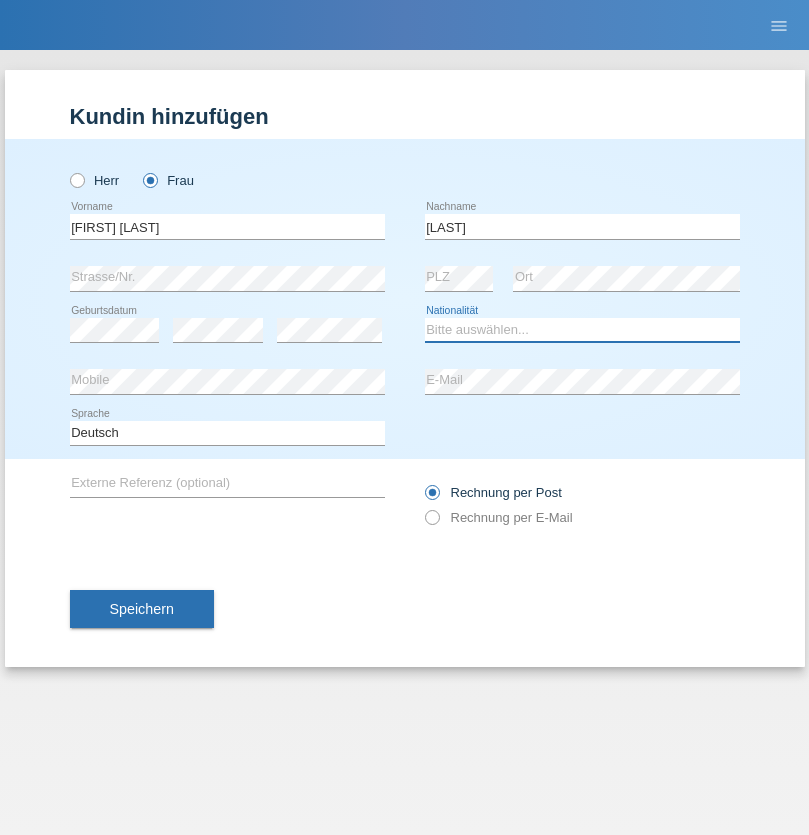 select on "PT" 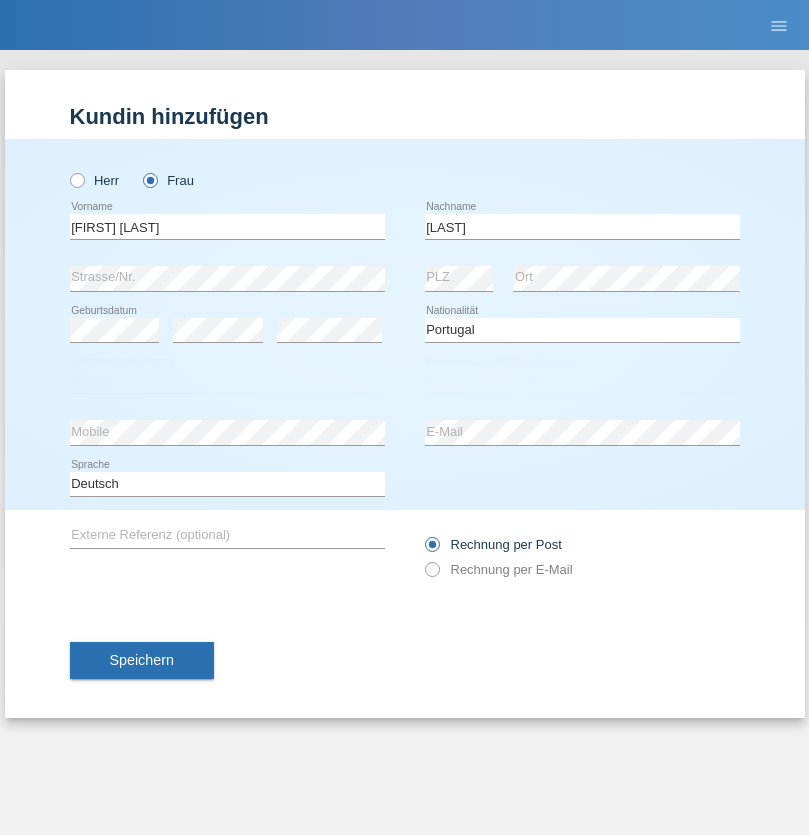 select on "C" 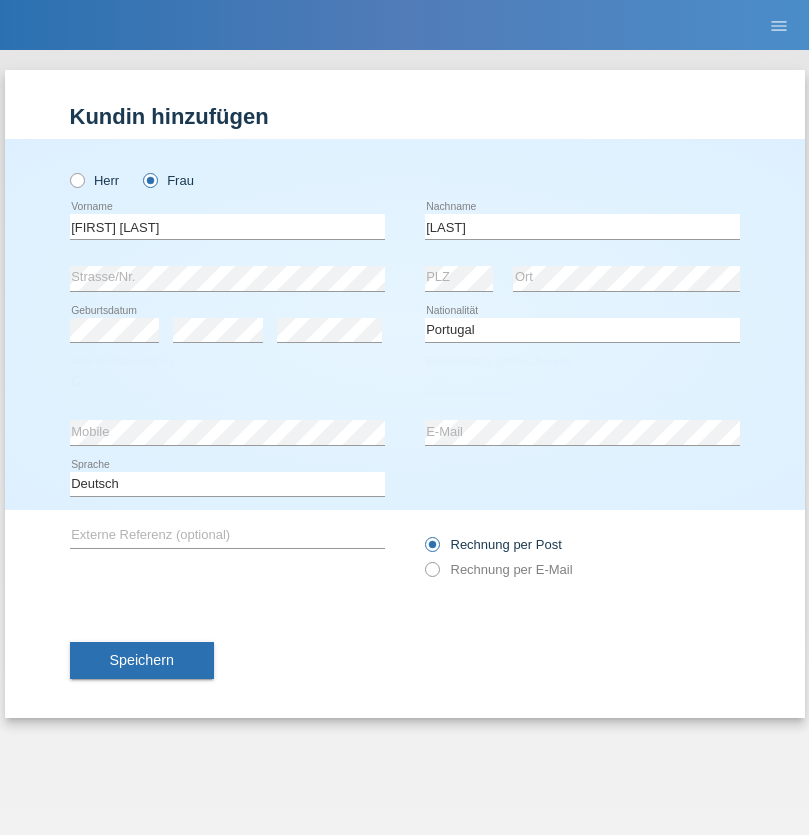 select on "14" 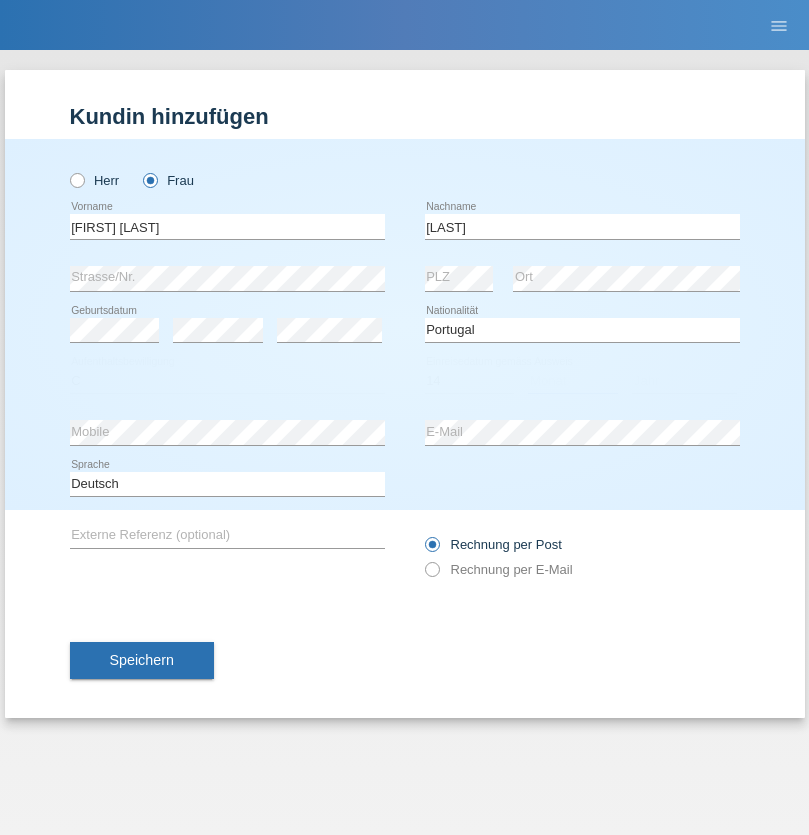 select on "02" 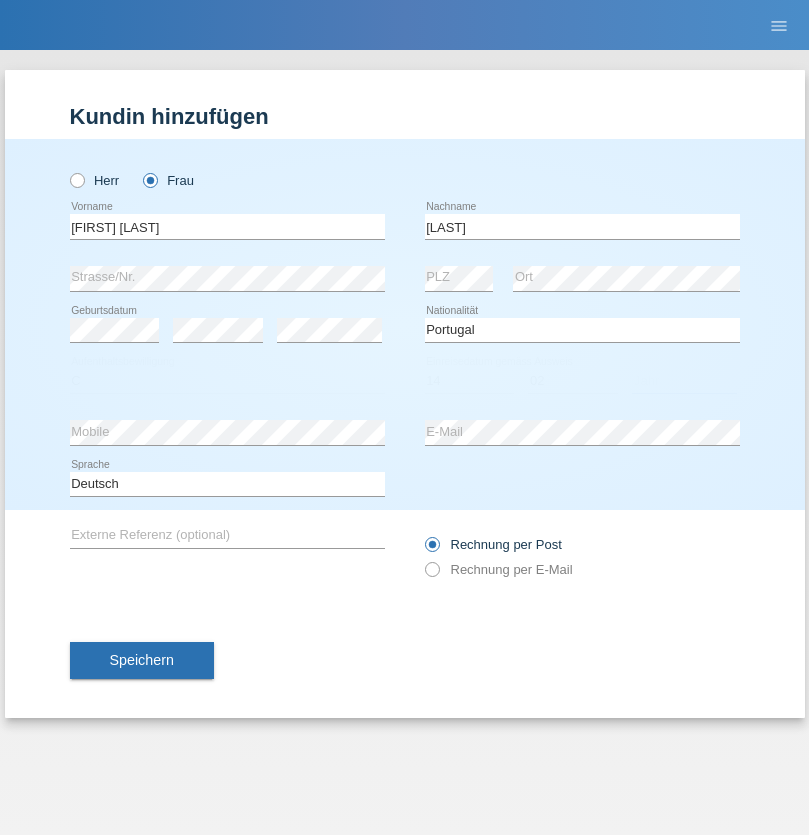 select on "2007" 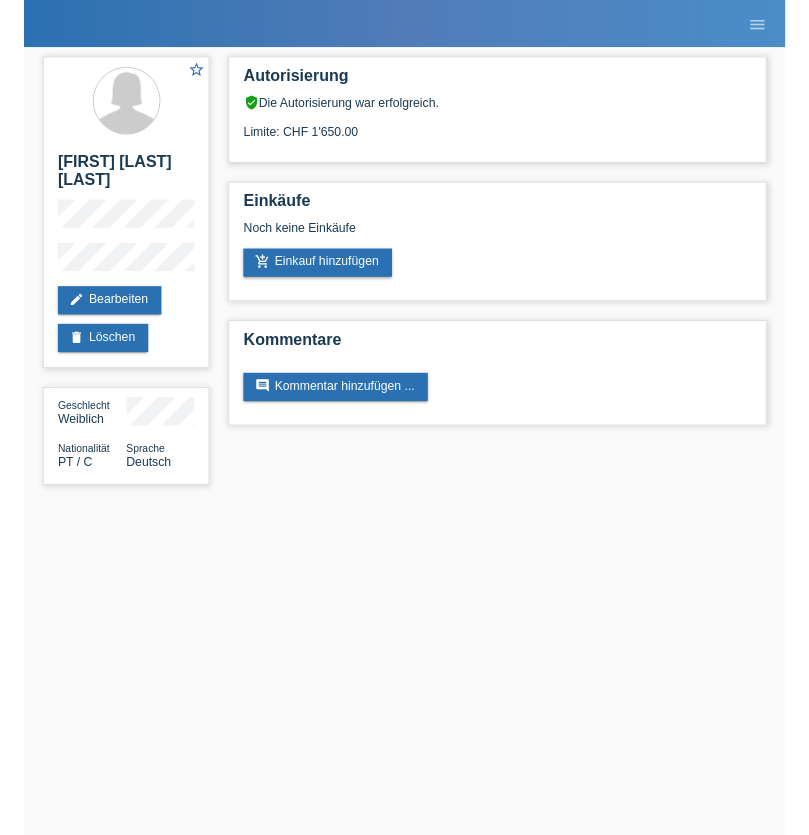 scroll, scrollTop: 0, scrollLeft: 0, axis: both 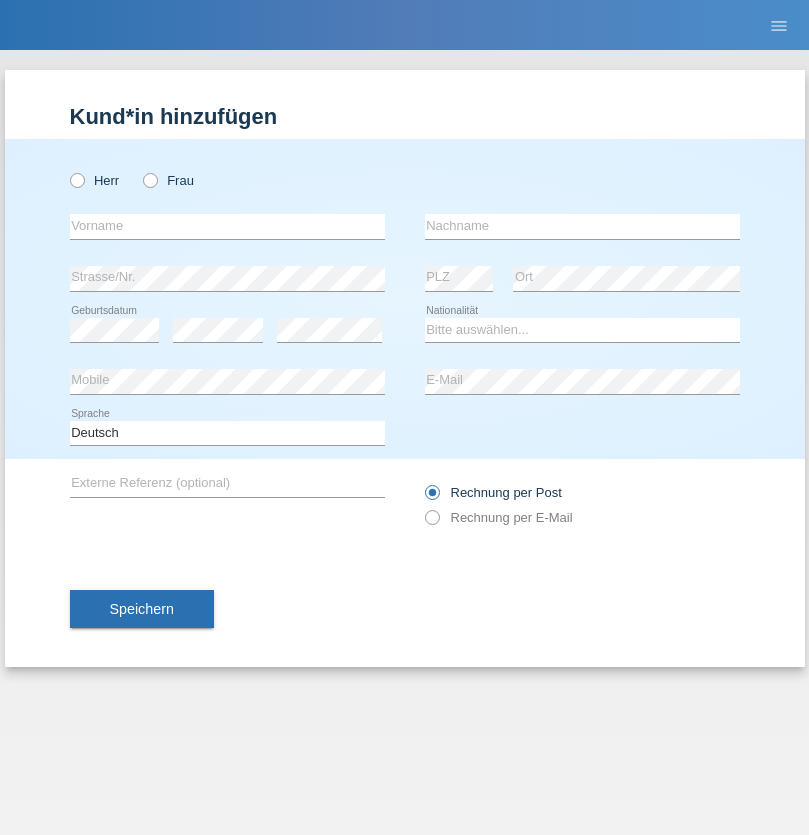 radio on "true" 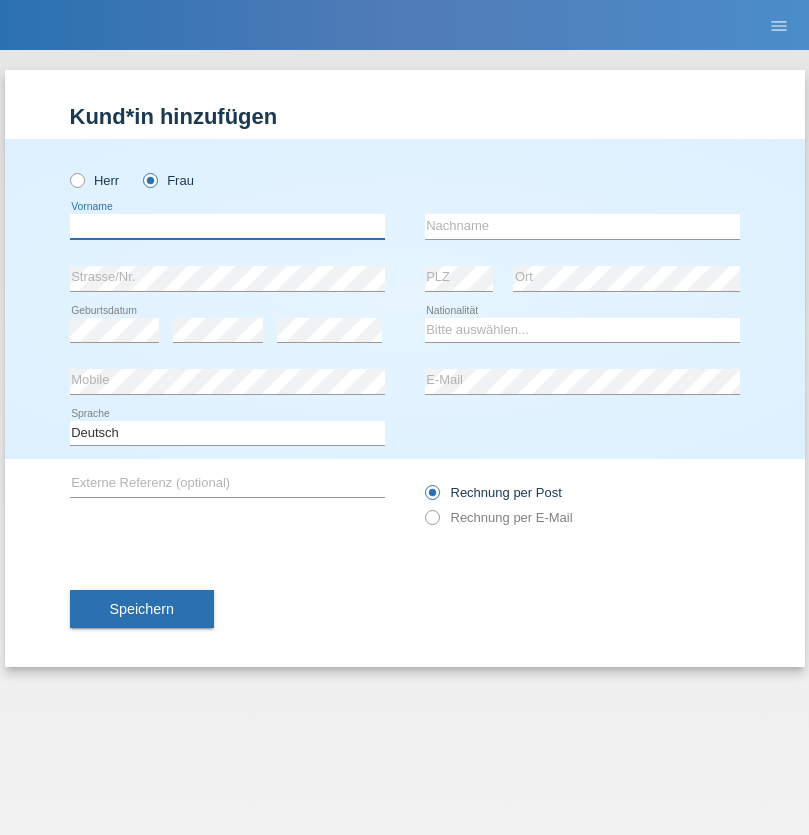 click at bounding box center [227, 226] 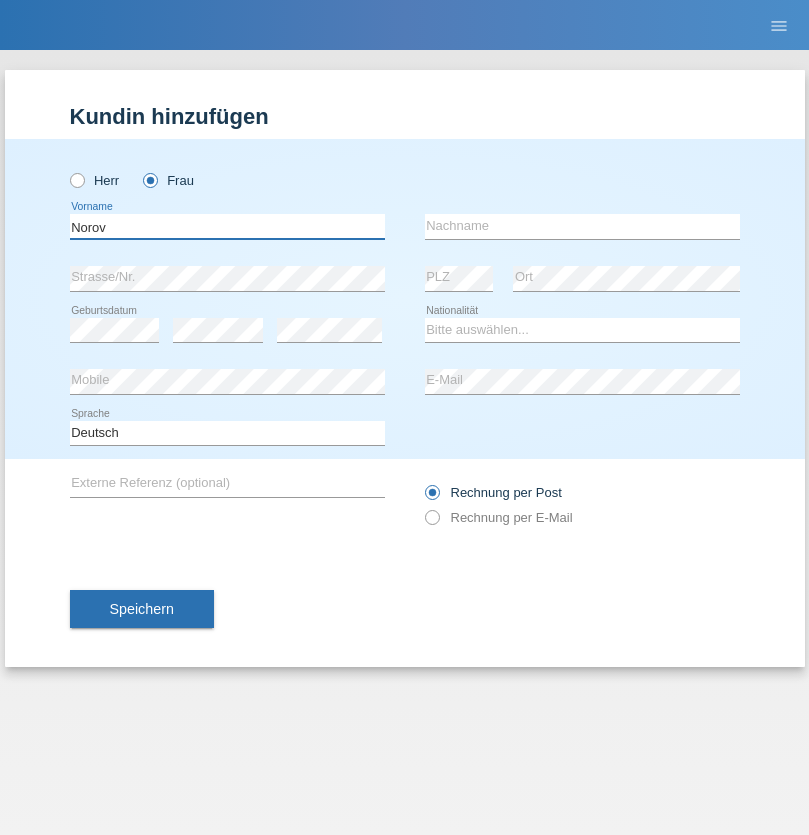 type on "Norov" 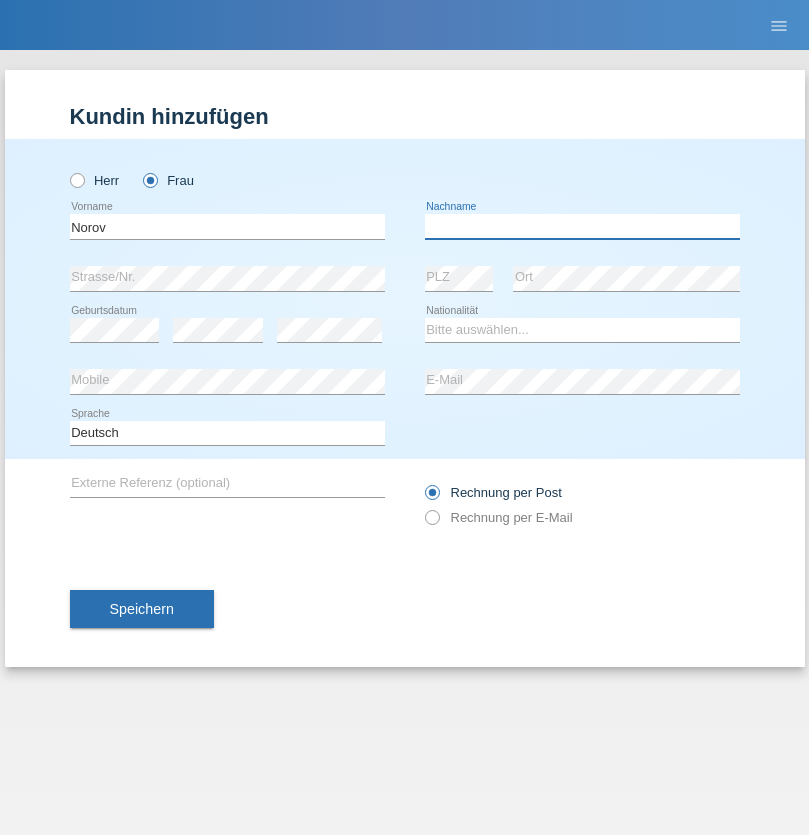 click at bounding box center [582, 226] 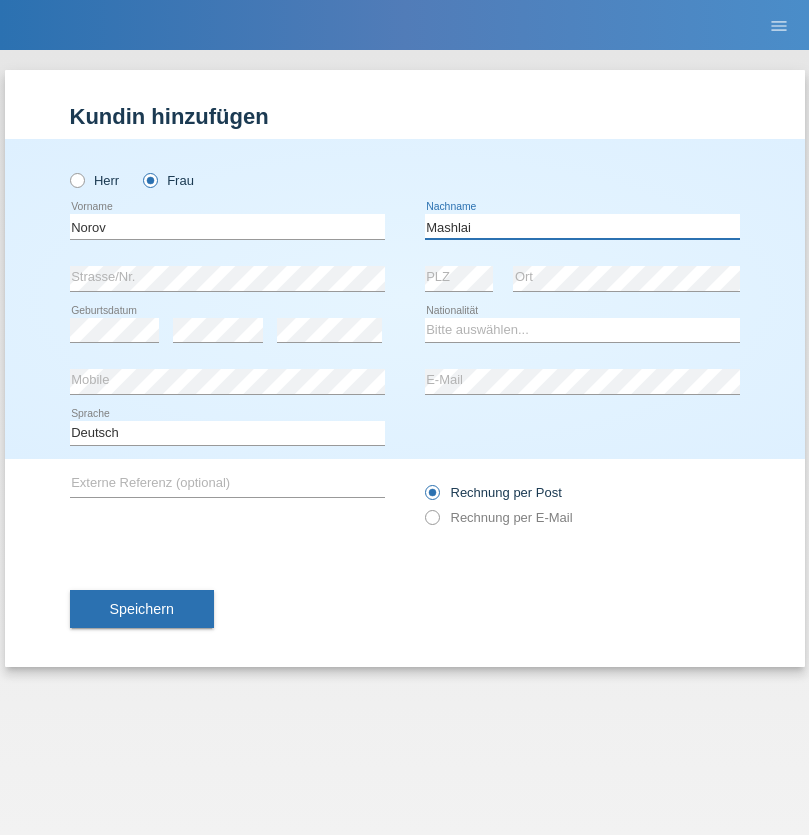 type on "Mashlai" 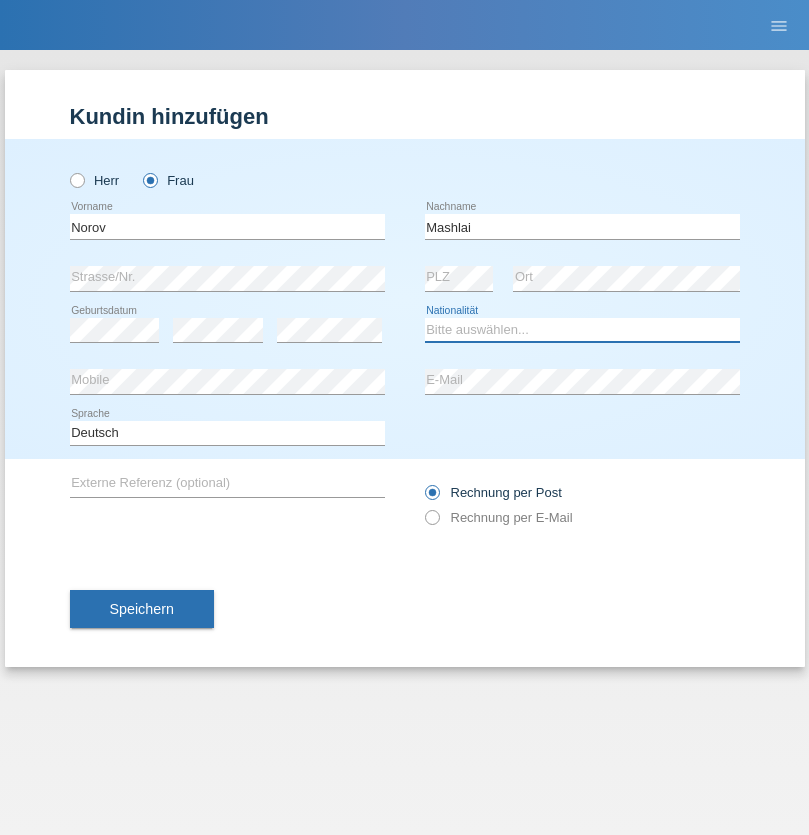 select on "CH" 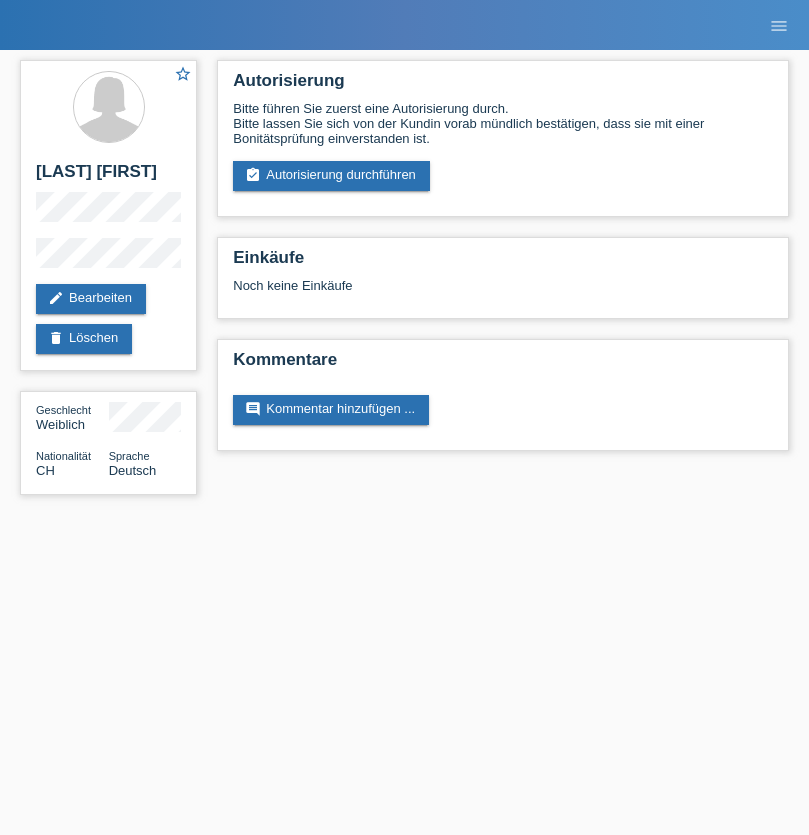 scroll, scrollTop: 0, scrollLeft: 0, axis: both 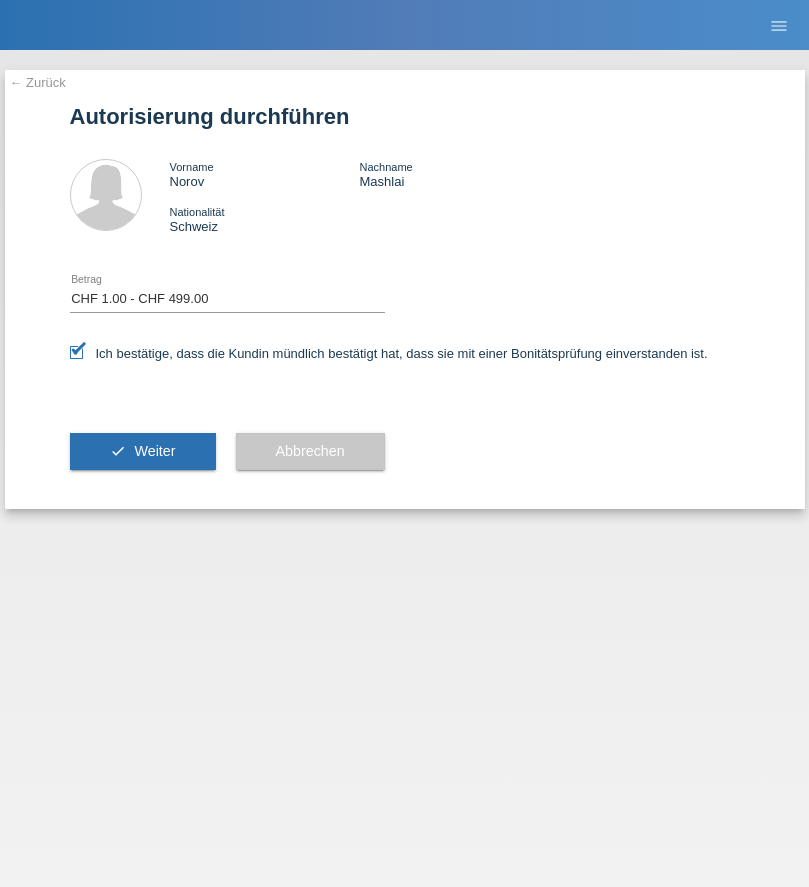 select on "1" 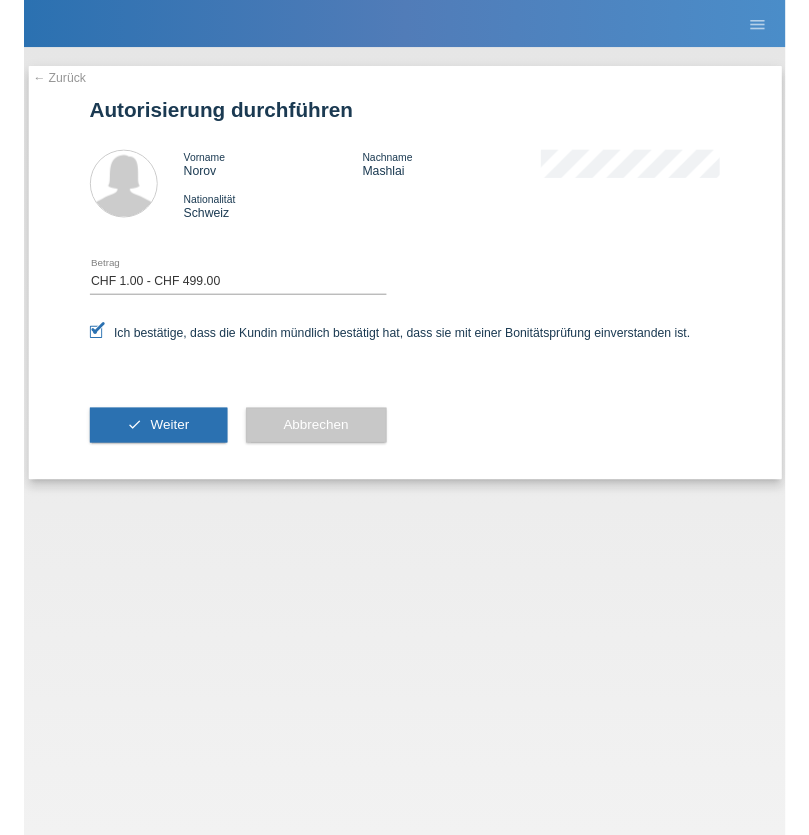 scroll, scrollTop: 0, scrollLeft: 0, axis: both 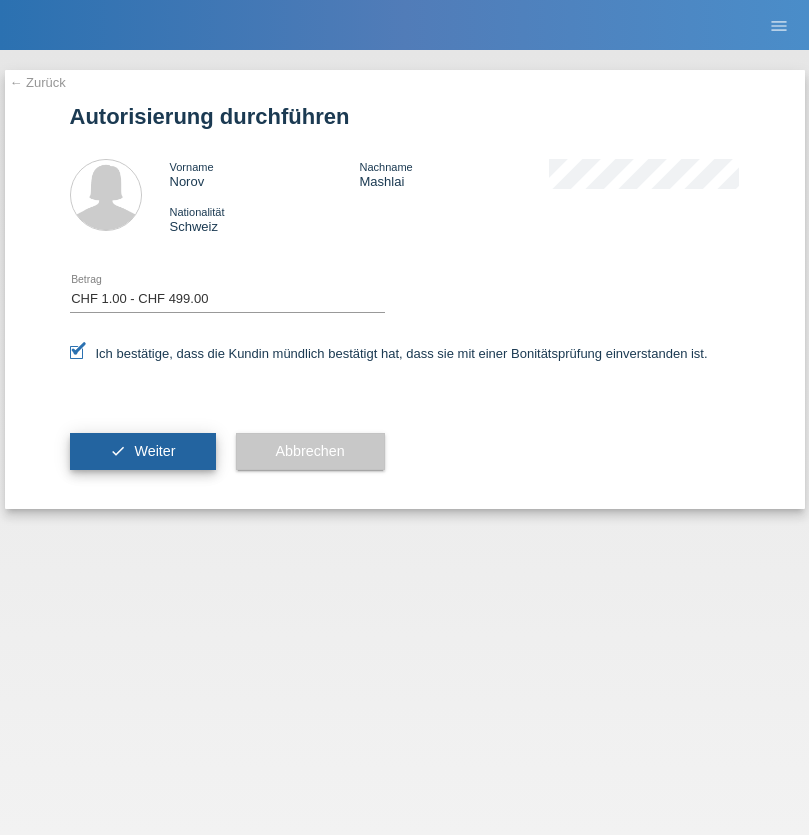click on "Weiter" at bounding box center [154, 451] 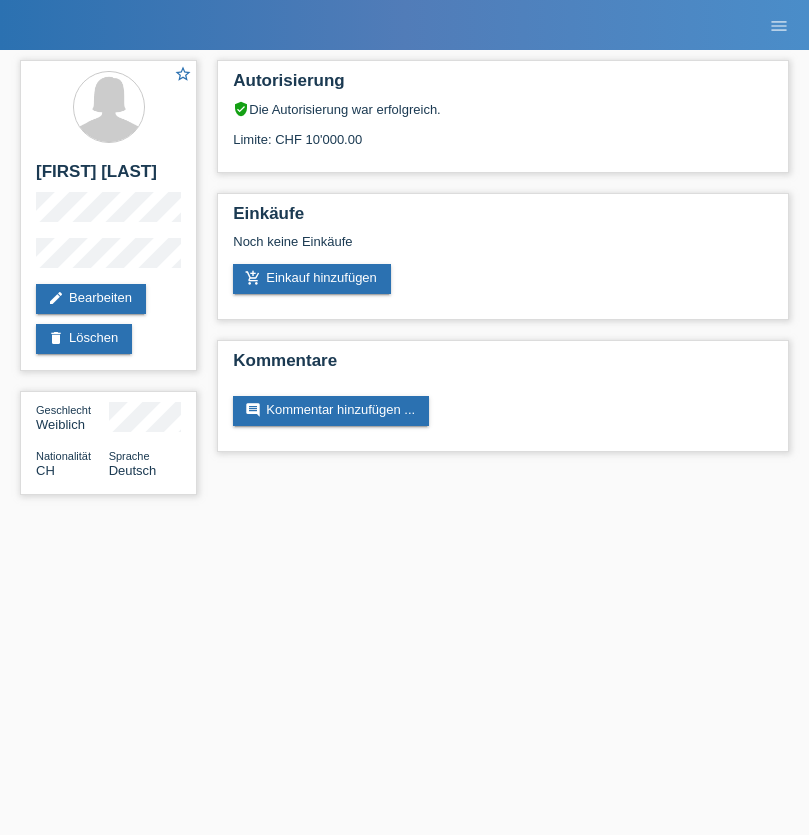 scroll, scrollTop: 0, scrollLeft: 0, axis: both 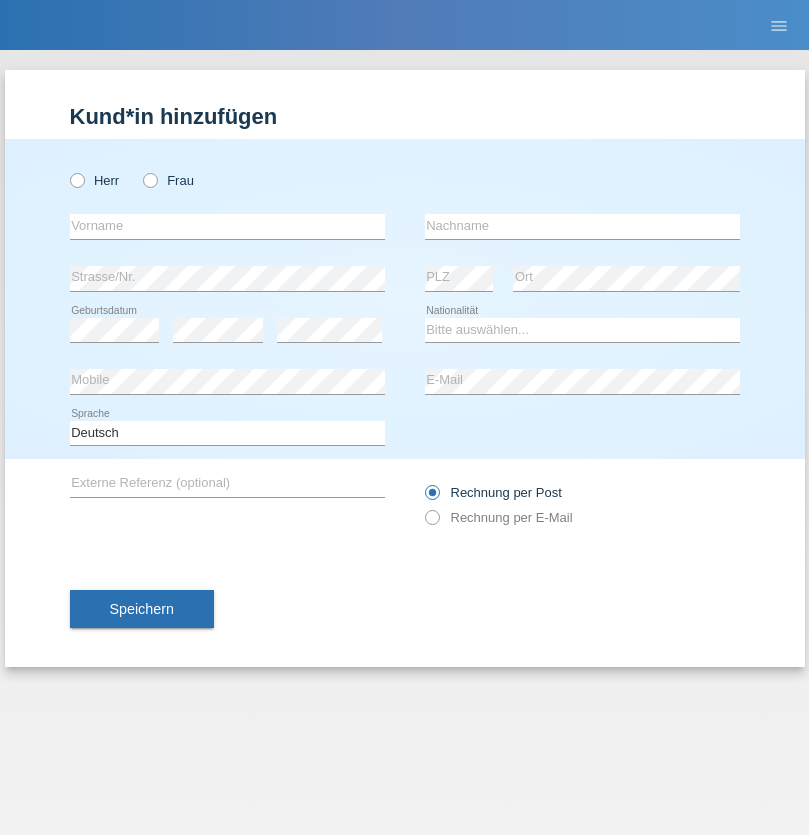 radio on "true" 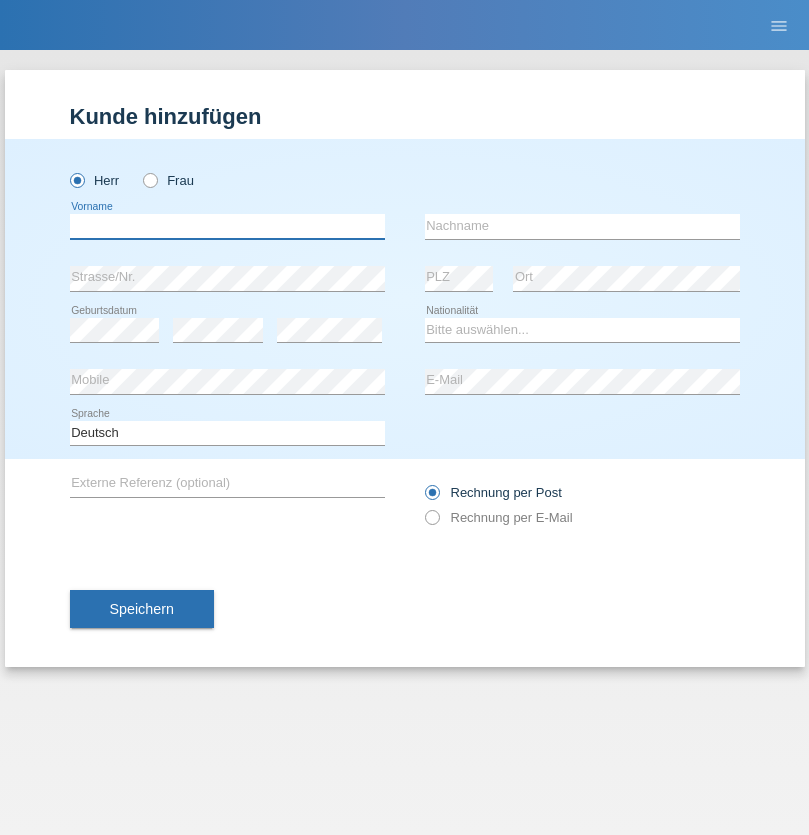 click at bounding box center [227, 226] 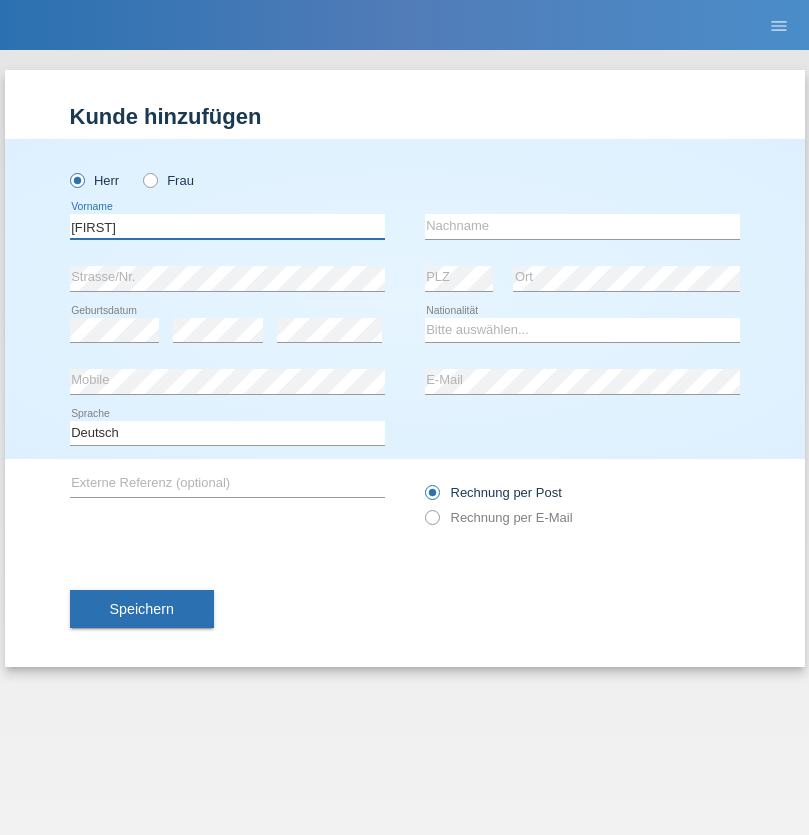 type on "[FIRST]" 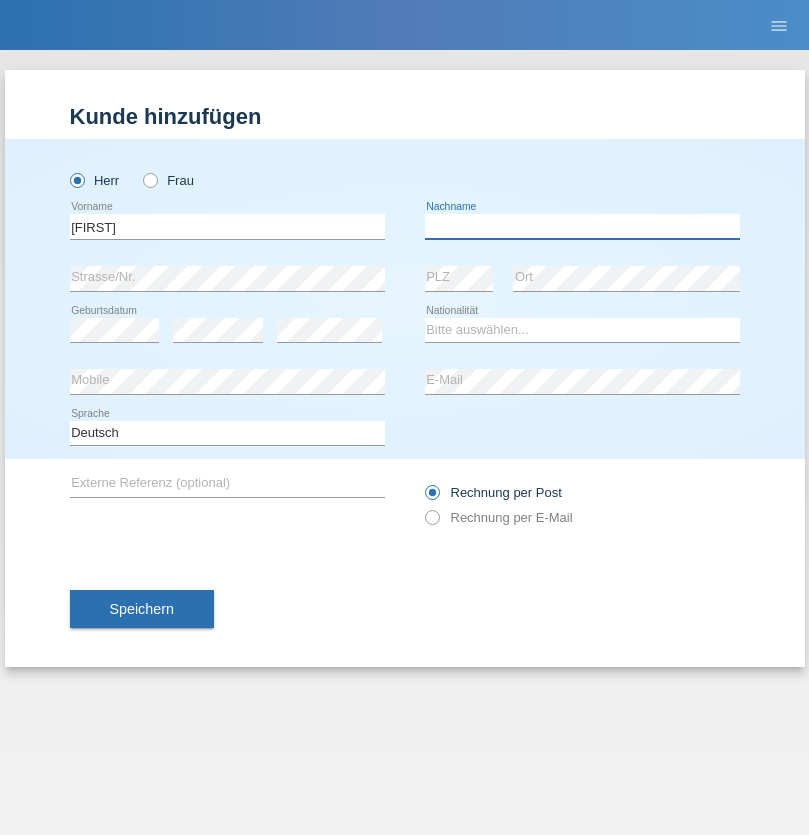 click at bounding box center [582, 226] 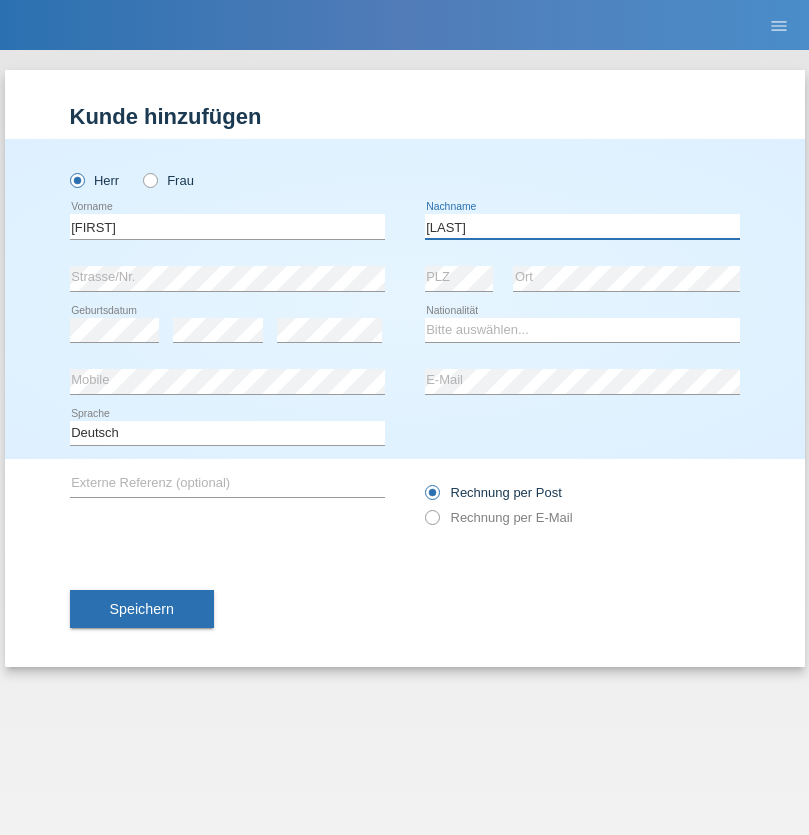 type on "[LAST]" 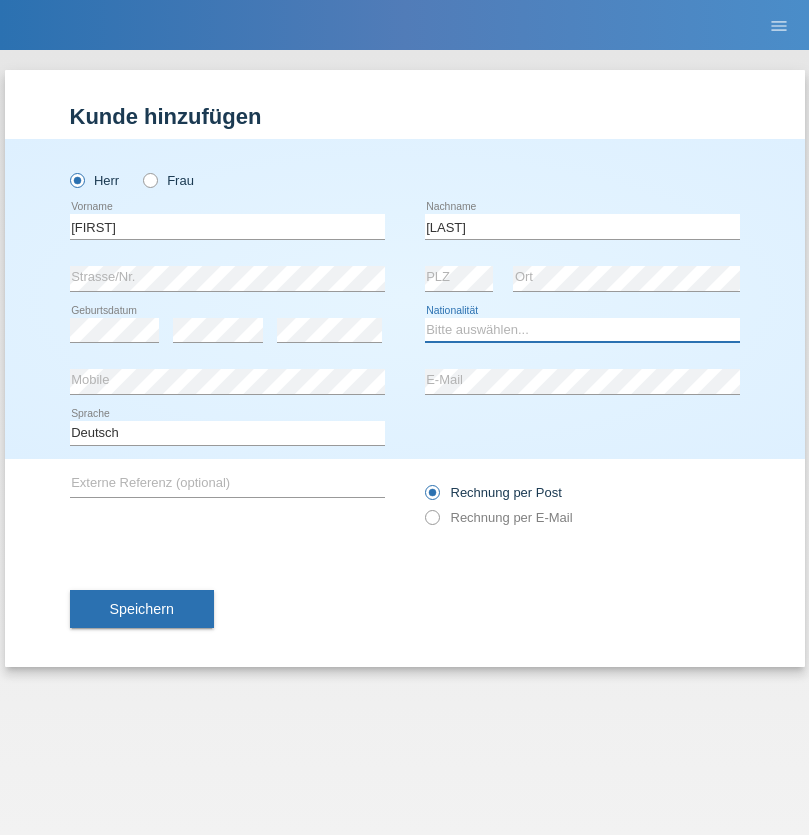 select on "CH" 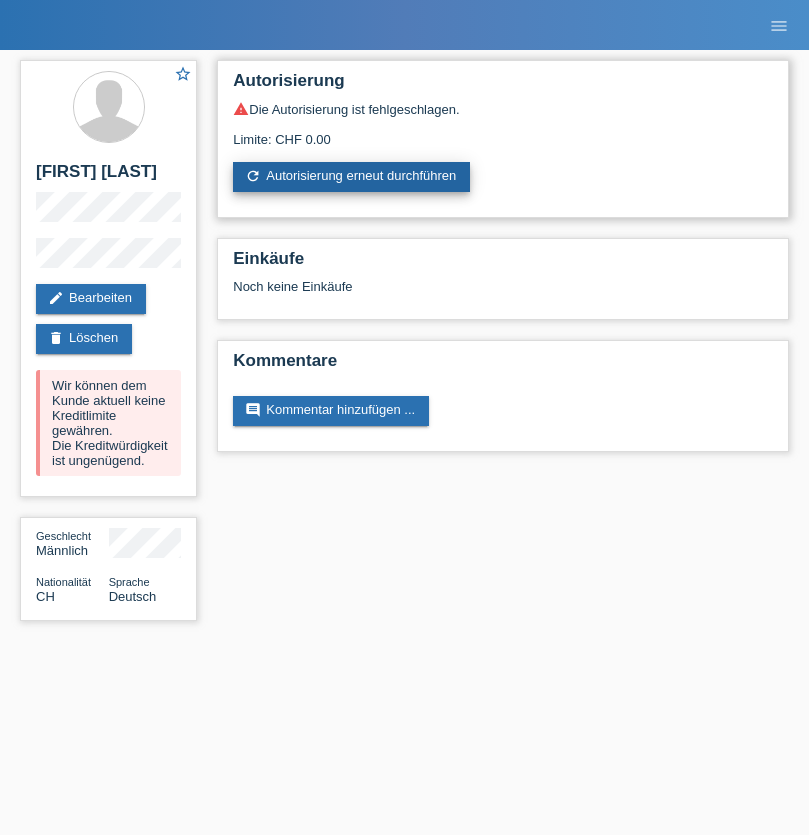 click on "refresh  Autorisierung erneut durchführen" at bounding box center (351, 177) 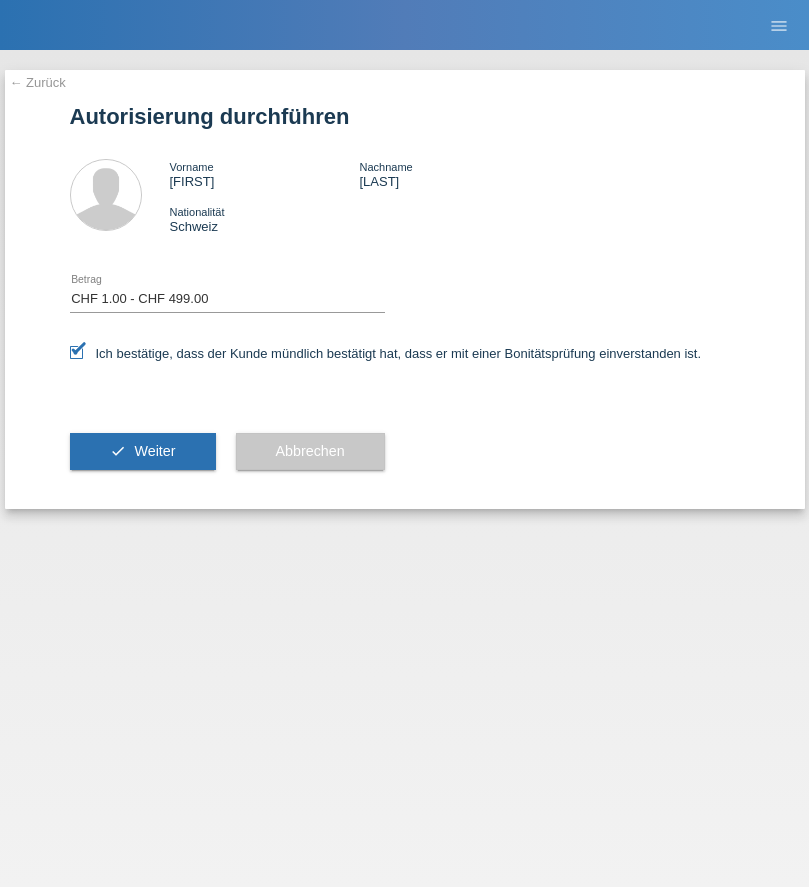 select on "1" 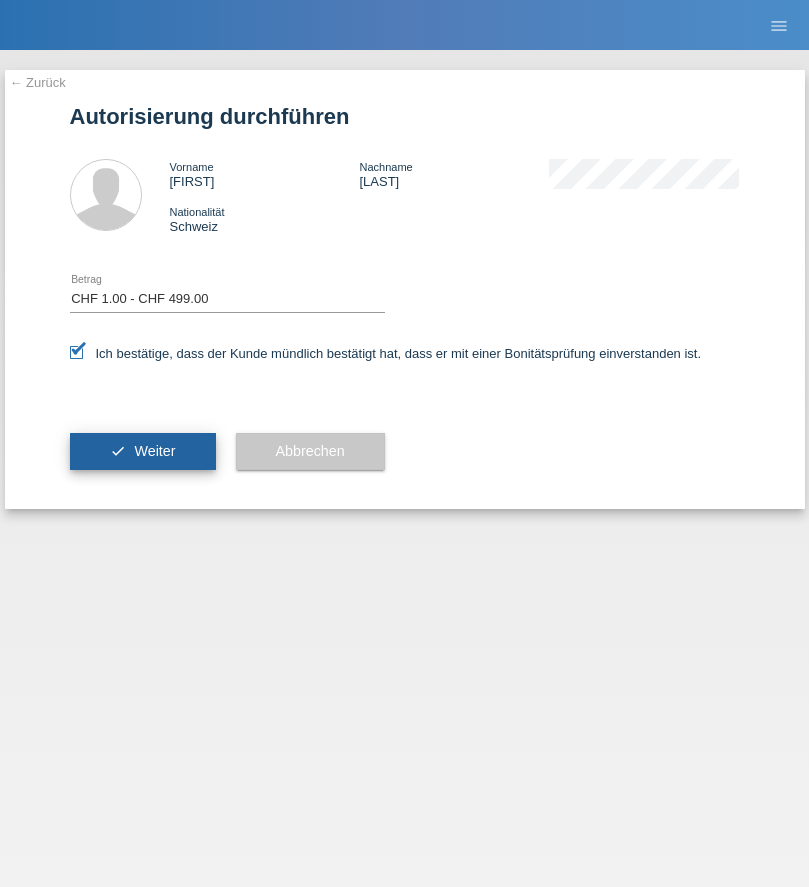 click on "Weiter" at bounding box center (154, 451) 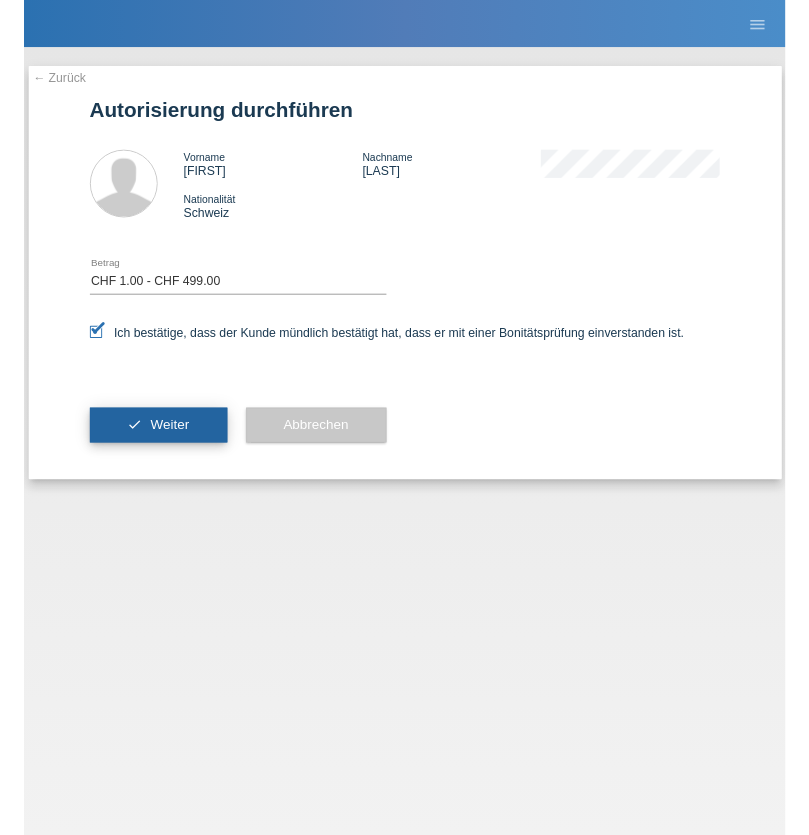 scroll, scrollTop: 0, scrollLeft: 0, axis: both 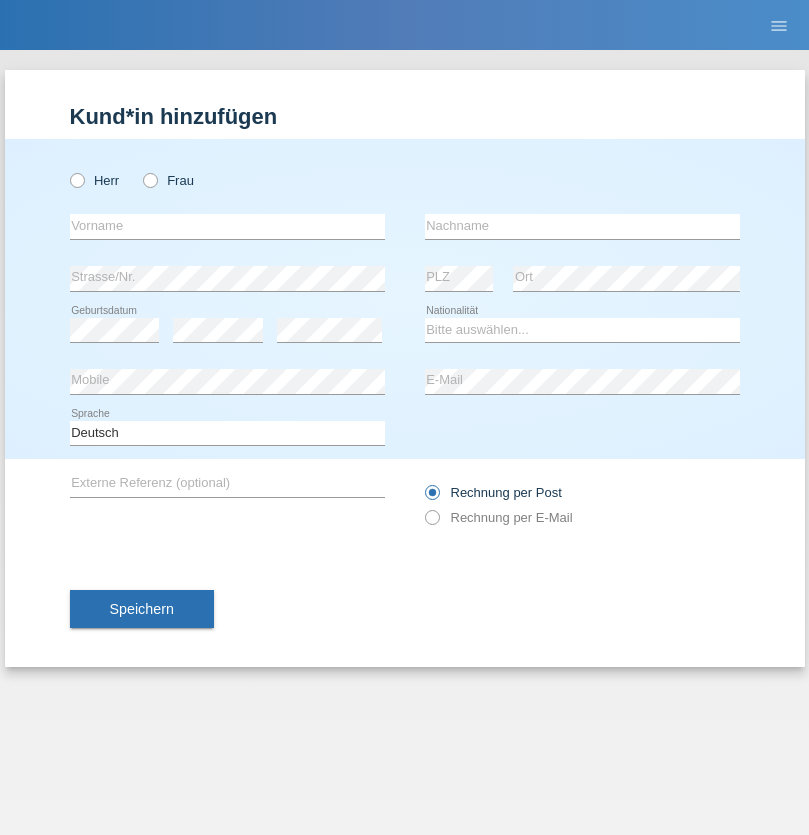 radio on "true" 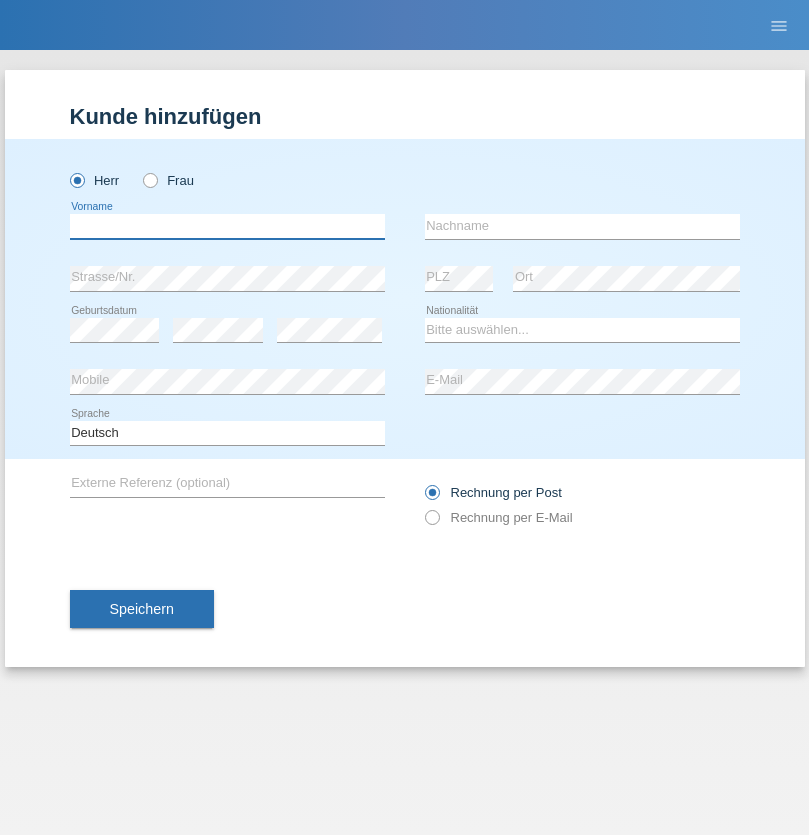 click at bounding box center (227, 226) 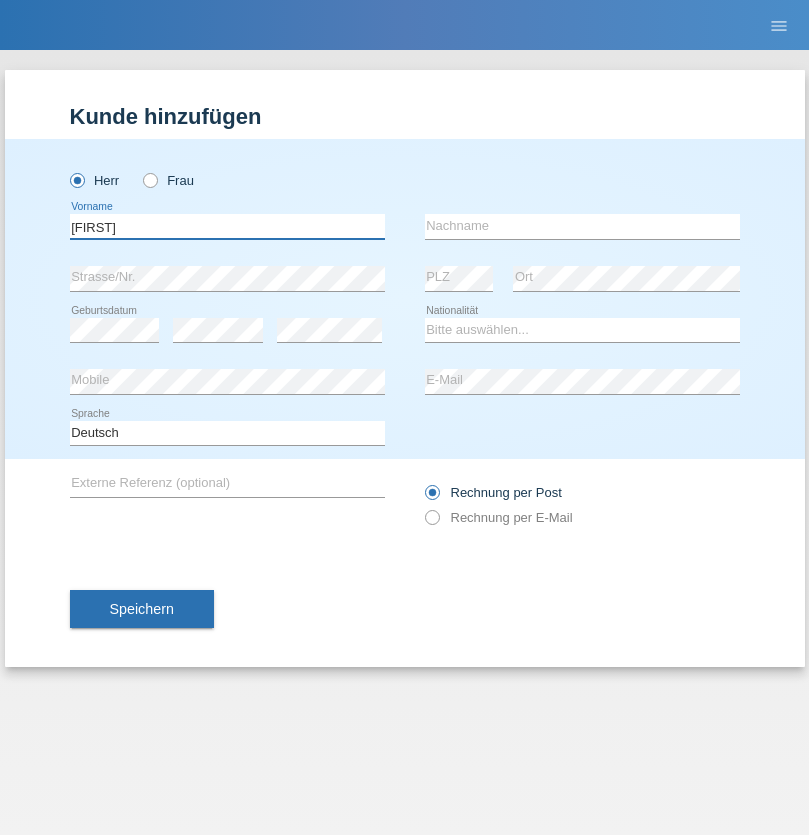 type on "Octavio" 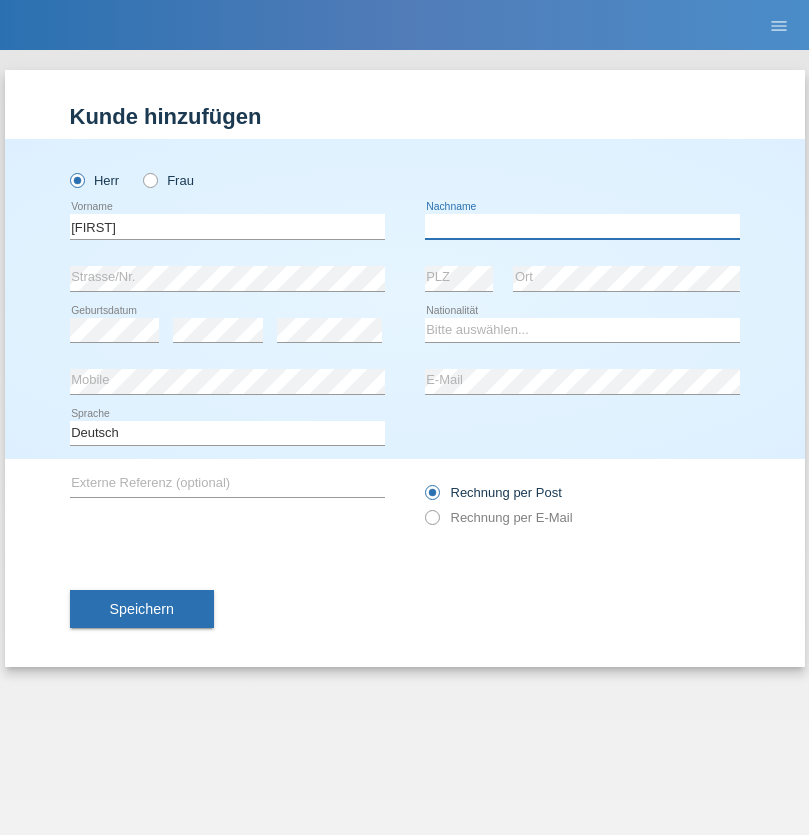 click at bounding box center [582, 226] 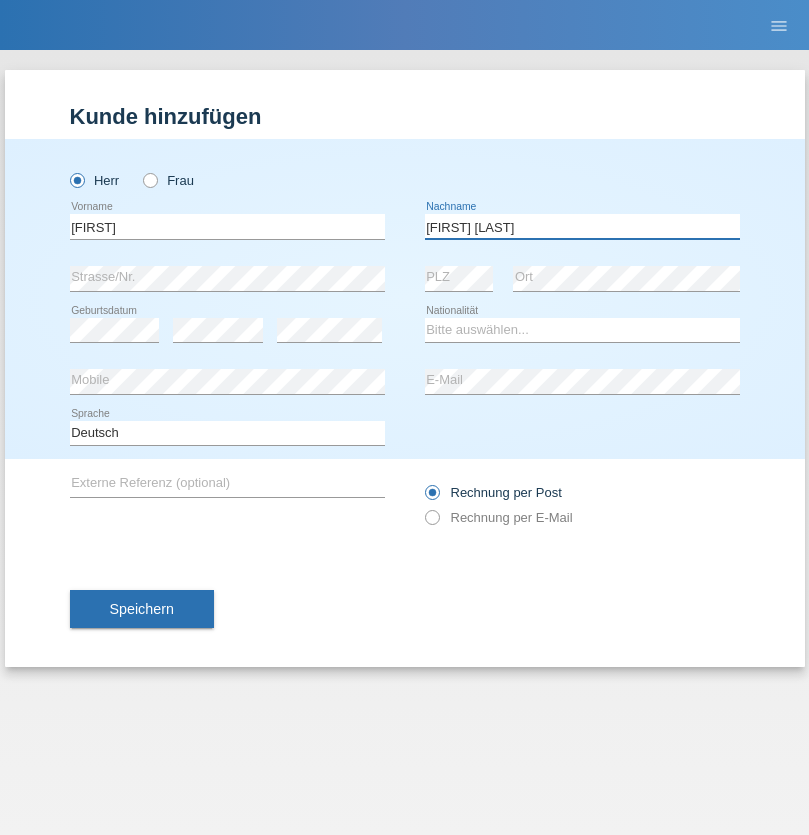 type on "Concepcion seoane" 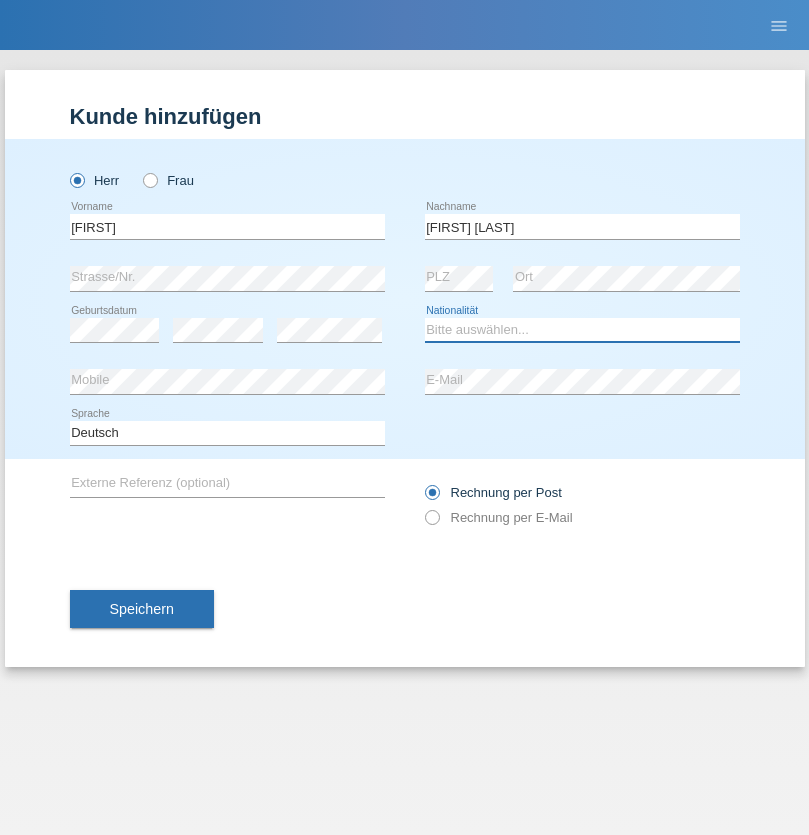 select on "CU" 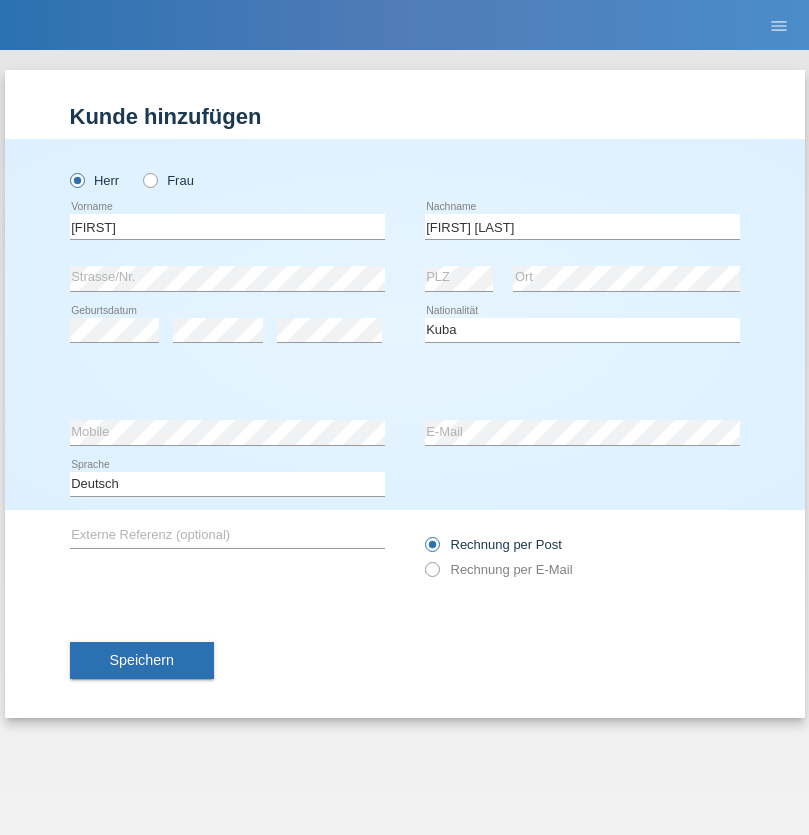 select on "C" 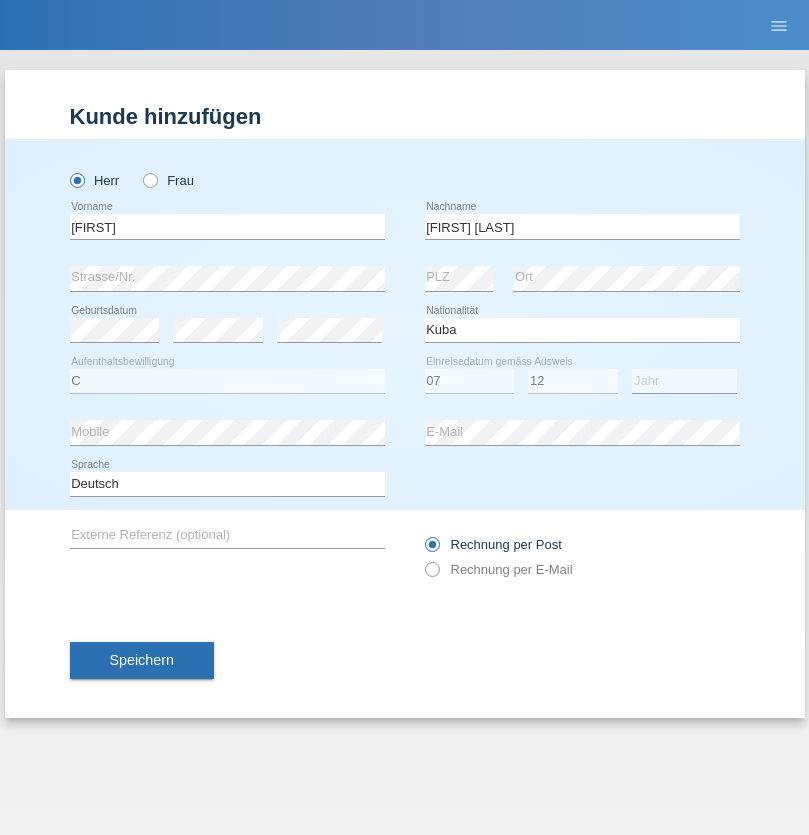 select on "2021" 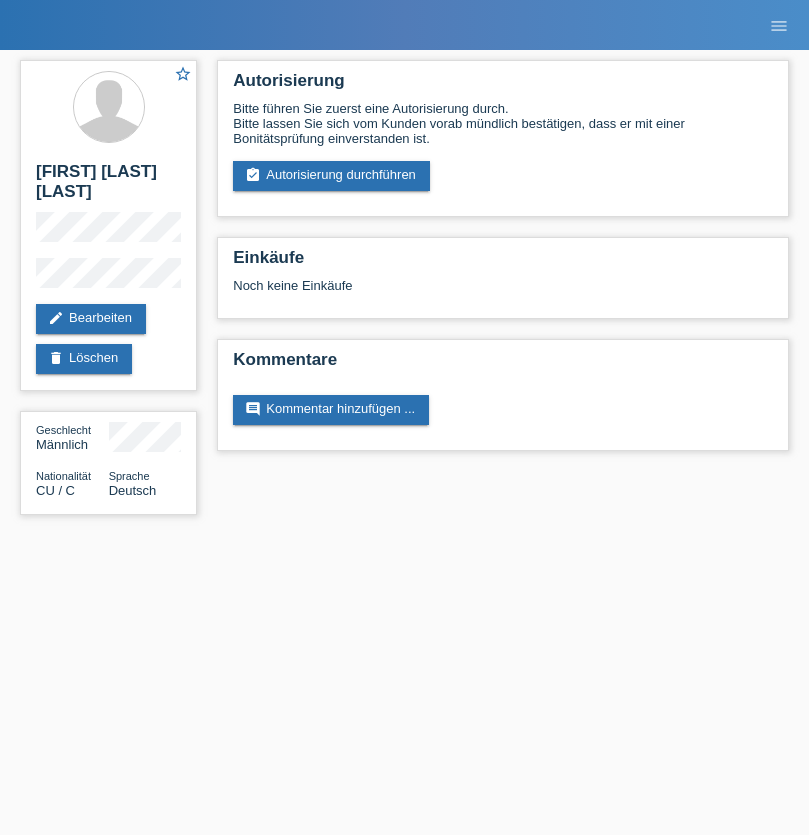 scroll, scrollTop: 0, scrollLeft: 0, axis: both 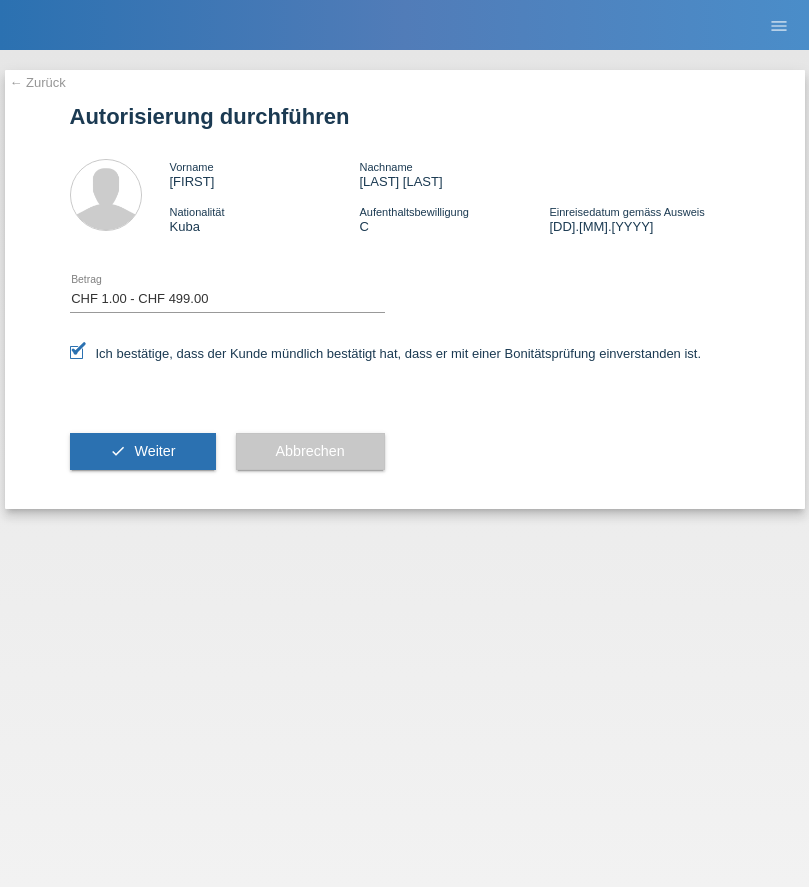 select on "1" 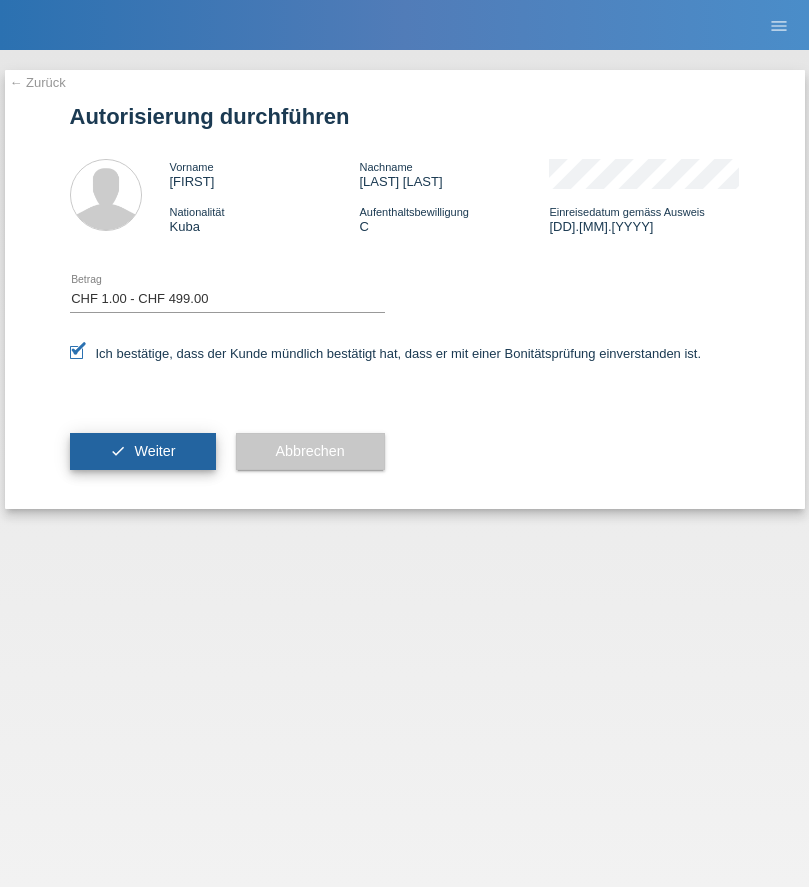 click on "Weiter" at bounding box center (154, 451) 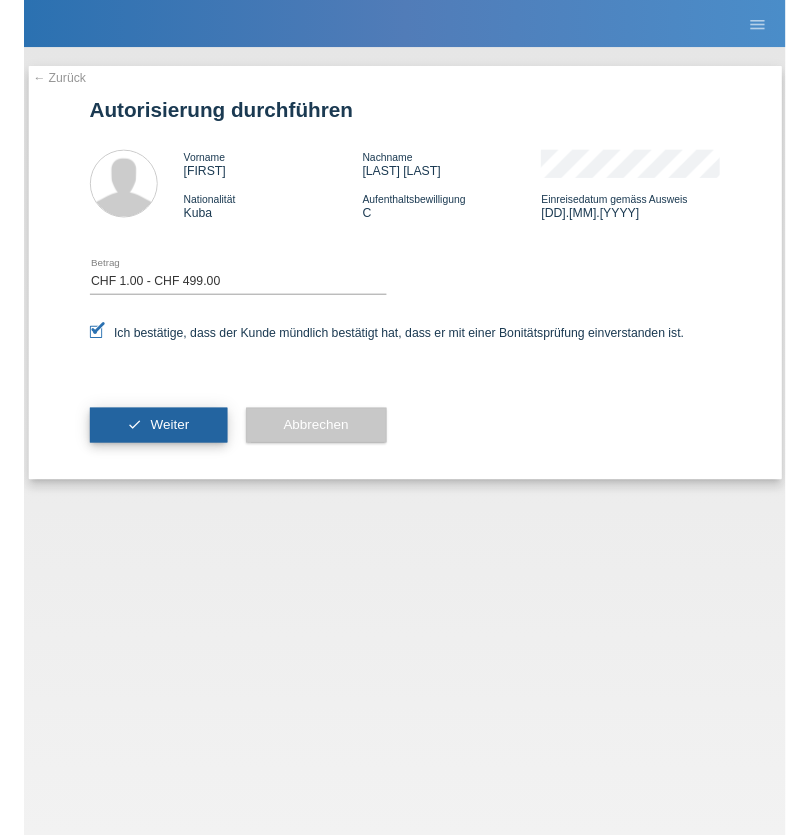 scroll, scrollTop: 0, scrollLeft: 0, axis: both 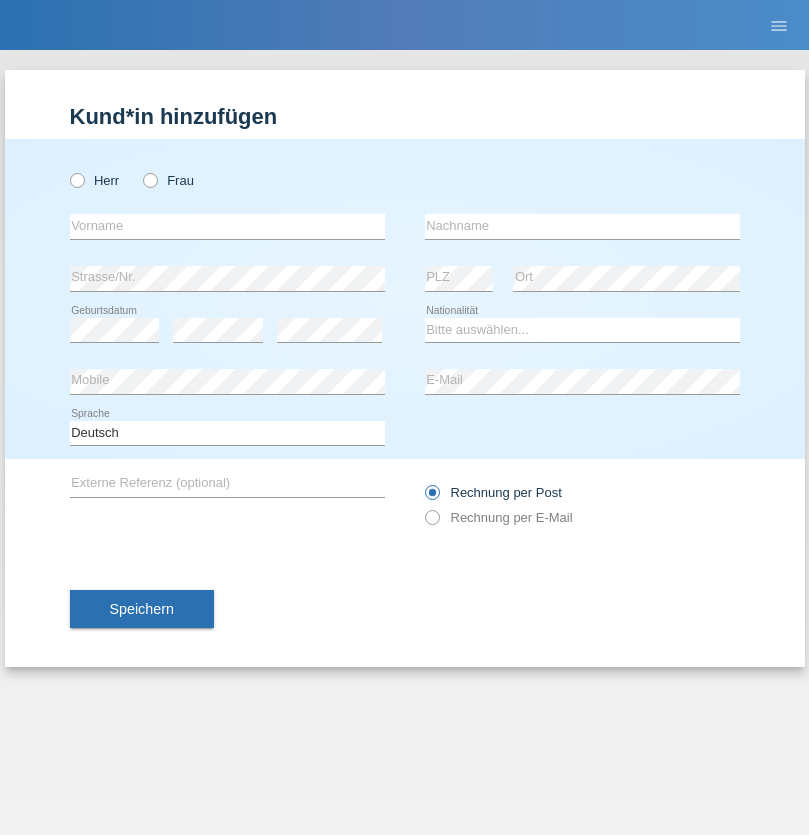 radio on "true" 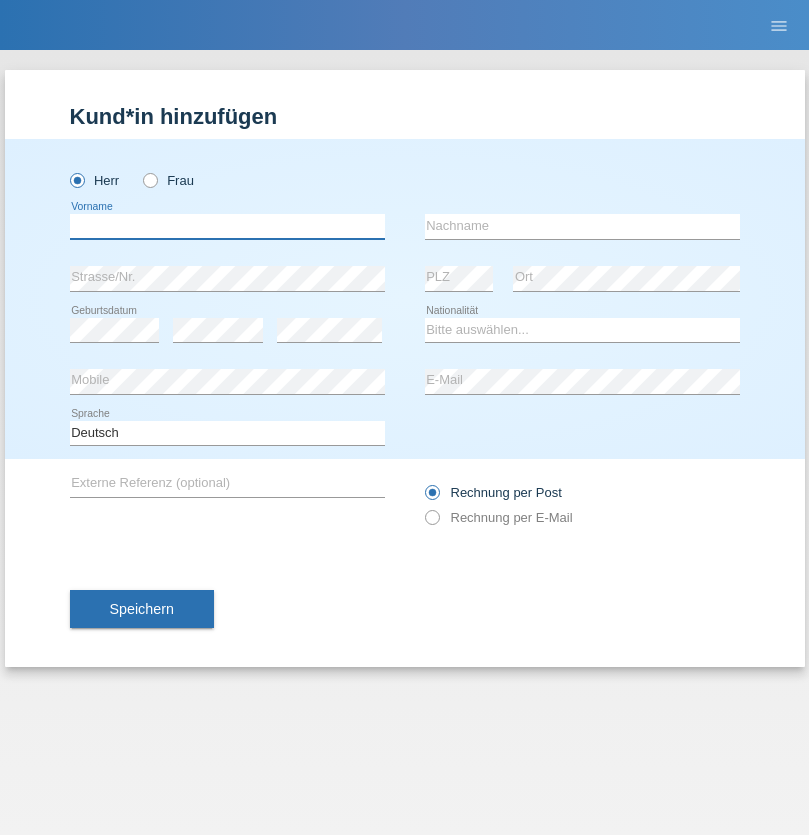 click at bounding box center [227, 226] 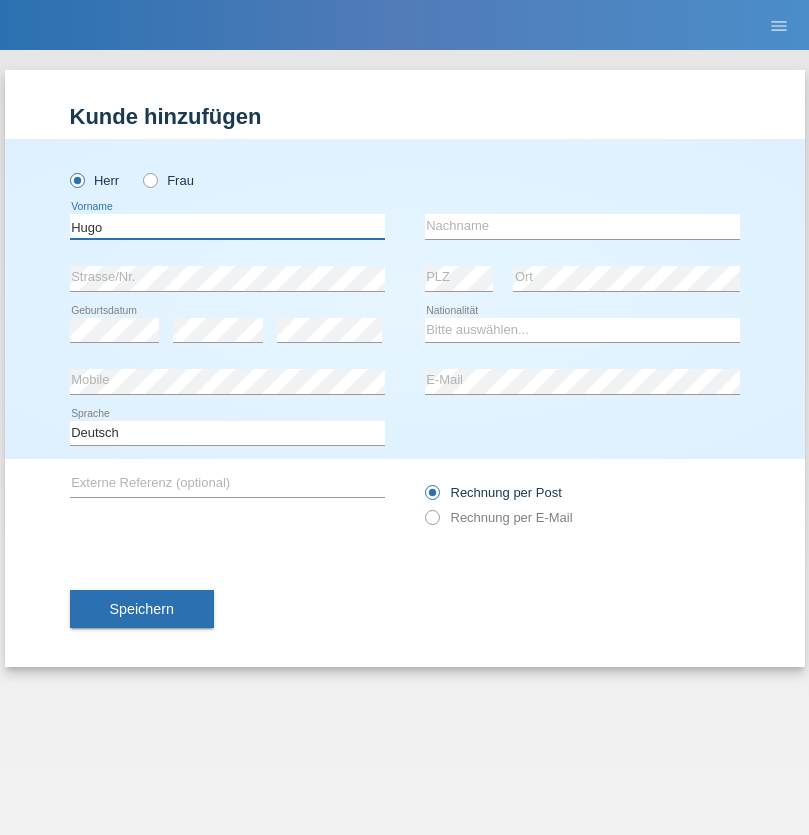 type on "Hugo" 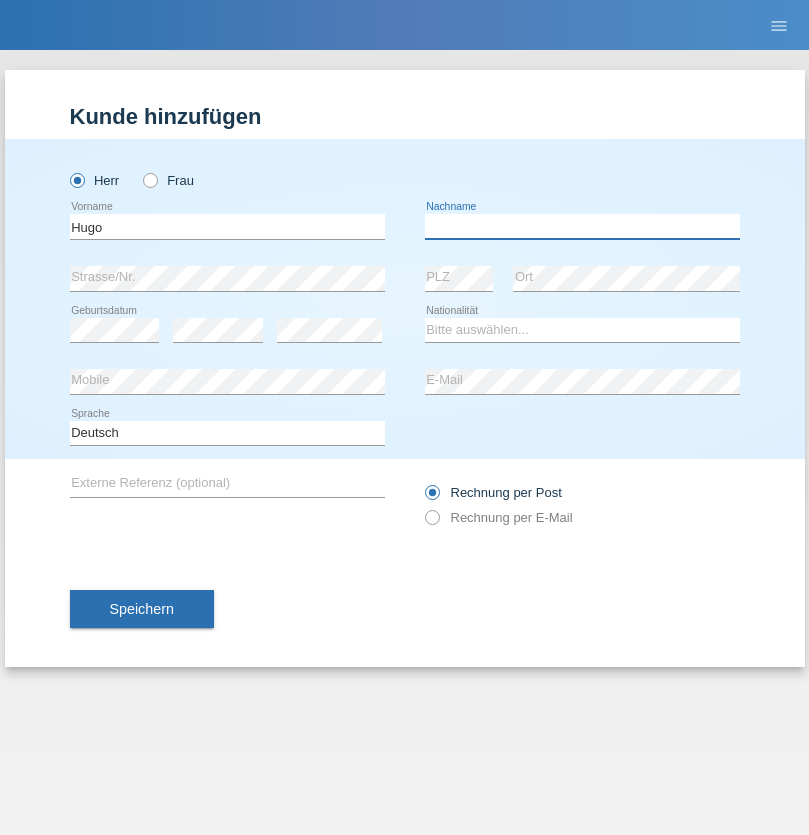 click at bounding box center [582, 226] 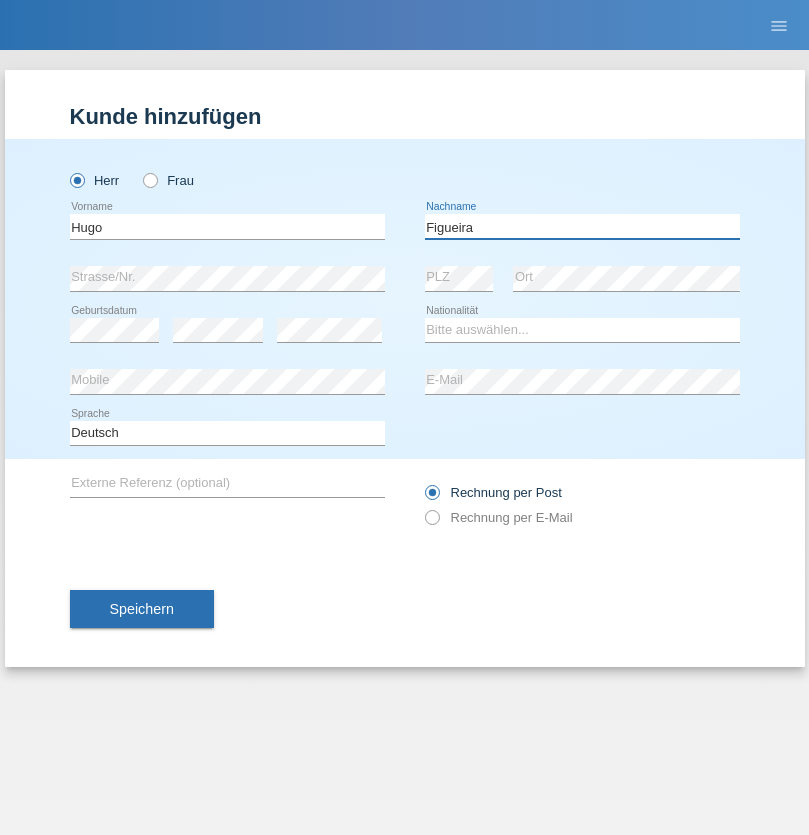 type on "Figueira" 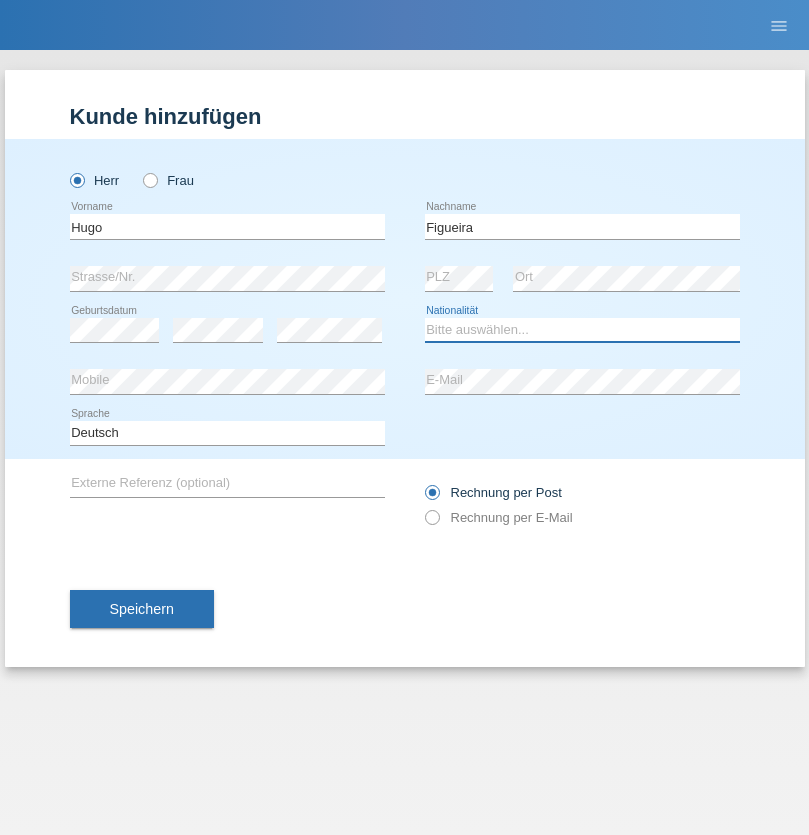 select on "PT" 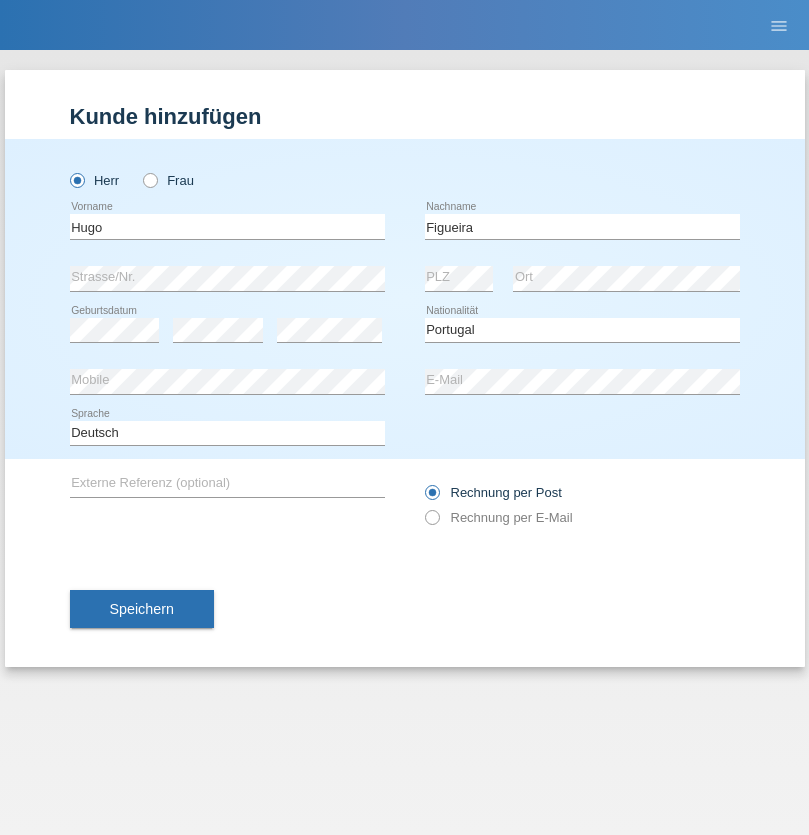 select on "C" 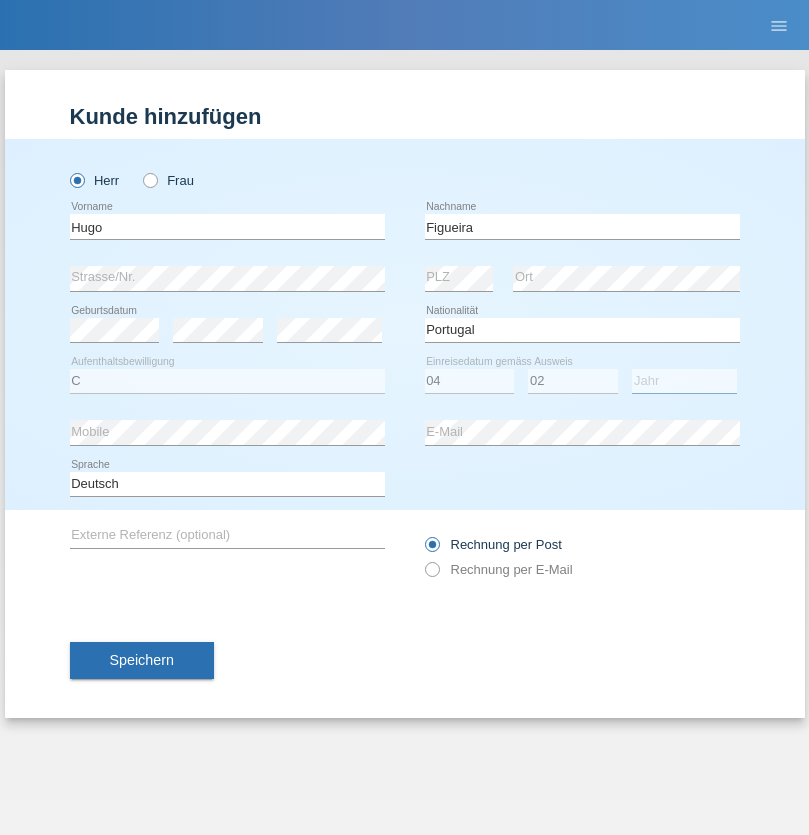 select on "2012" 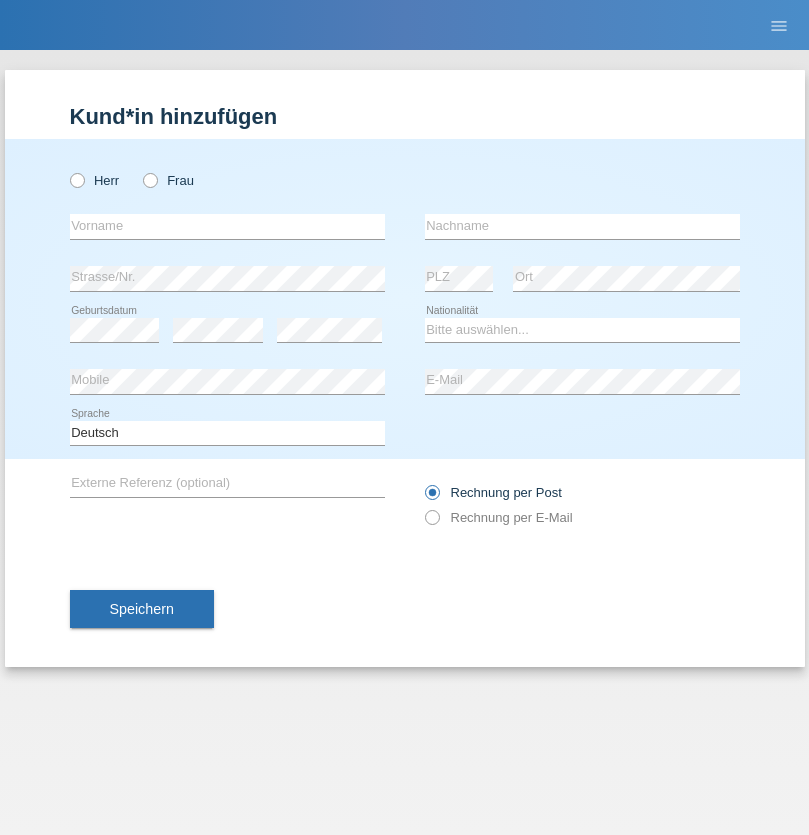 scroll, scrollTop: 0, scrollLeft: 0, axis: both 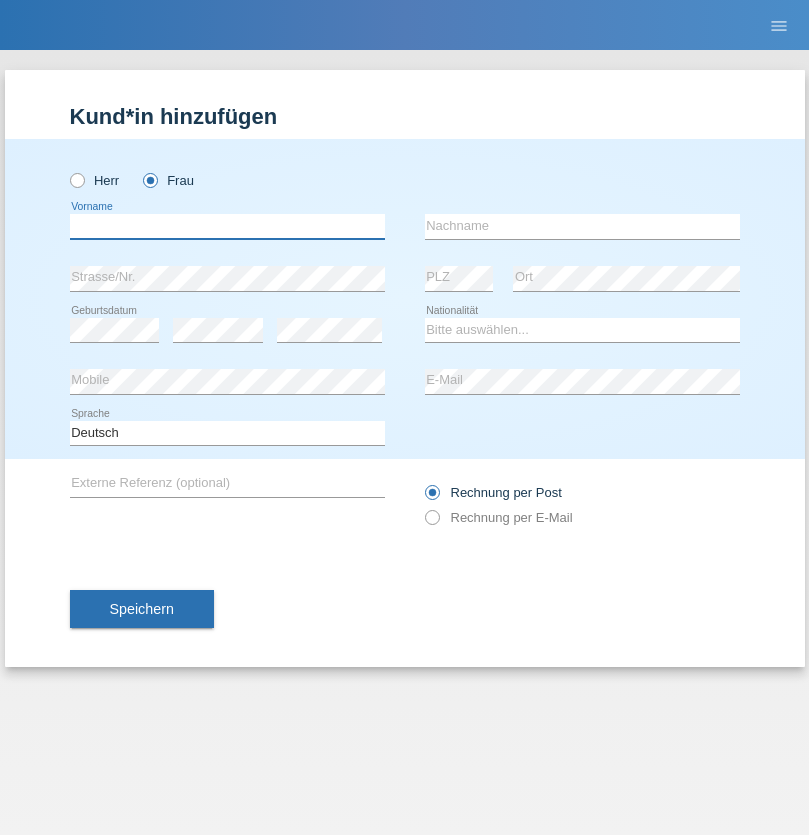 click at bounding box center [227, 226] 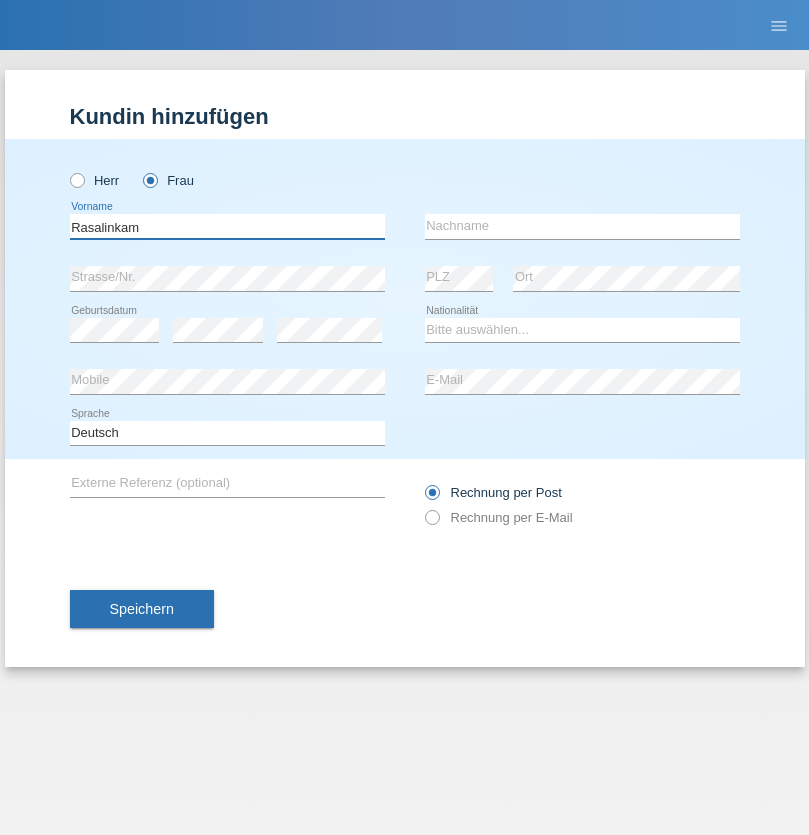 type on "Rasalinkam" 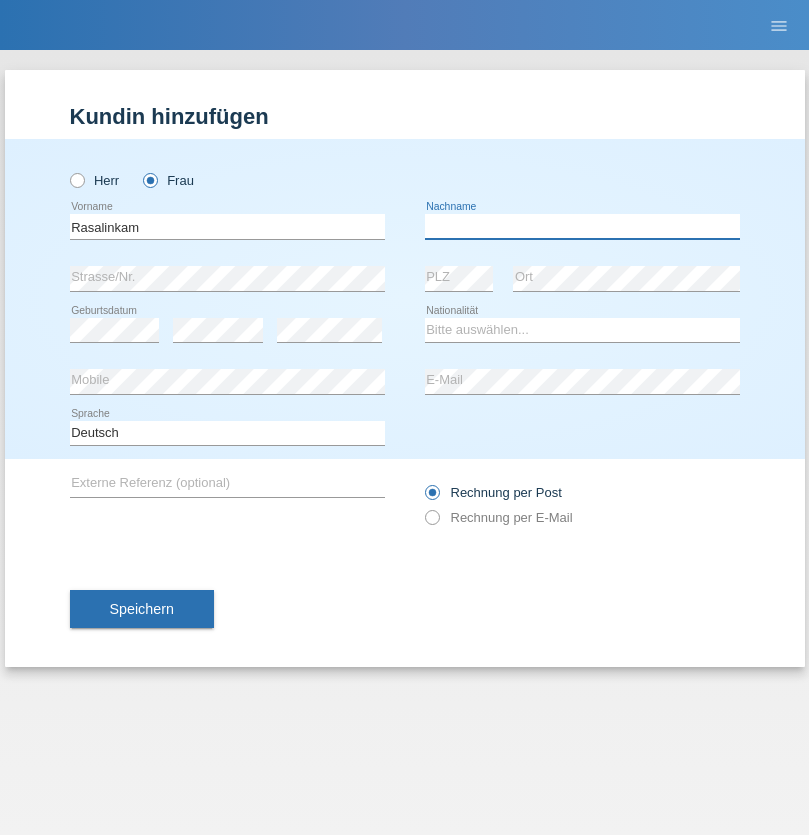 click at bounding box center (582, 226) 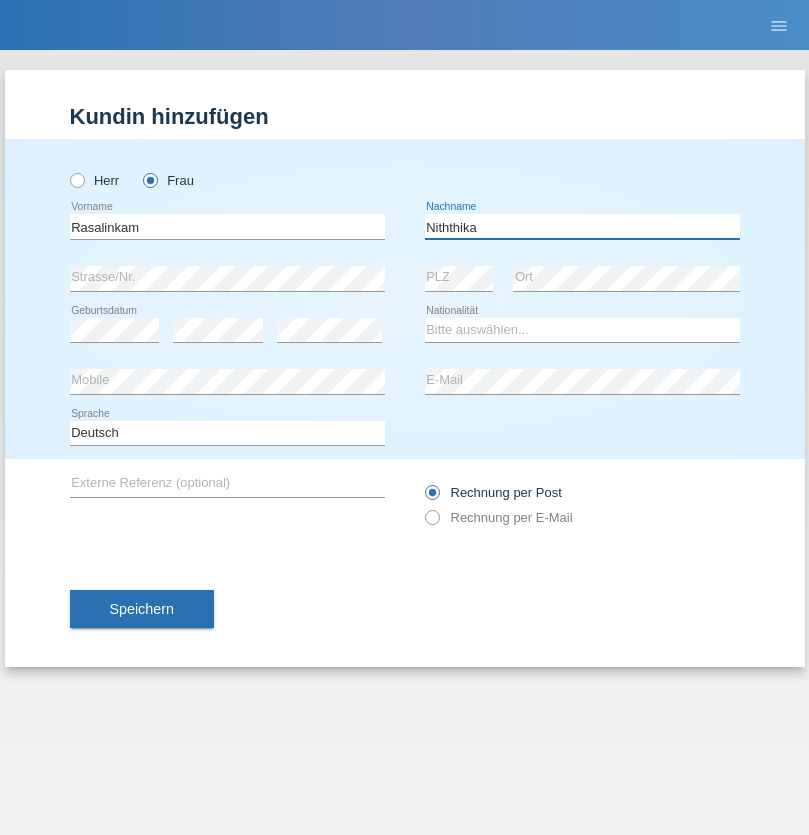 type on "Niththika" 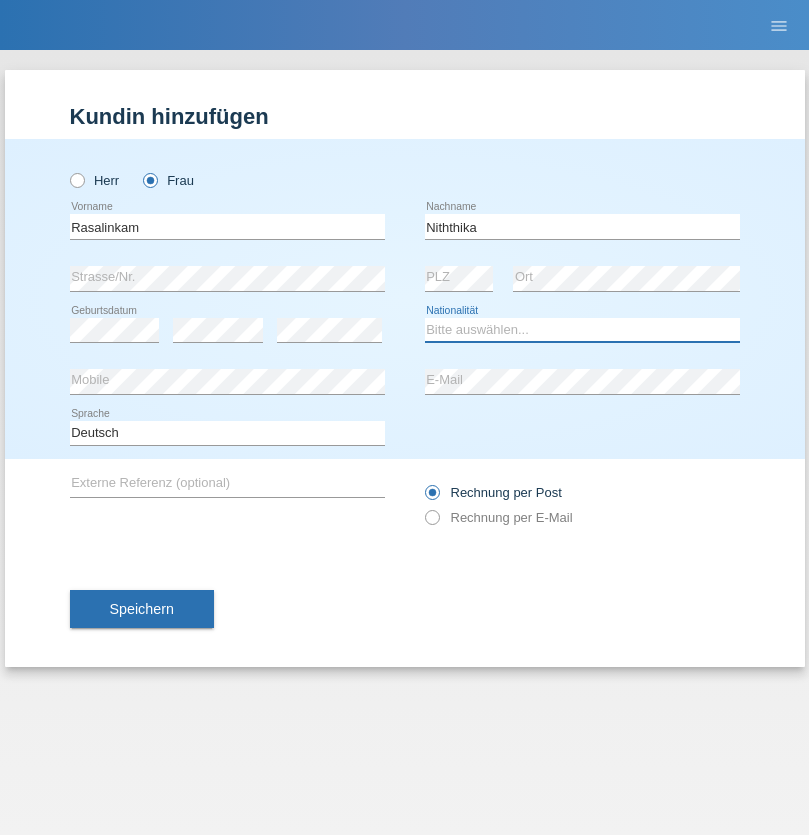 select on "LK" 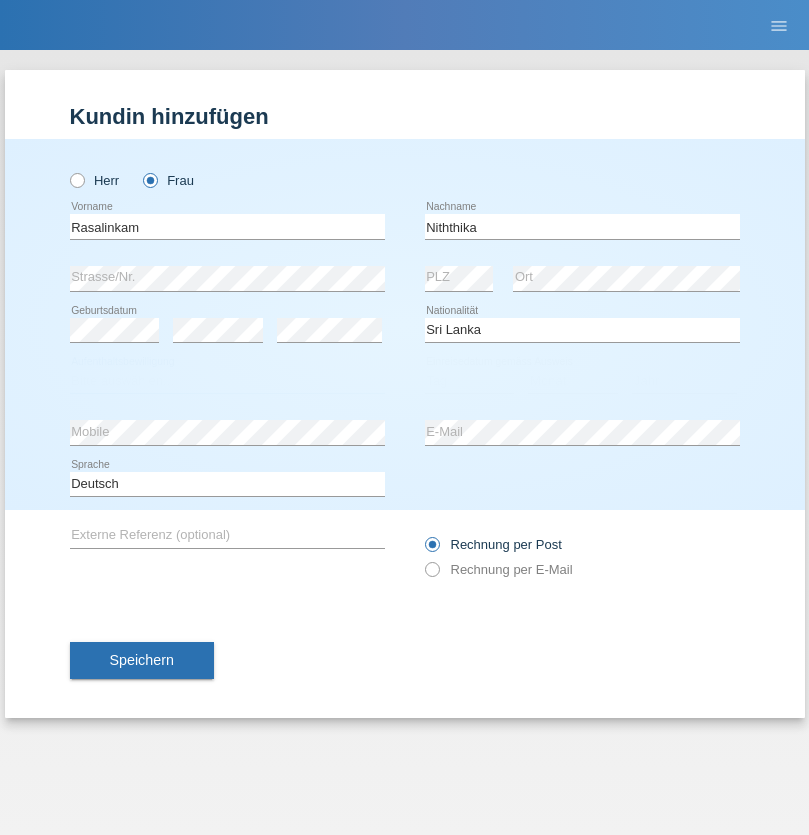 select on "C" 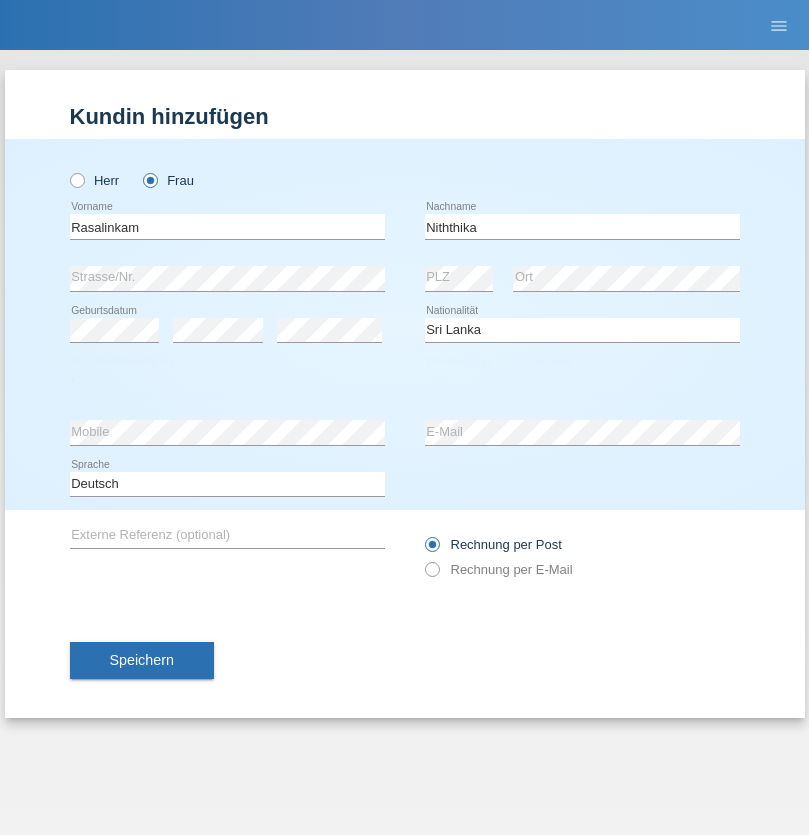 select on "04" 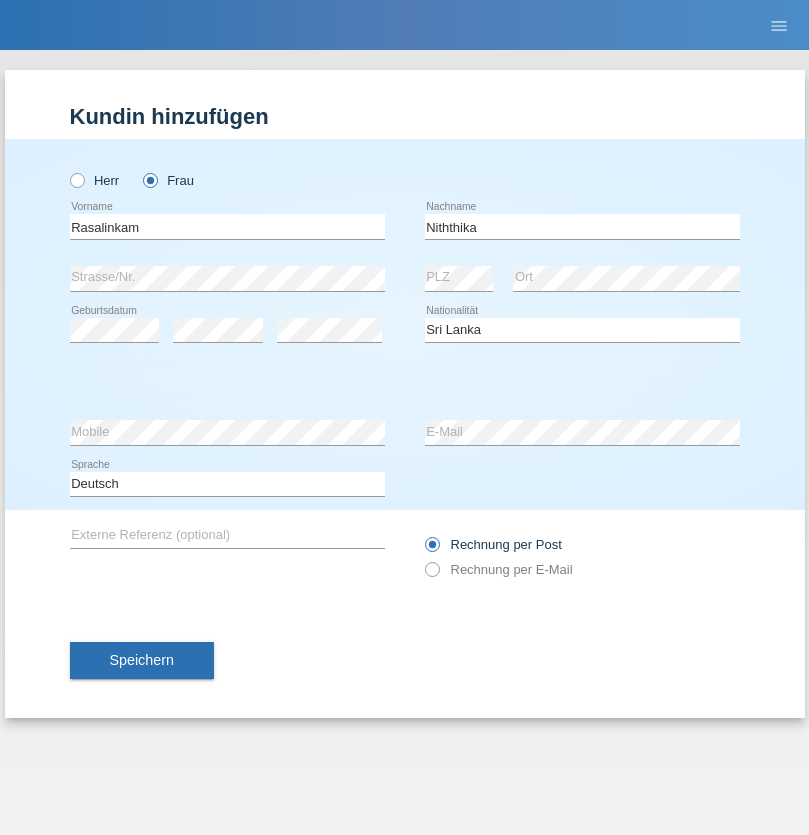 select on "08" 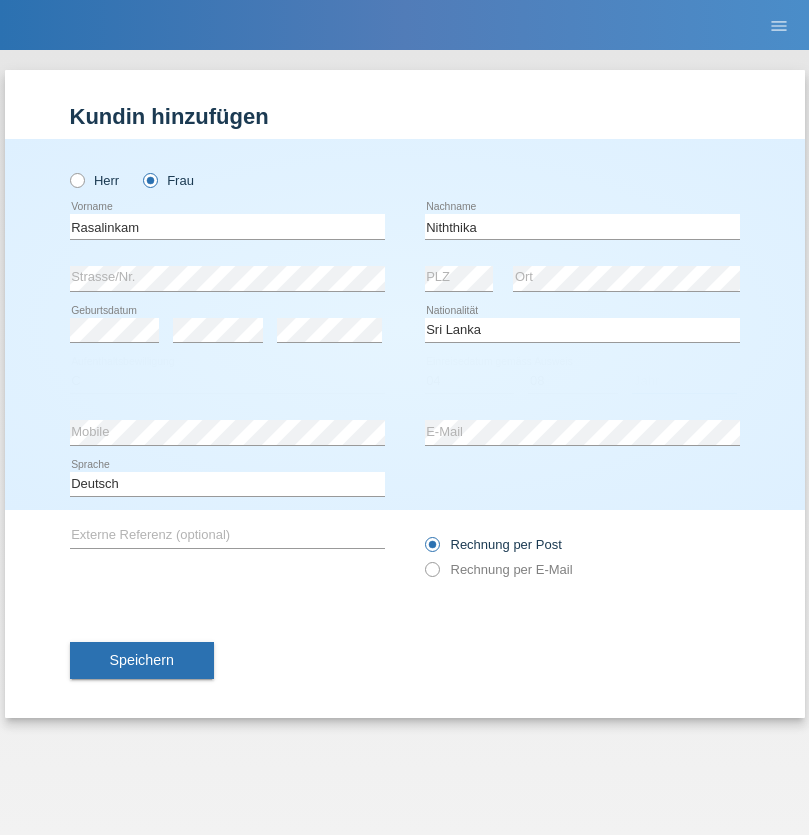 select on "2021" 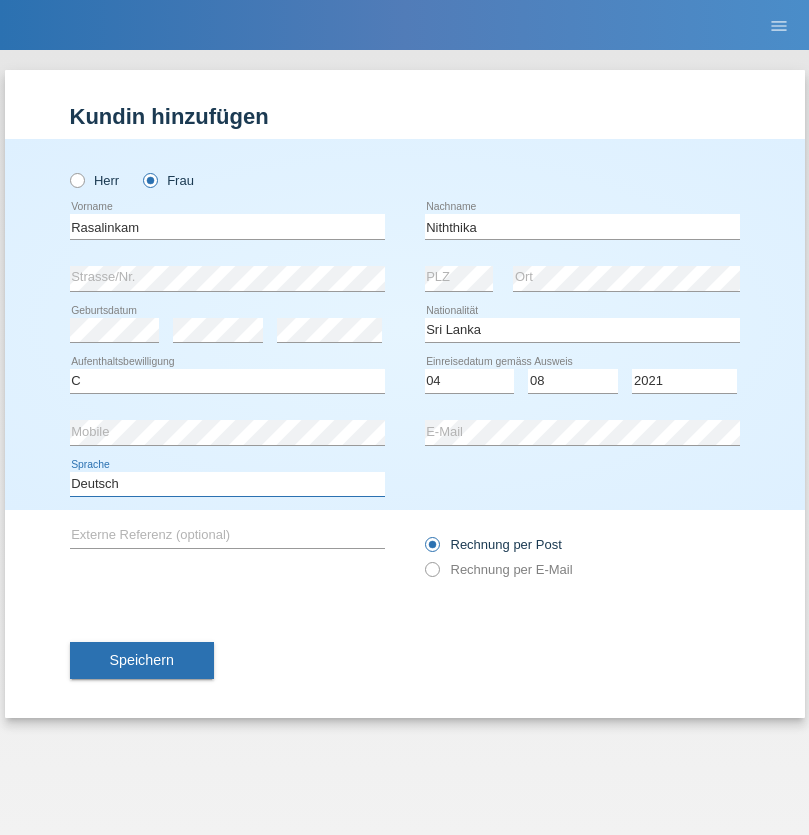select on "en" 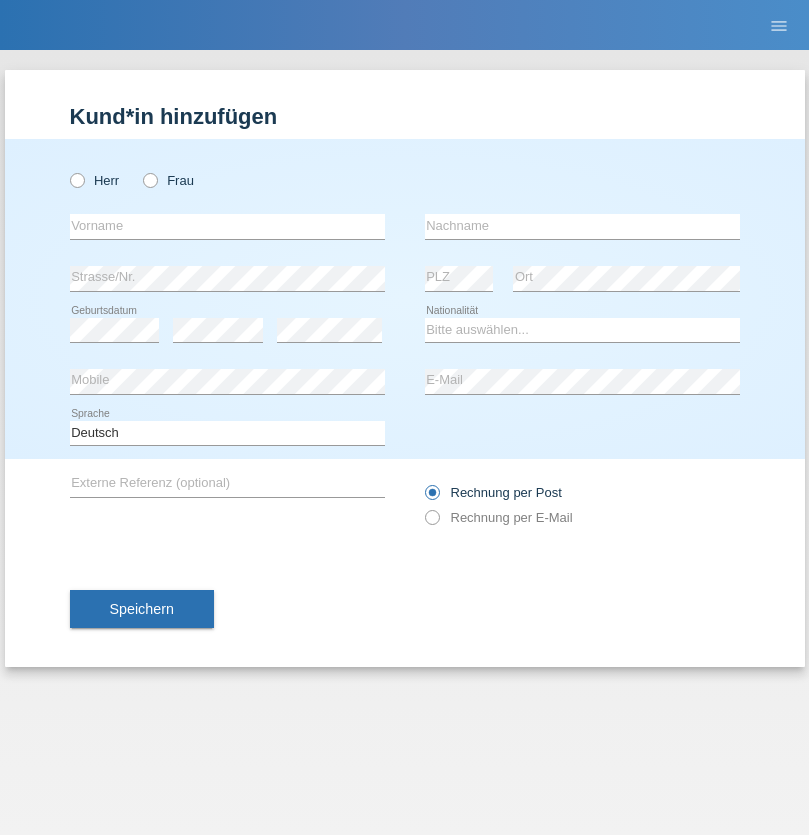 scroll, scrollTop: 0, scrollLeft: 0, axis: both 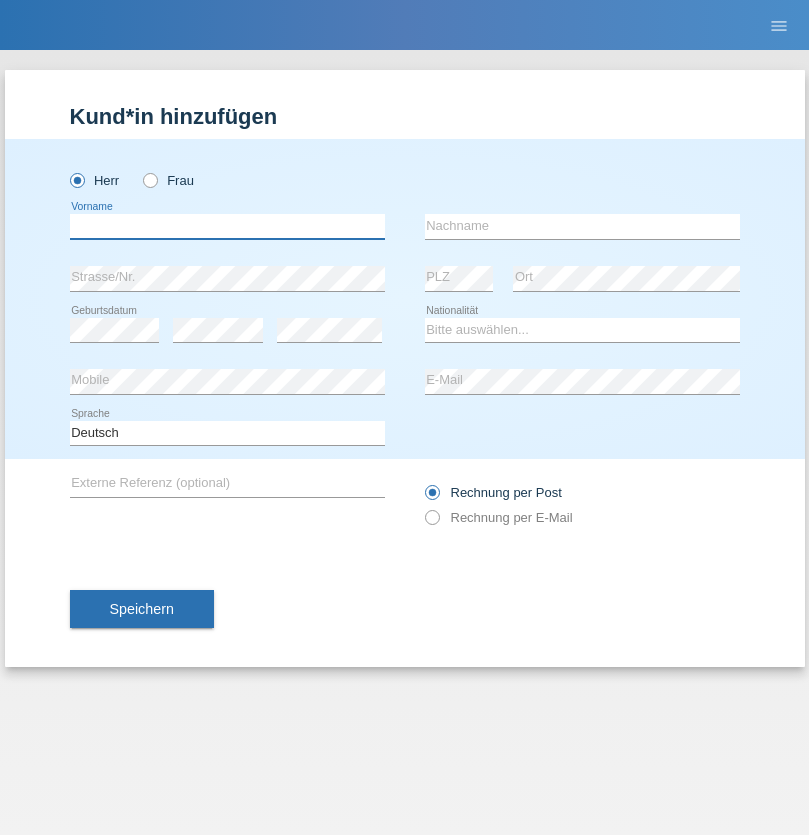click at bounding box center (227, 226) 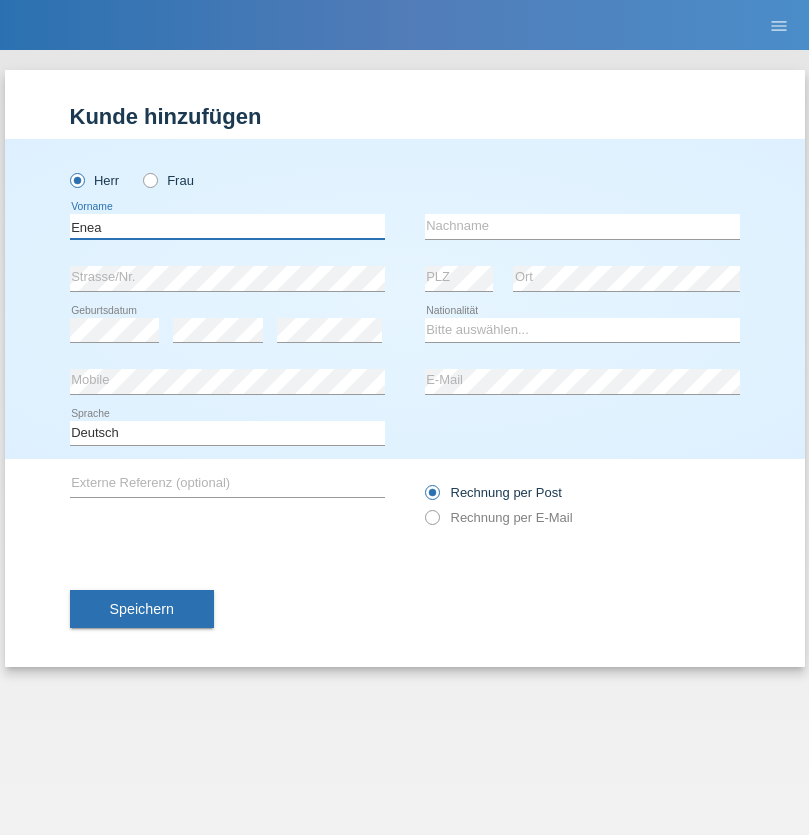 type on "Enea" 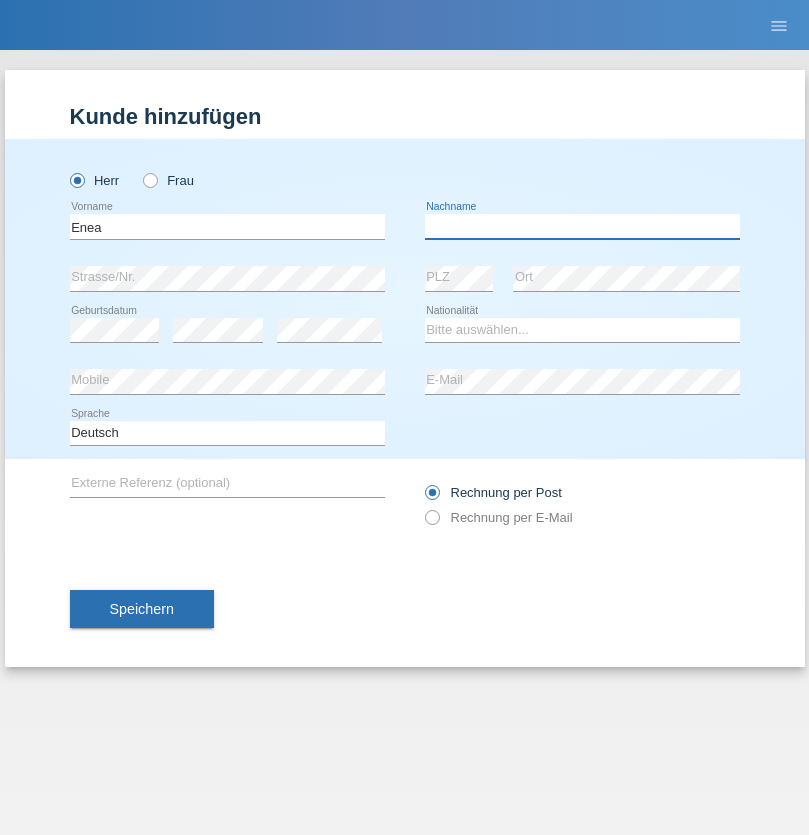 click at bounding box center (582, 226) 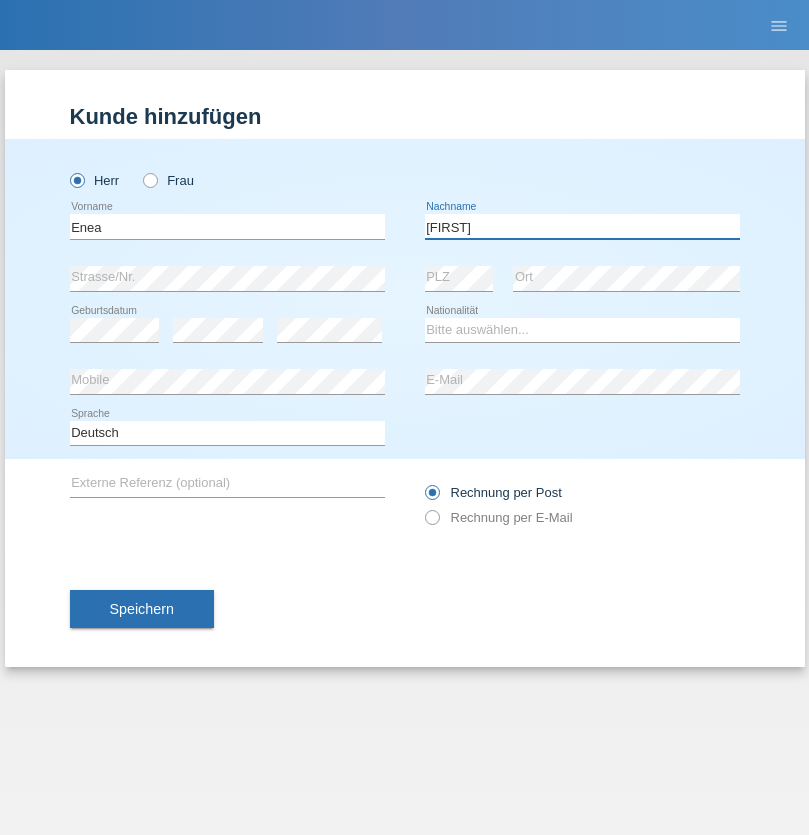 type on "Andrei" 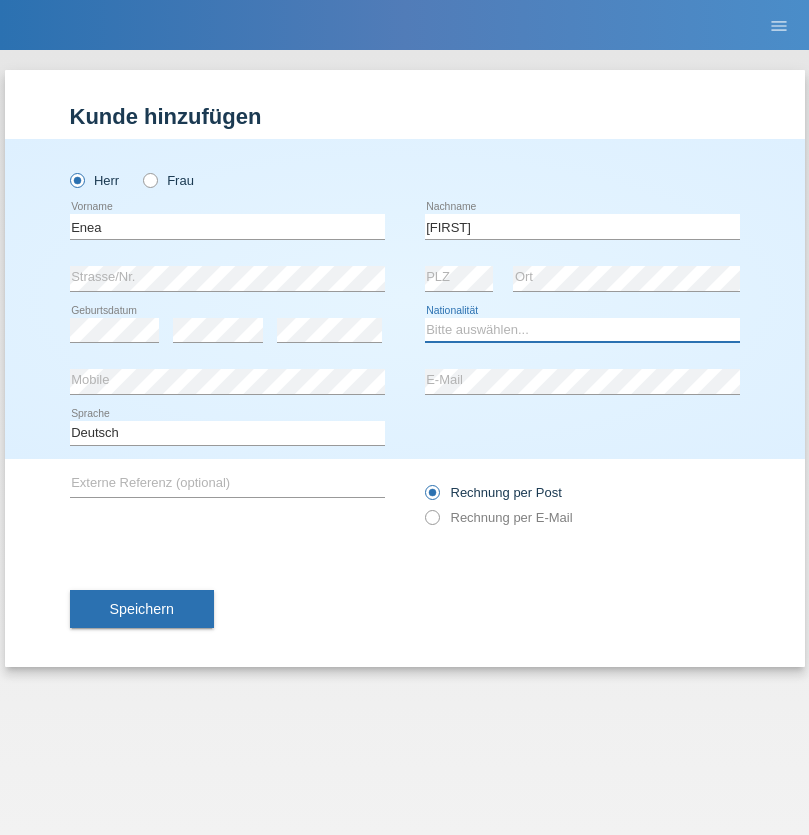 select on "OM" 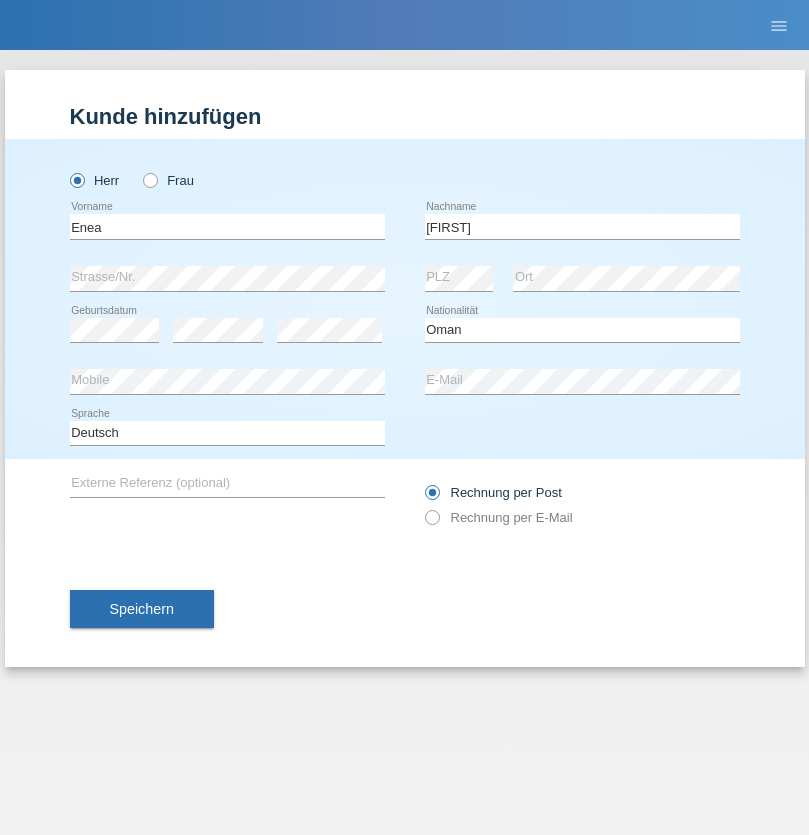 select on "C" 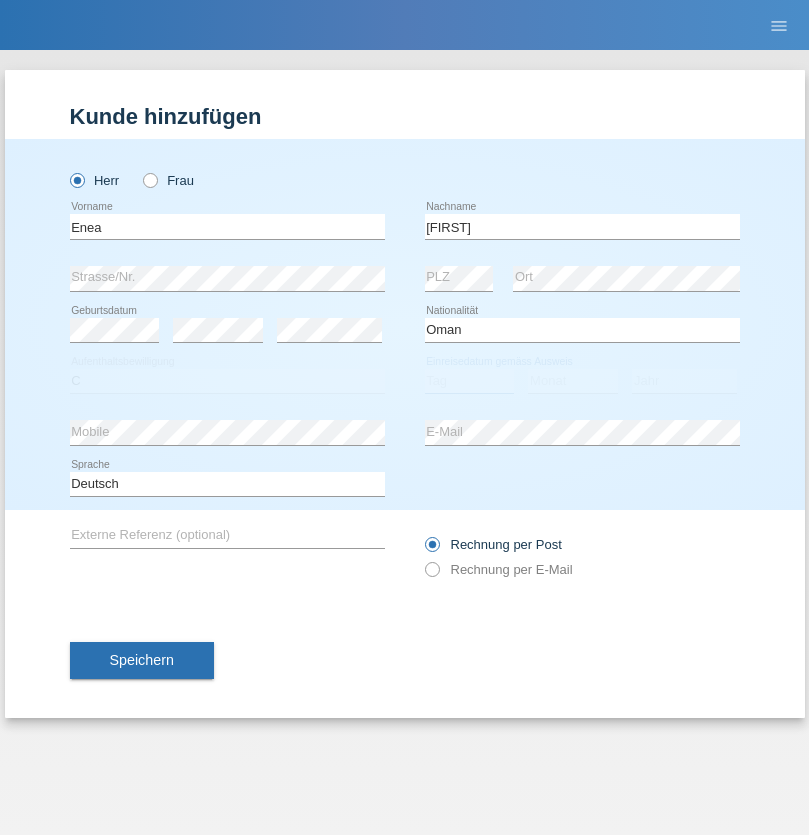 select on "17" 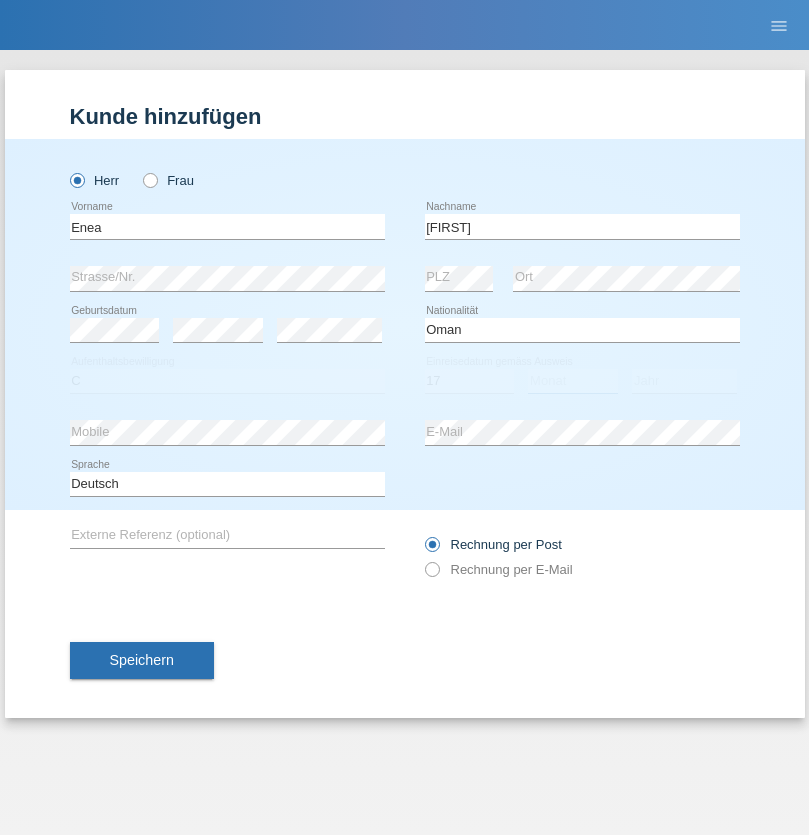 select on "06" 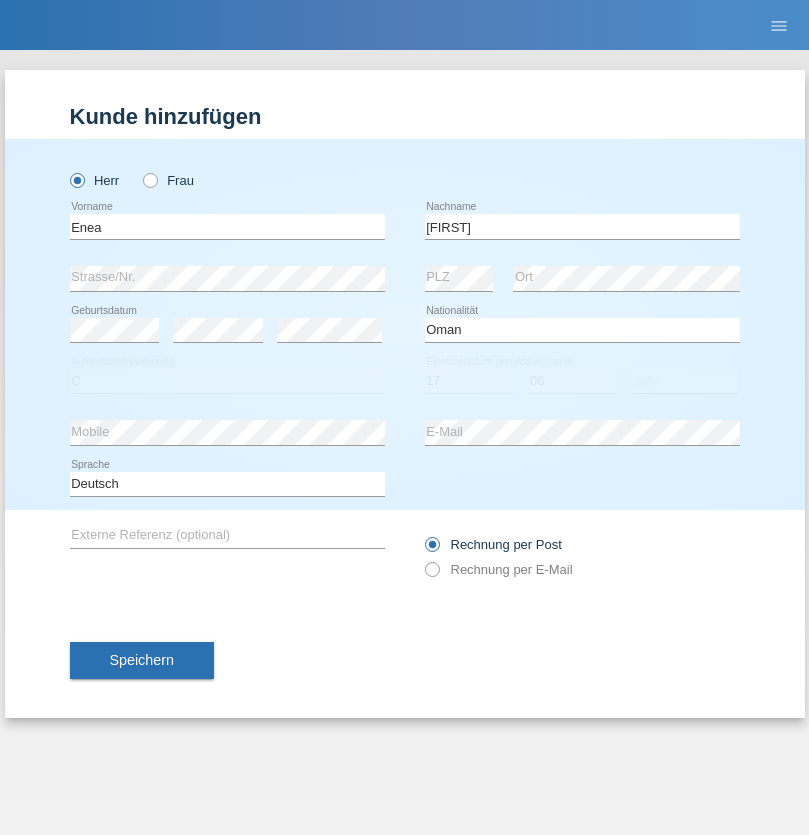 select on "2021" 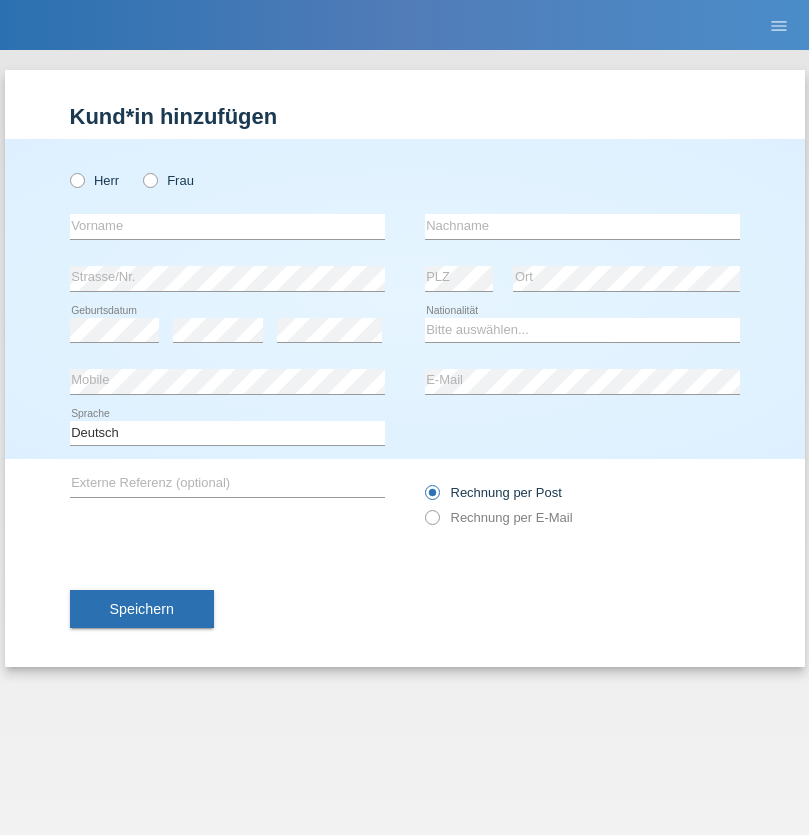 scroll, scrollTop: 0, scrollLeft: 0, axis: both 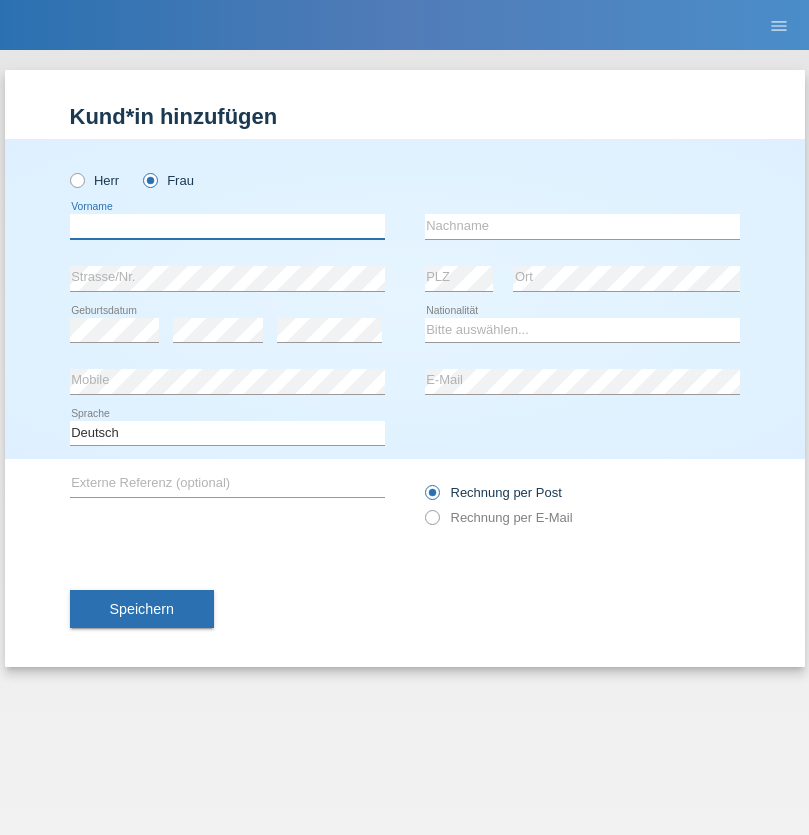 click at bounding box center (227, 226) 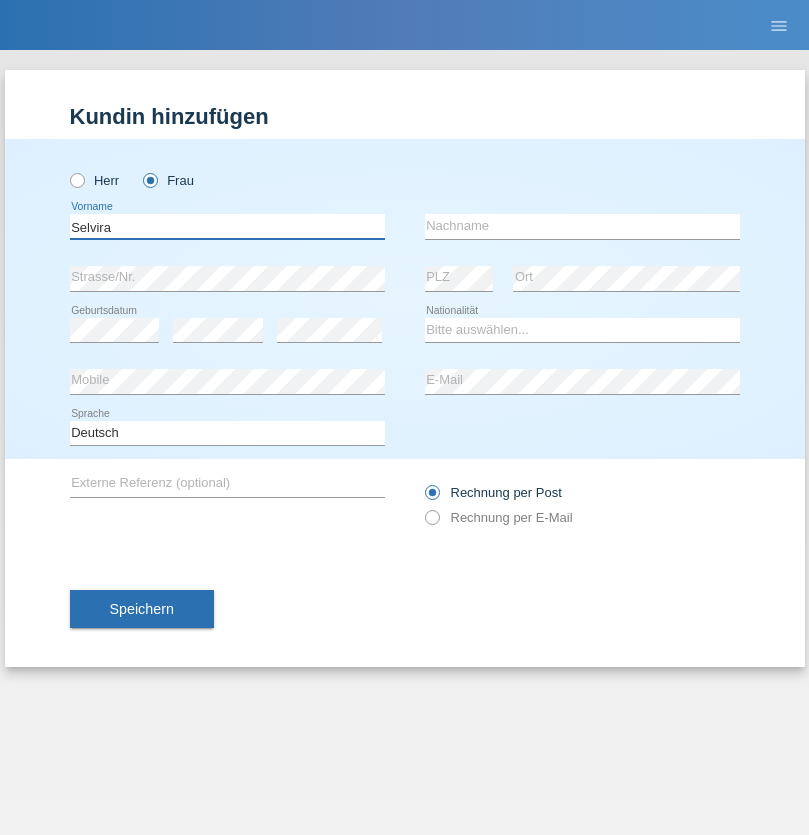 type on "Selvira" 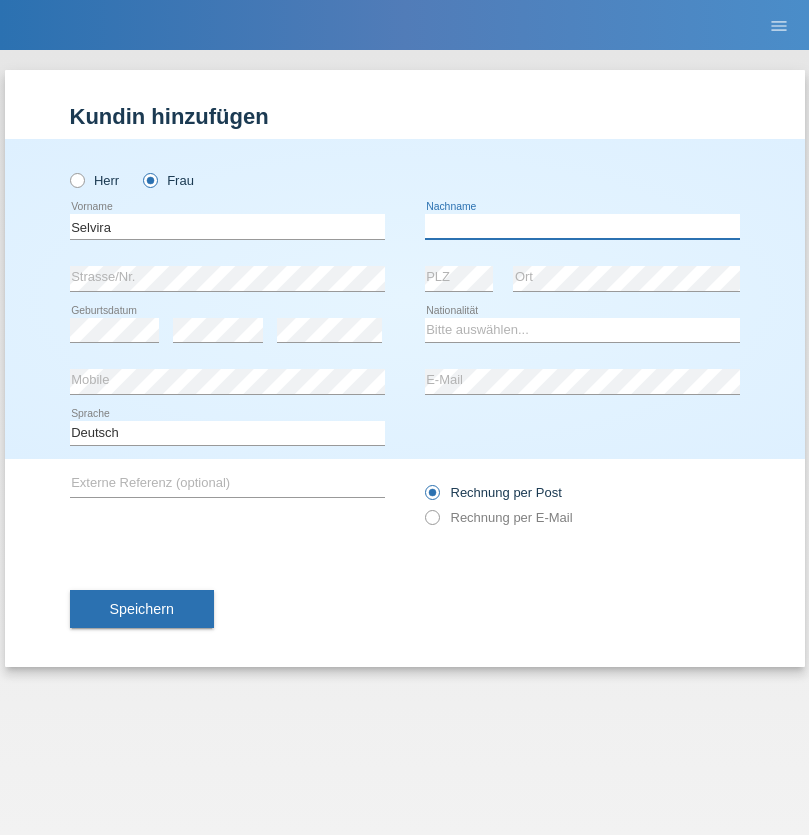 click at bounding box center [582, 226] 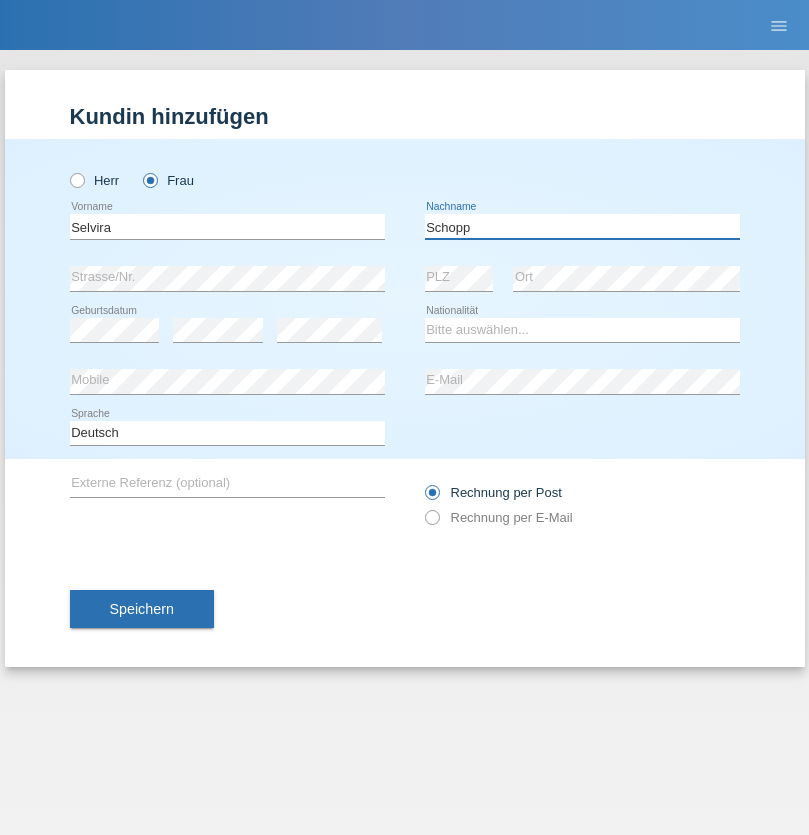 type on "Schopp" 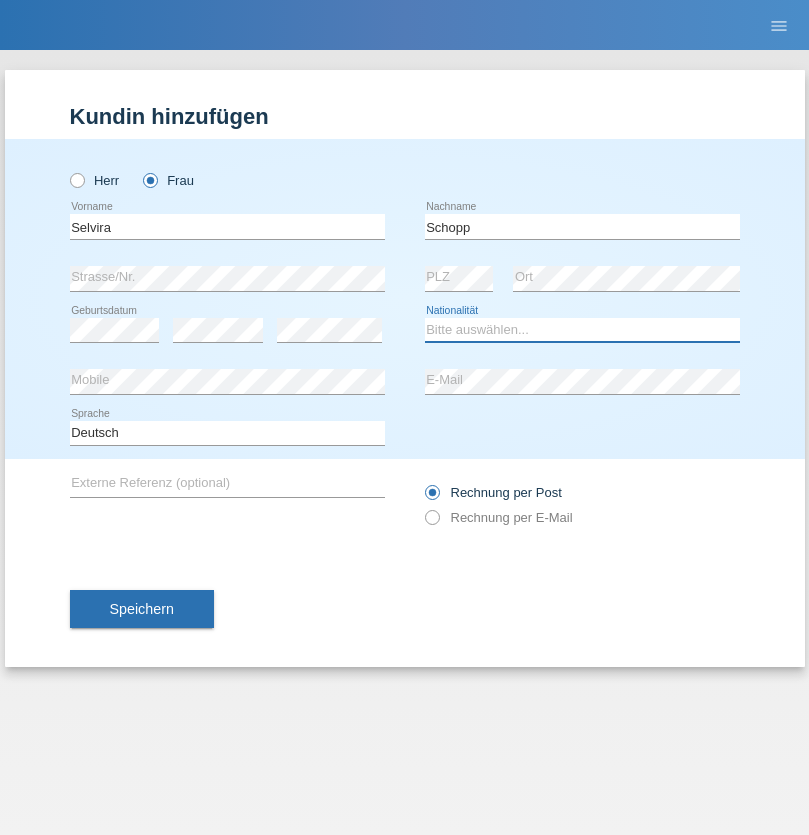 select on "CH" 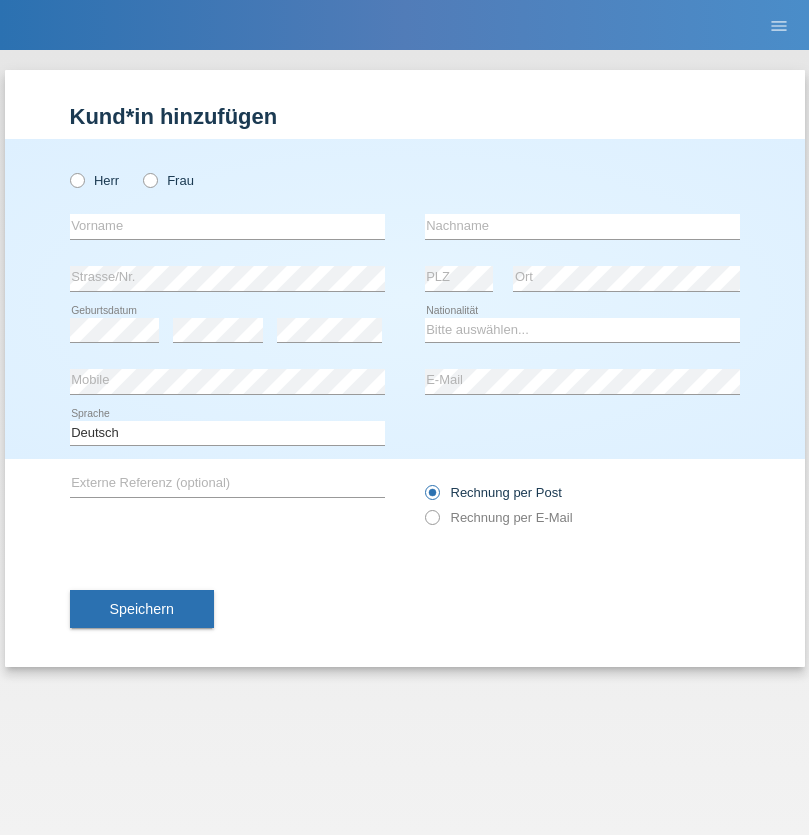 scroll, scrollTop: 0, scrollLeft: 0, axis: both 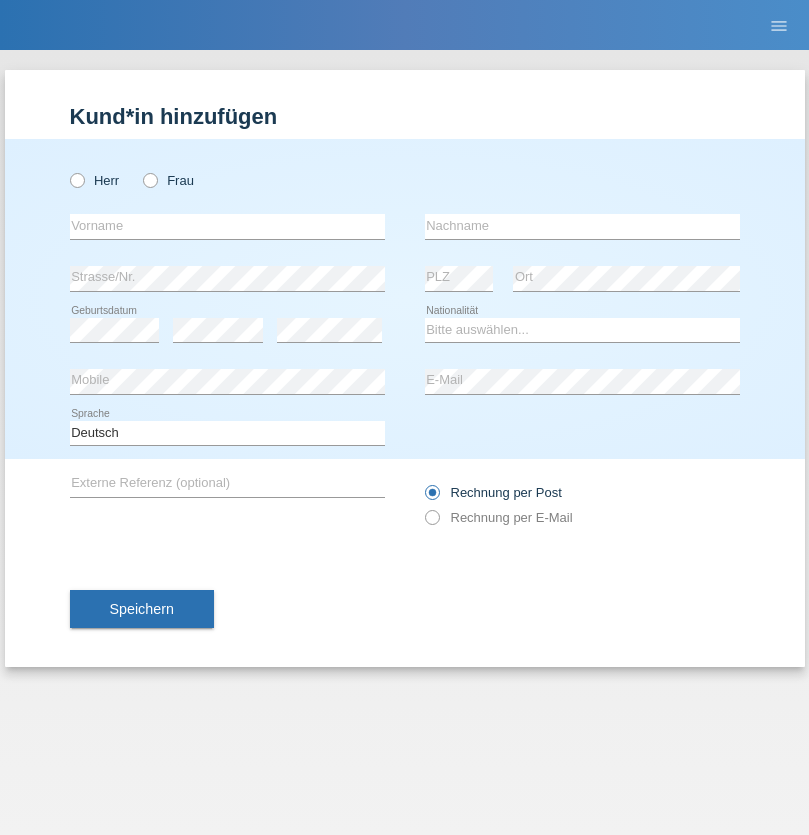 radio on "true" 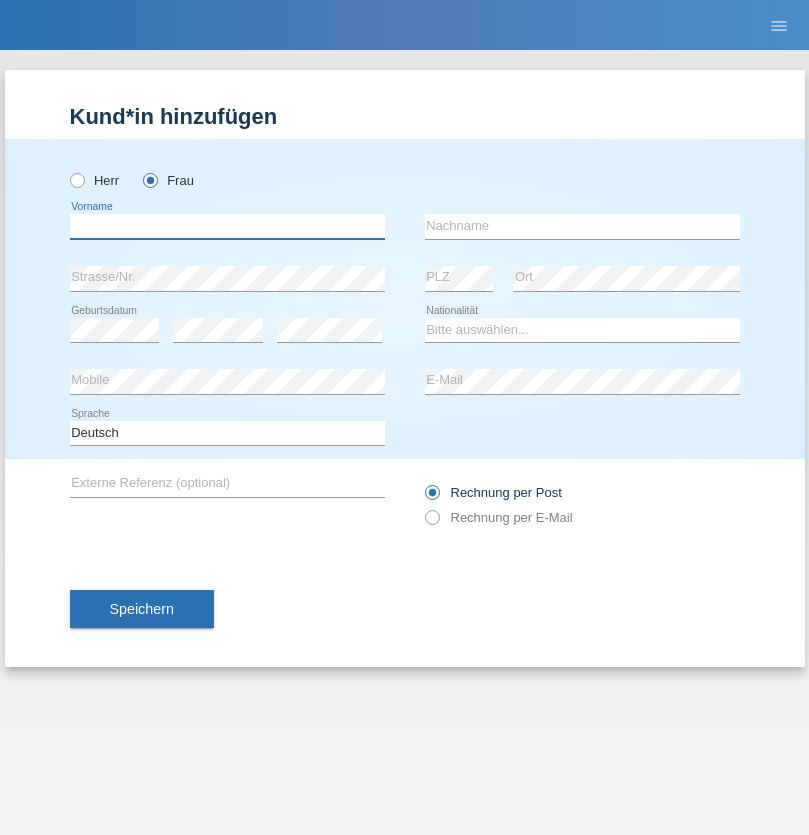 click at bounding box center [227, 226] 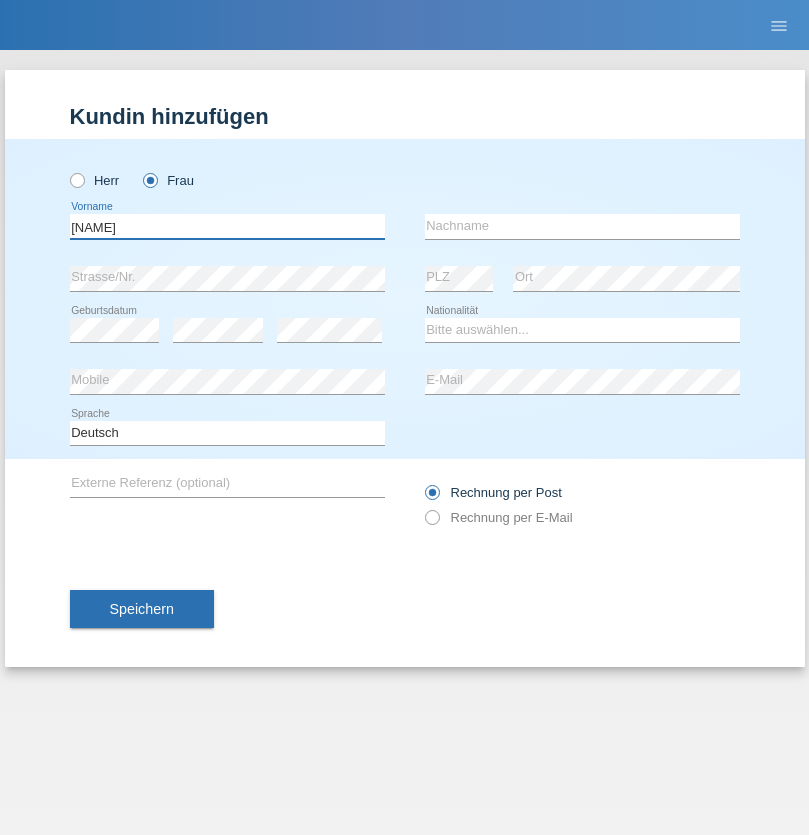 type on "[NAME]" 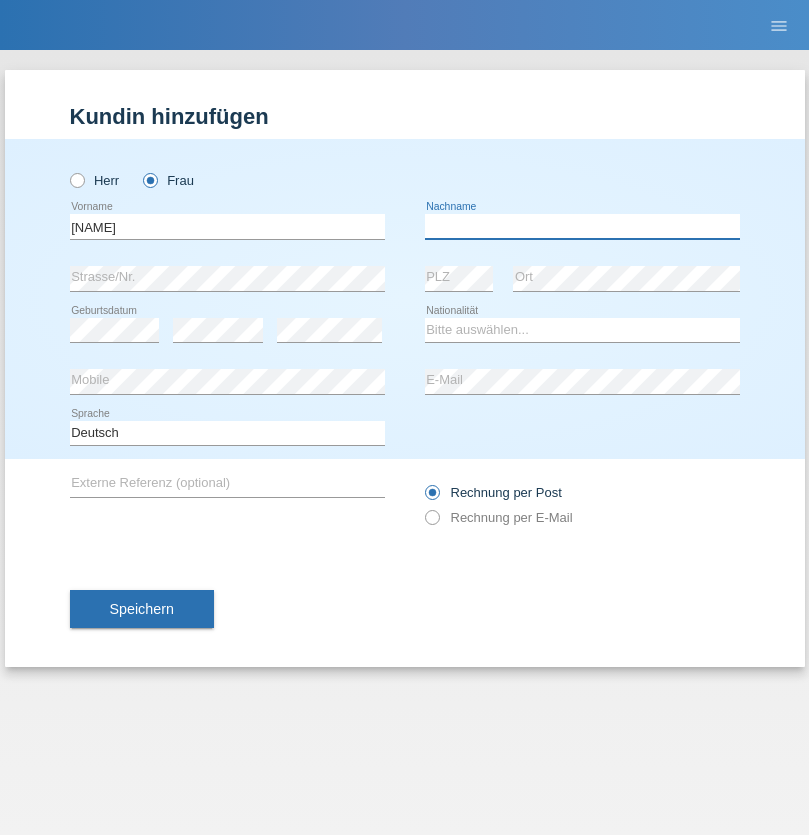 click at bounding box center (582, 226) 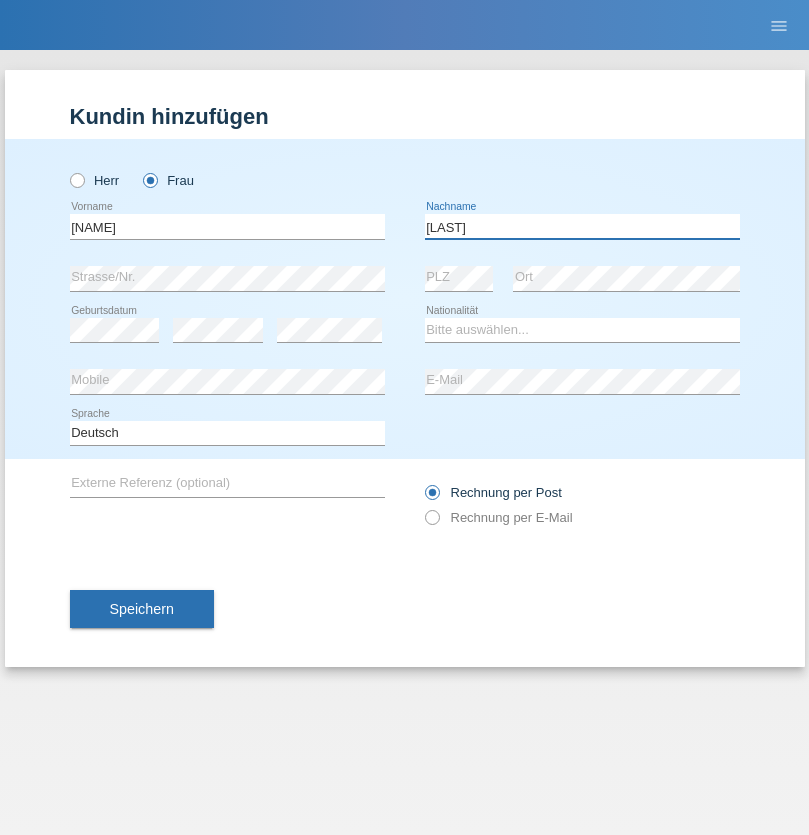 type on "[LAST]" 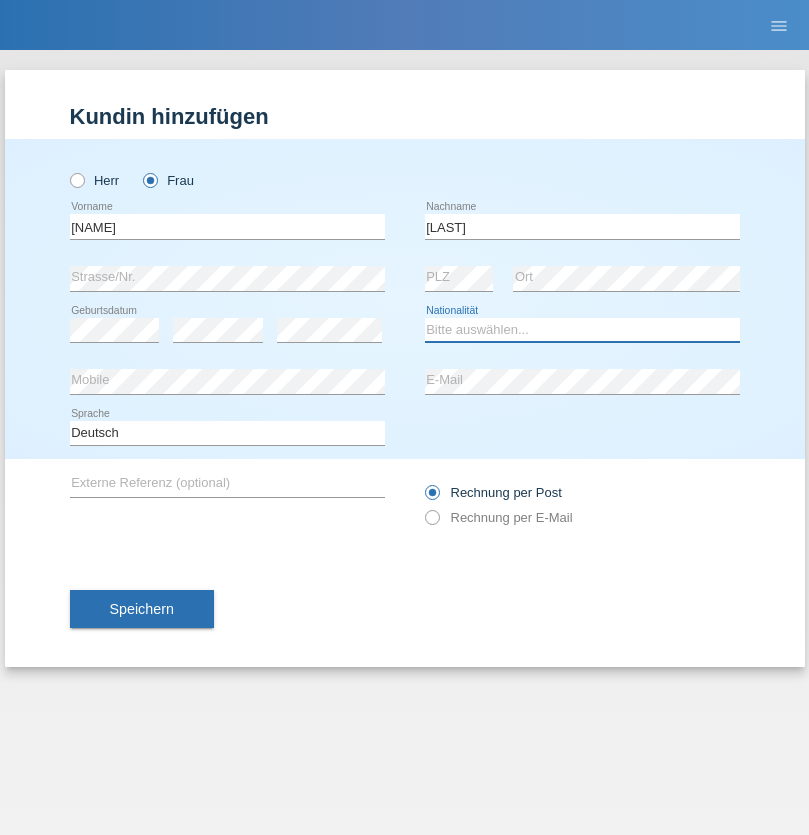 select on "SK" 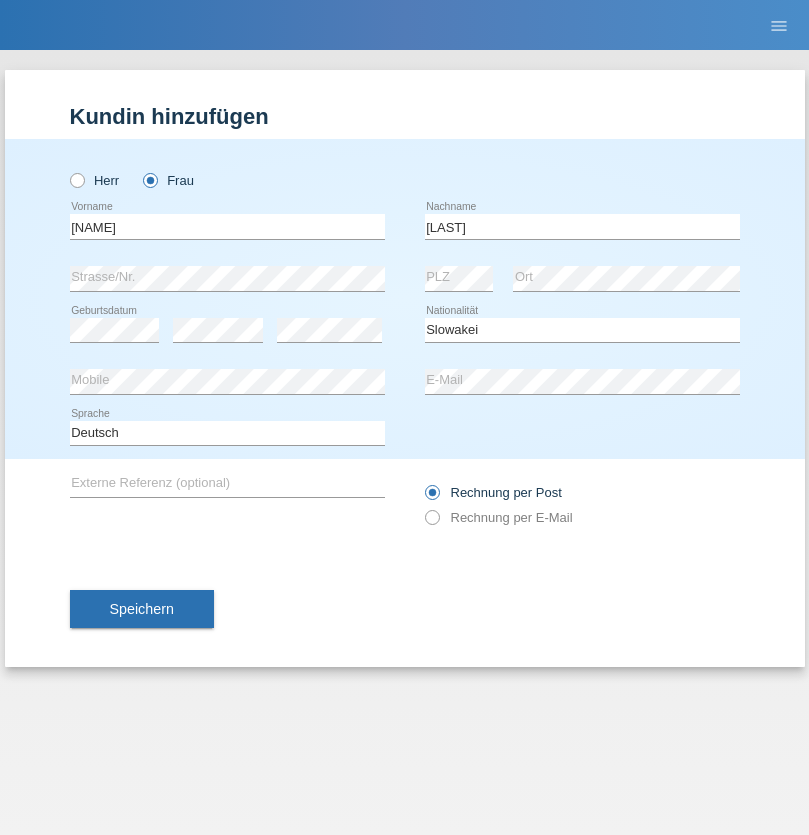 select on "C" 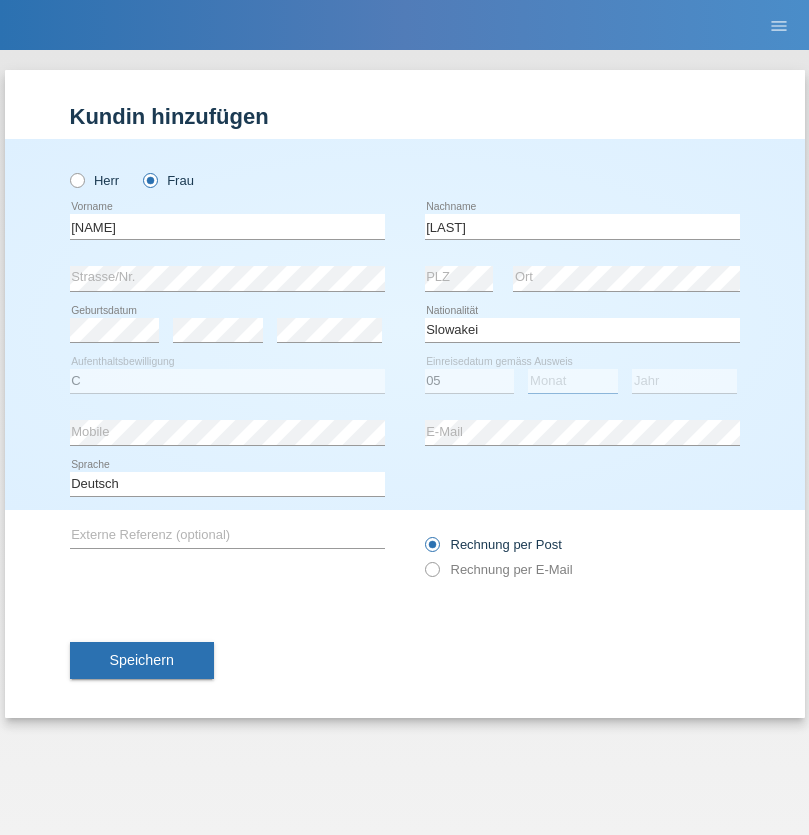 select on "04" 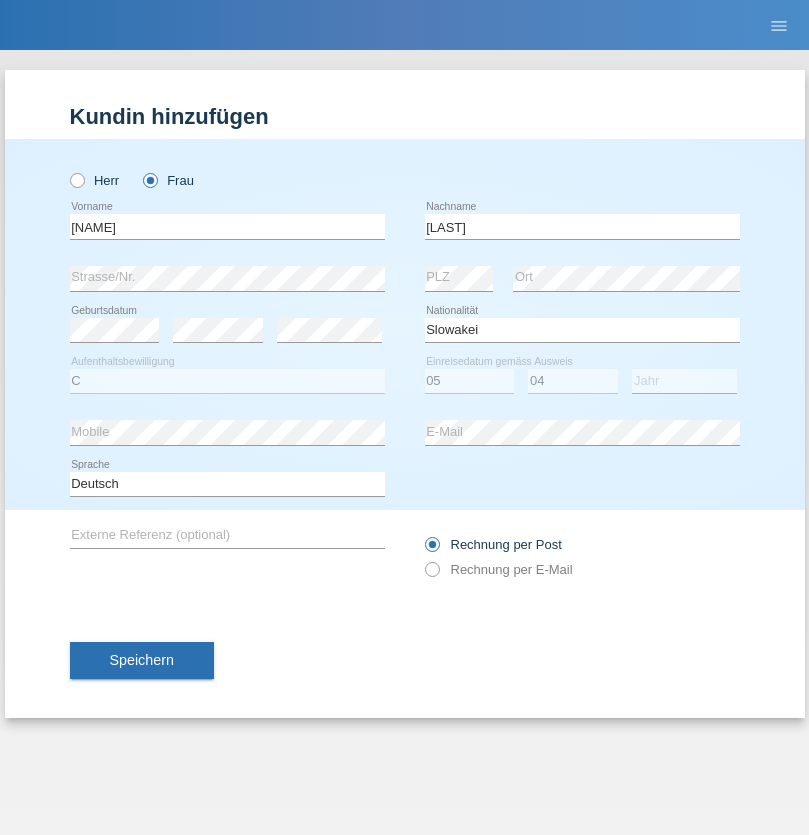select on "2014" 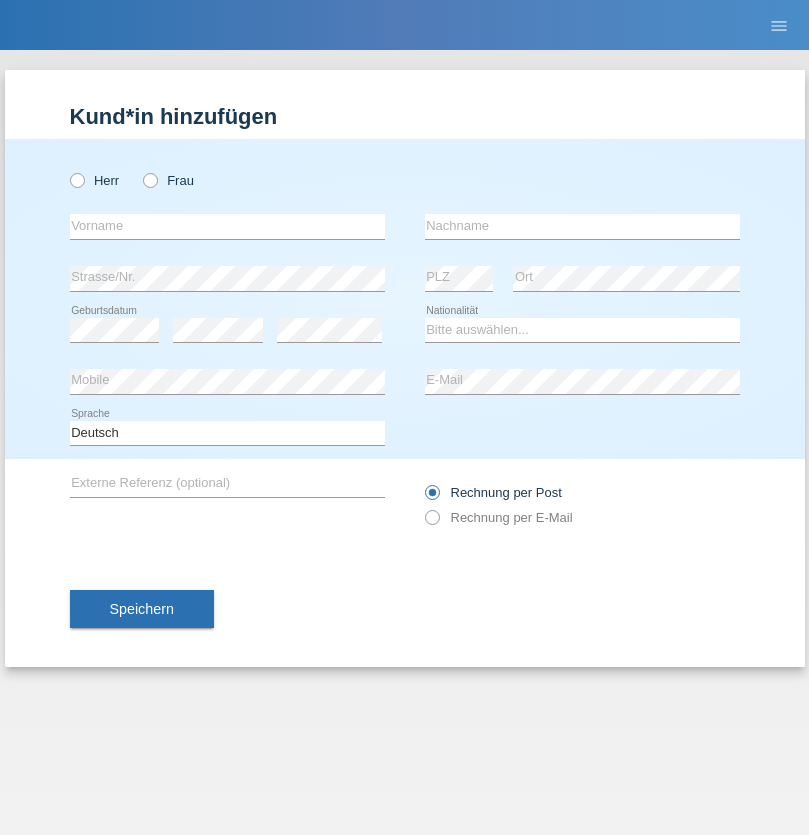 scroll, scrollTop: 0, scrollLeft: 0, axis: both 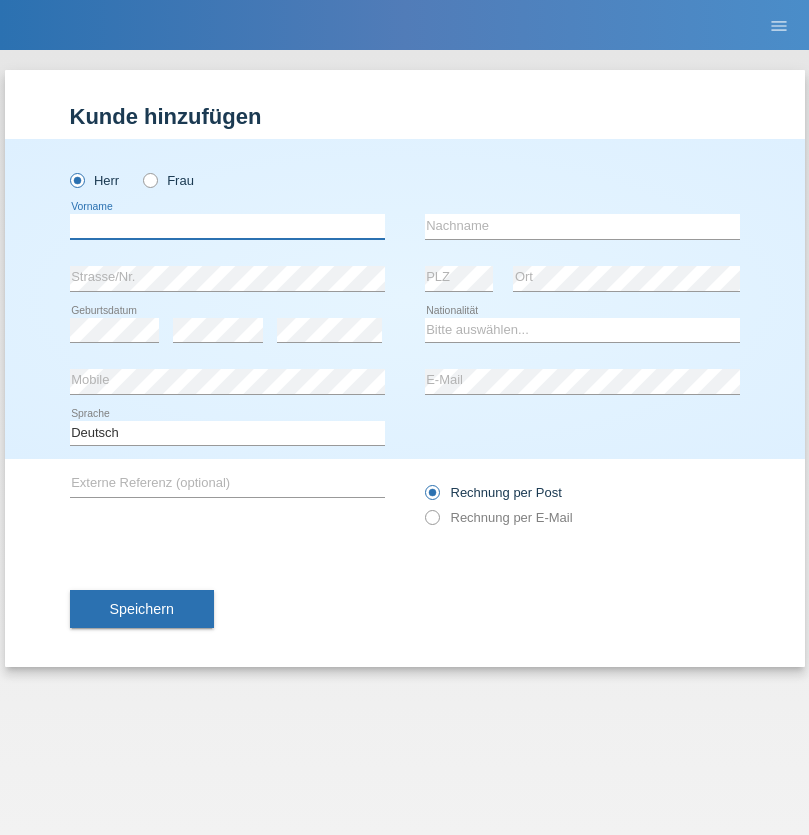 click at bounding box center [227, 226] 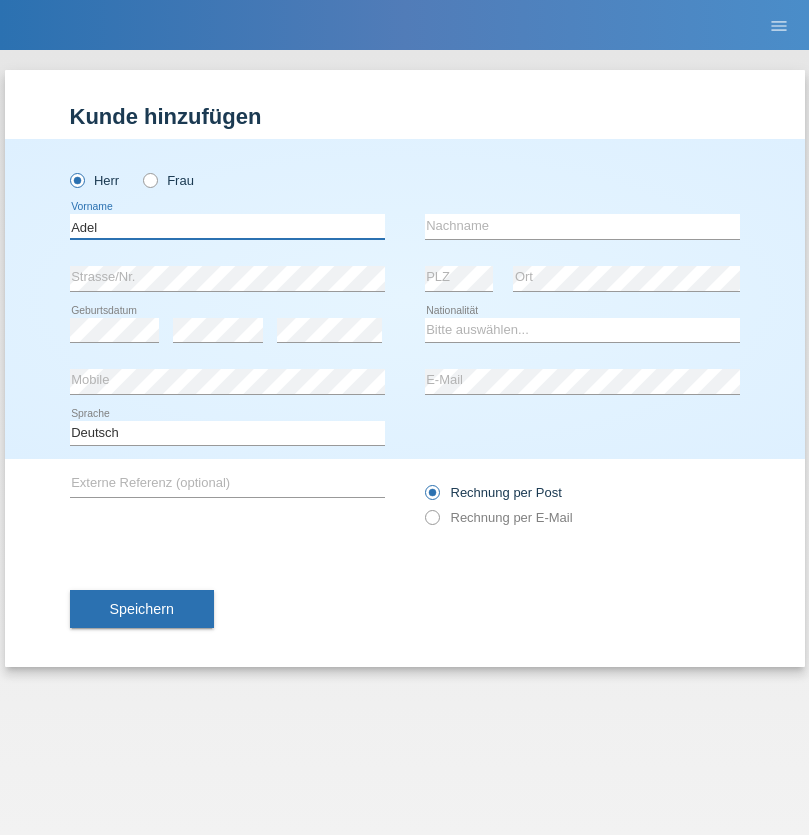 type on "Adel" 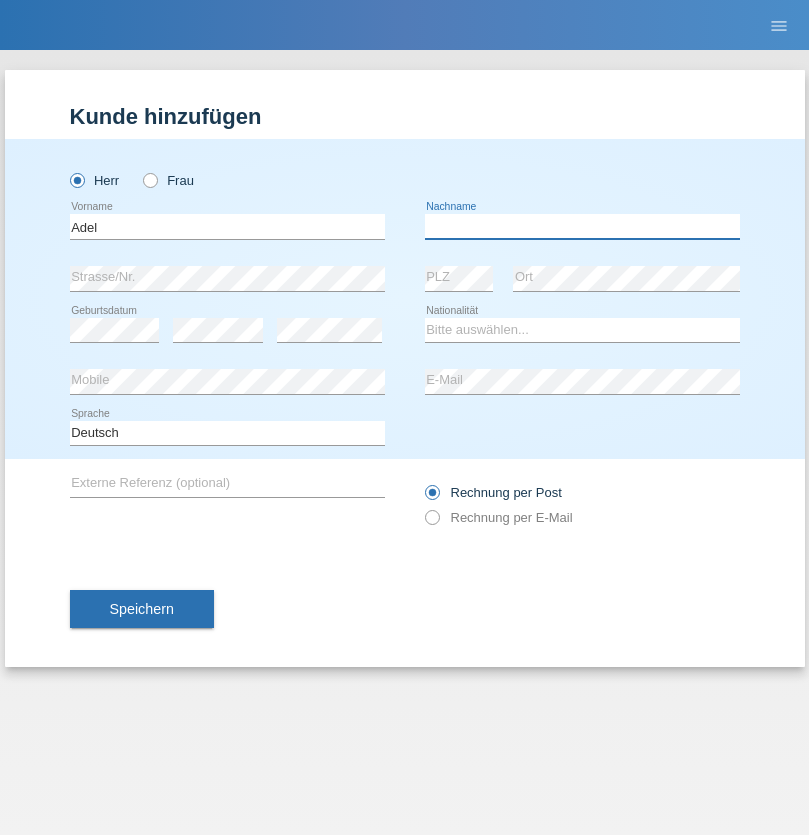 click at bounding box center [582, 226] 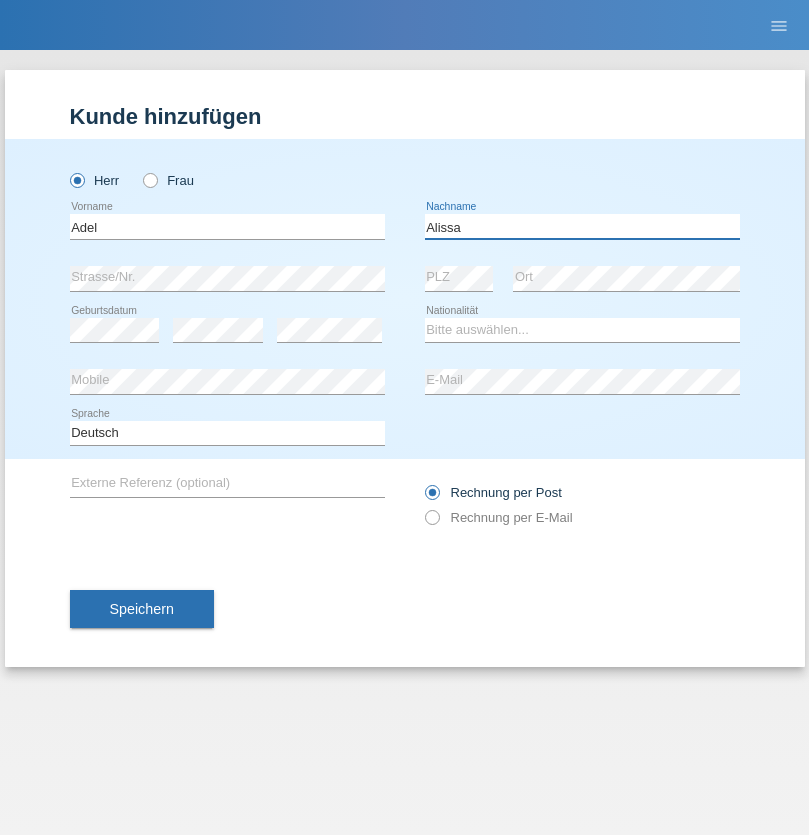 type on "Alissa" 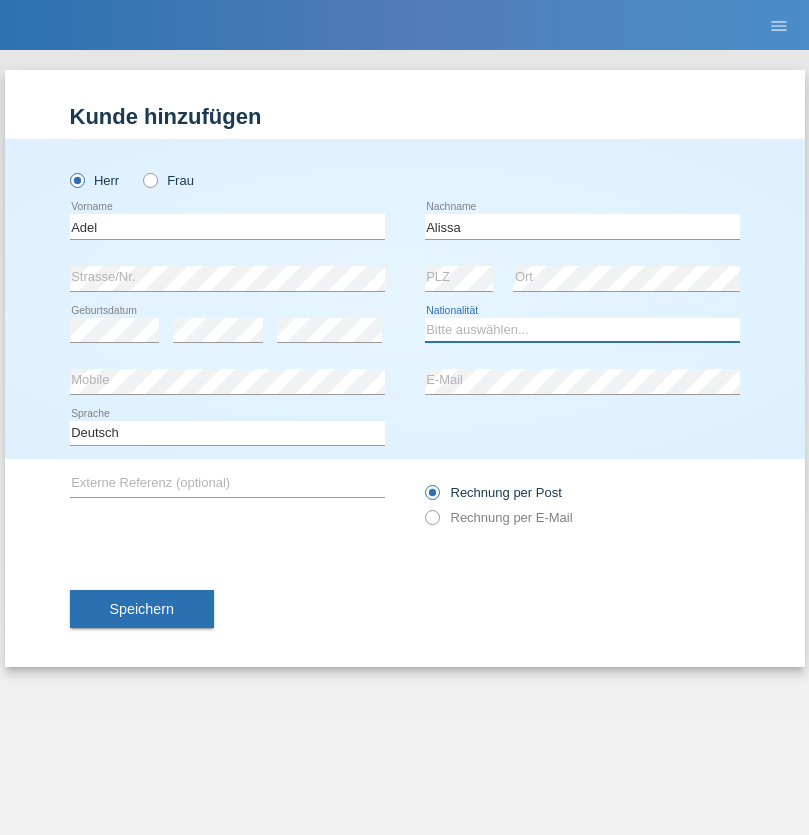 select on "SY" 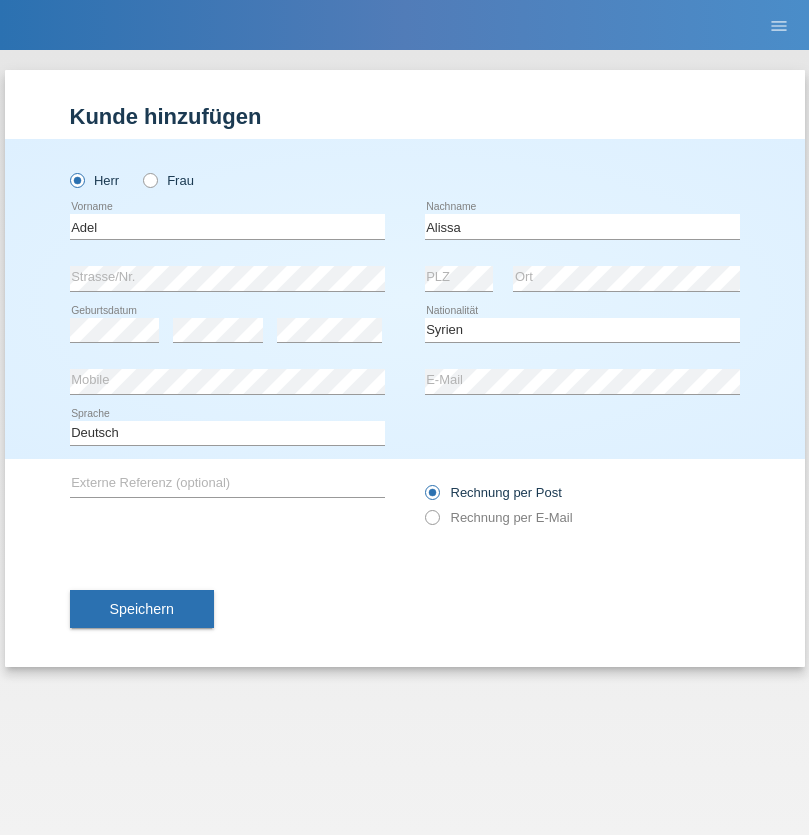 select on "C" 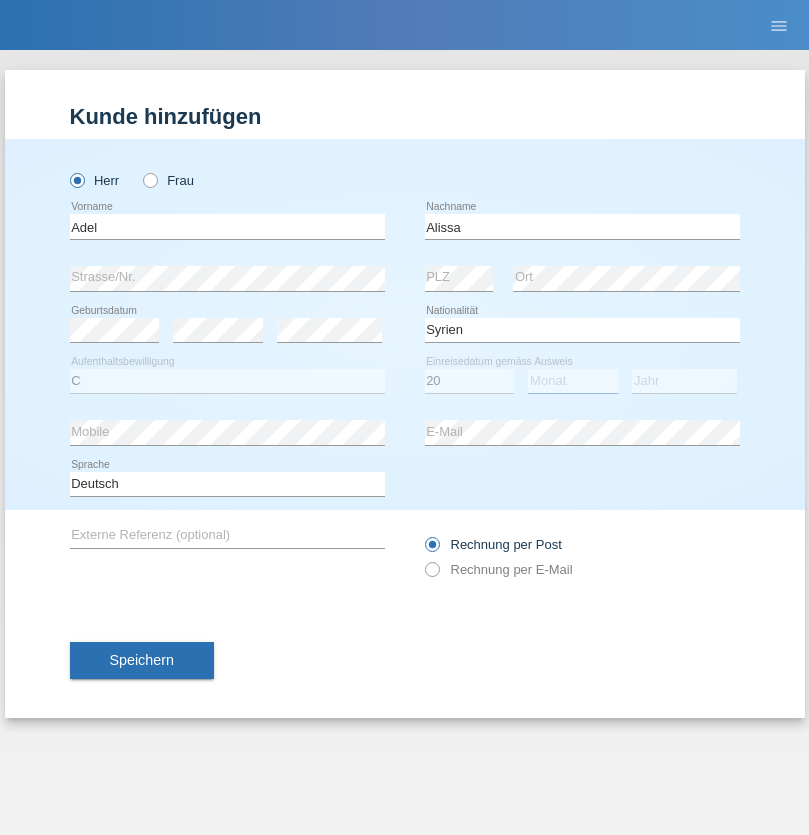 select on "09" 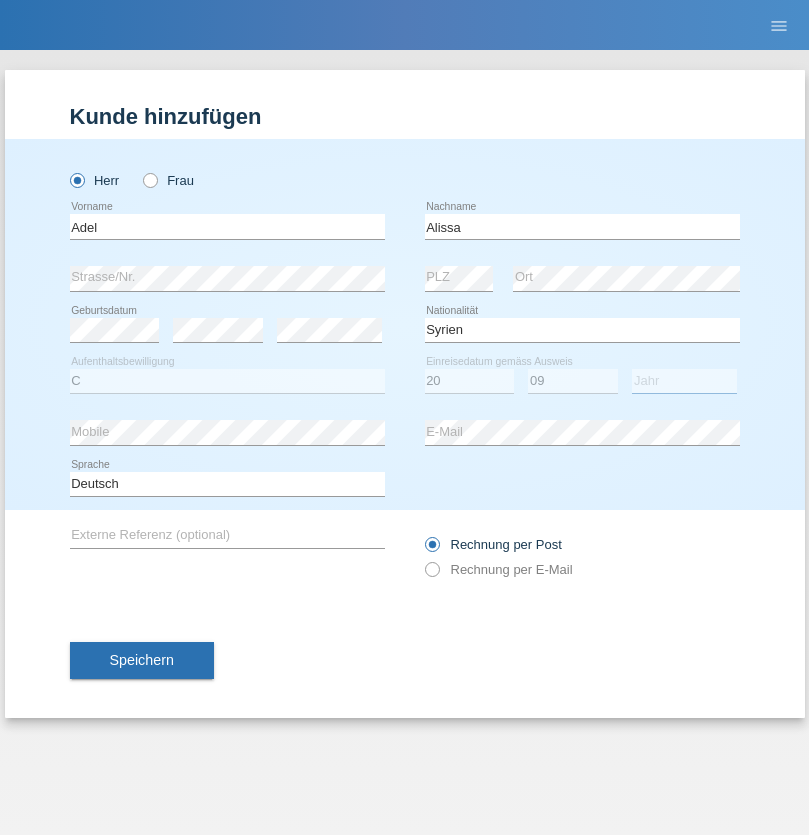 select on "2018" 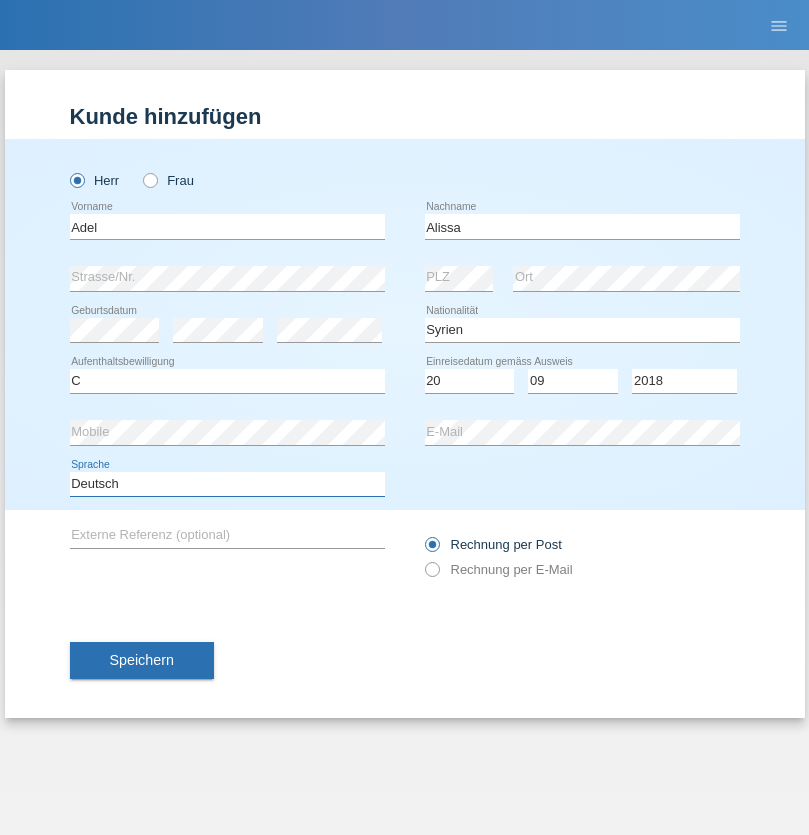 select on "en" 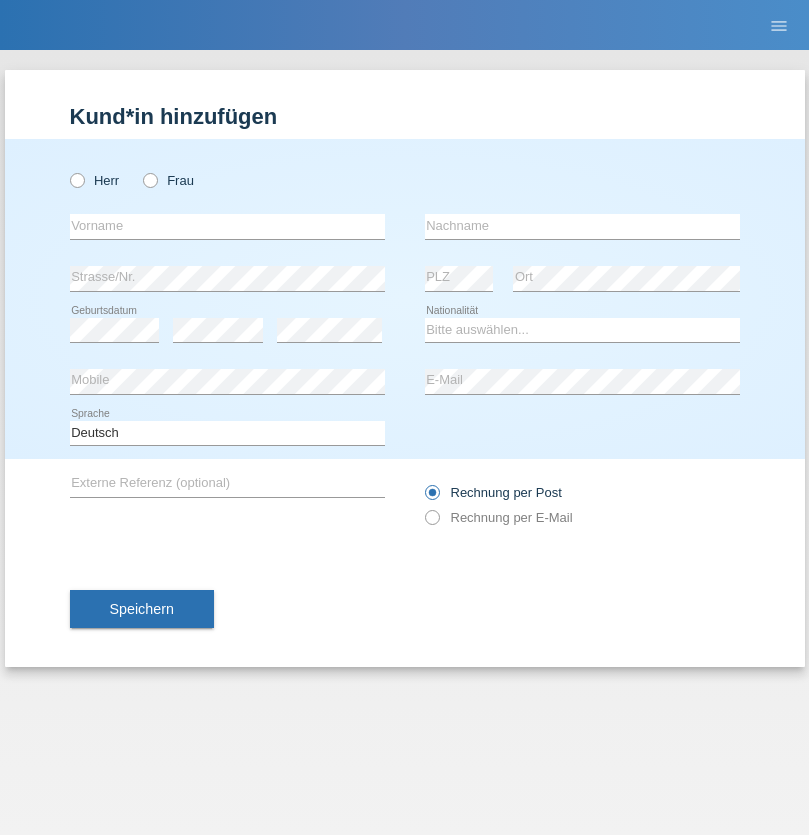 scroll, scrollTop: 0, scrollLeft: 0, axis: both 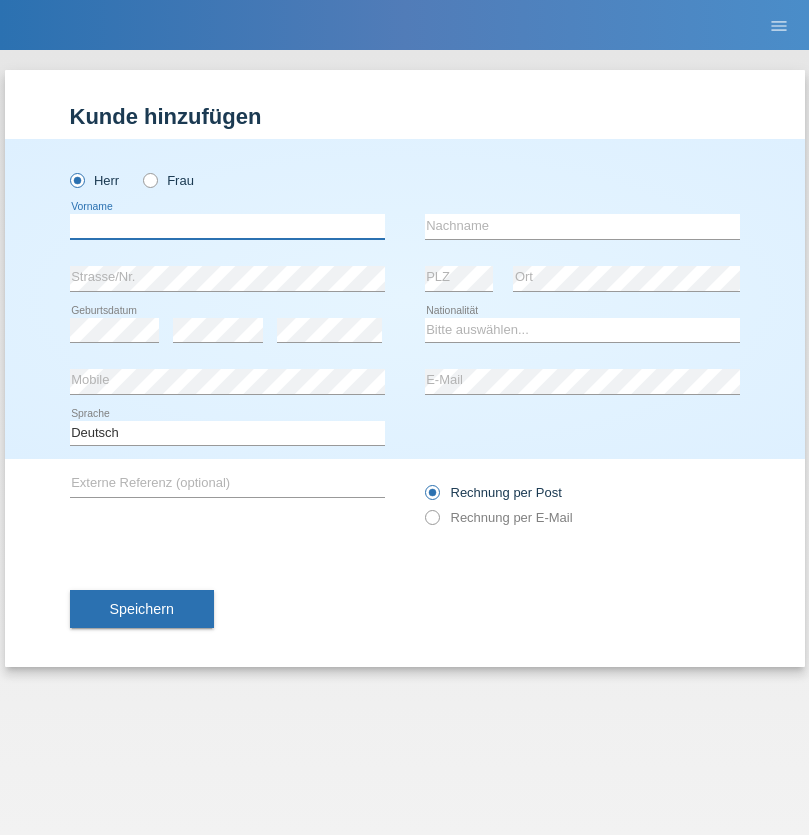 click at bounding box center (227, 226) 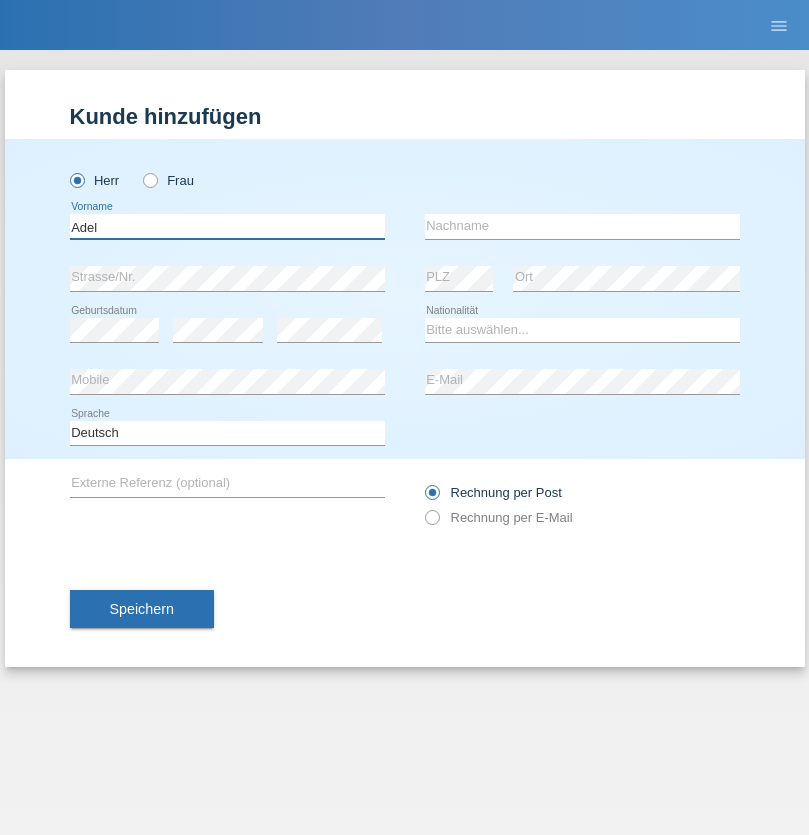 type on "Adel" 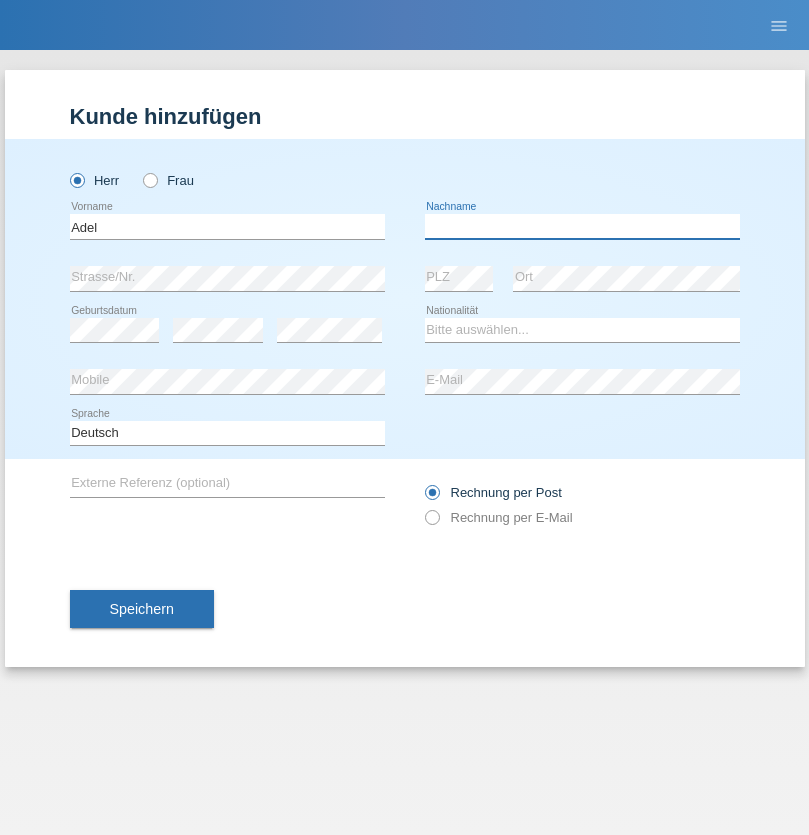 click at bounding box center (582, 226) 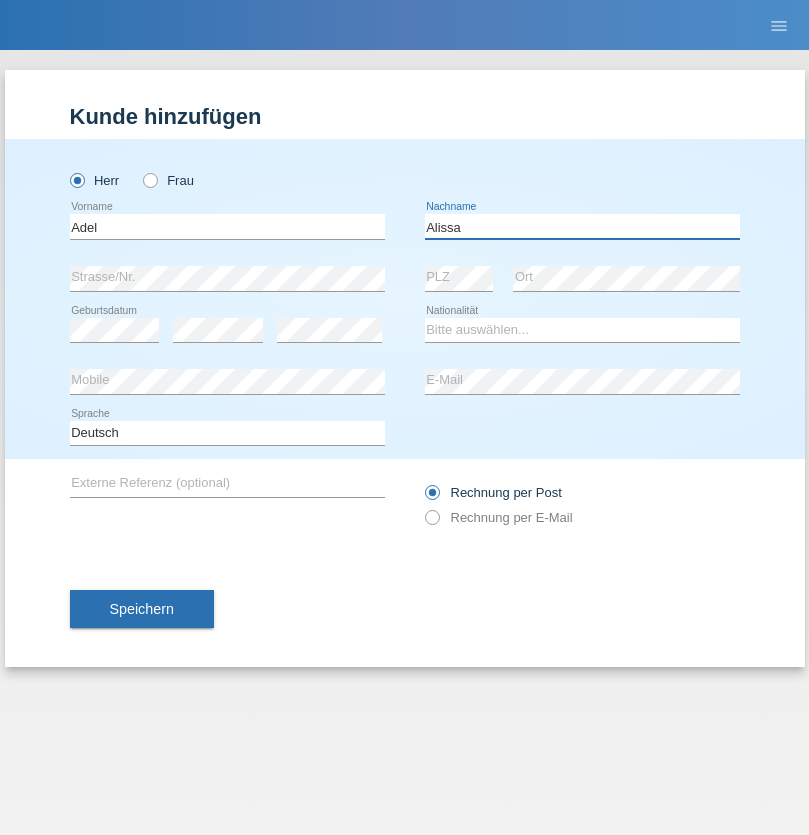 type on "Alissa" 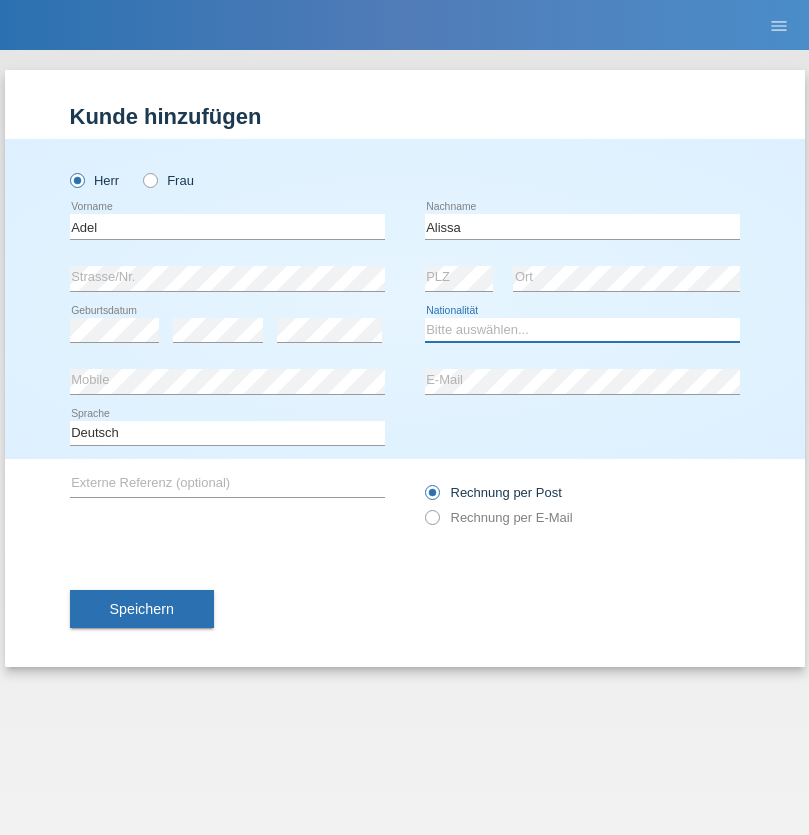 select on "SY" 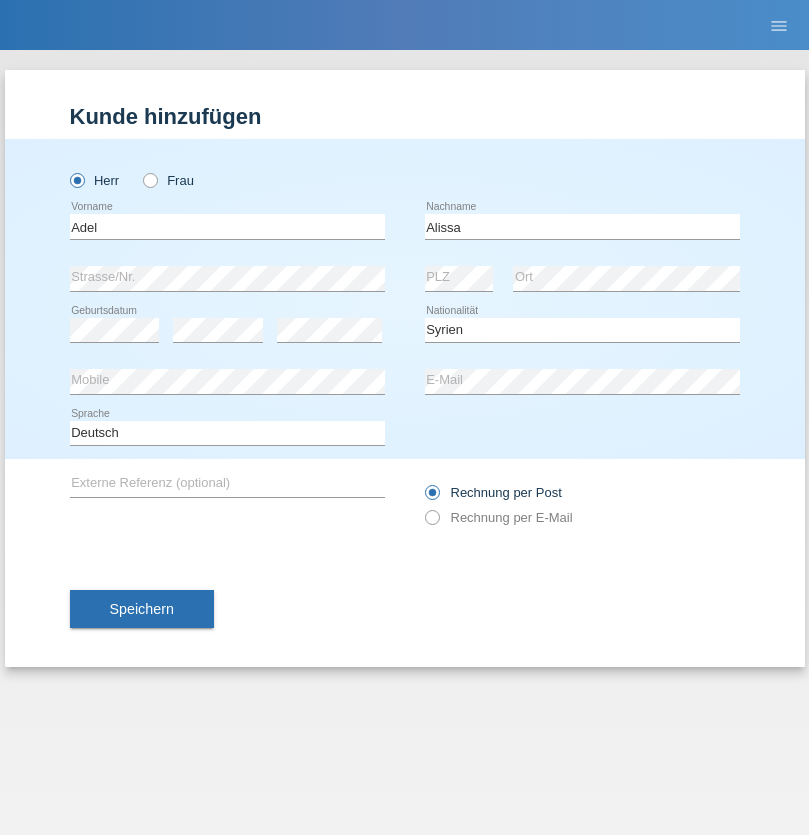 select on "C" 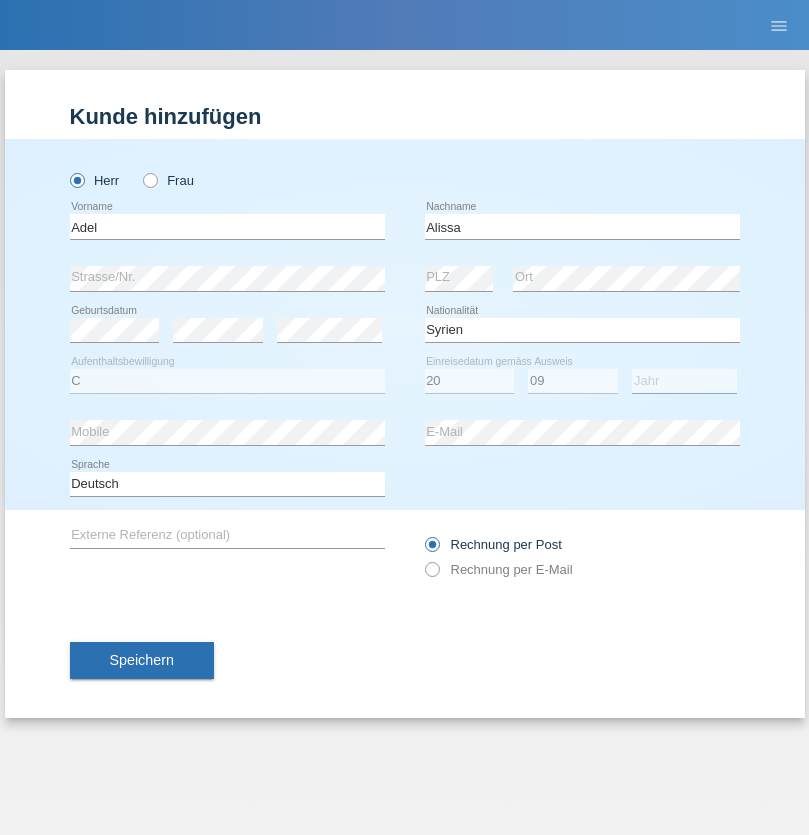 select on "2018" 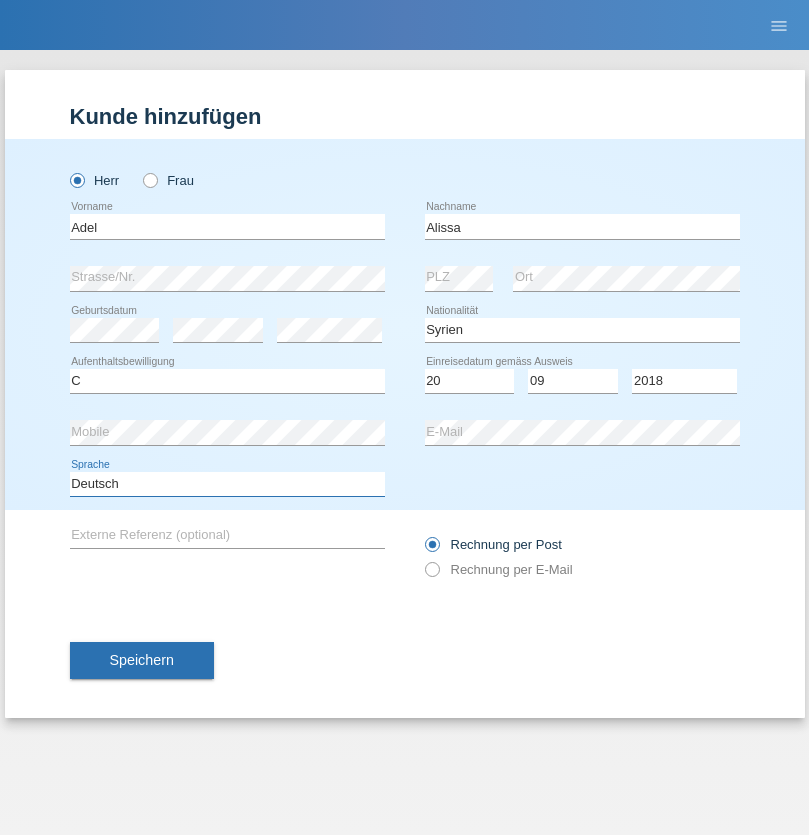 select on "en" 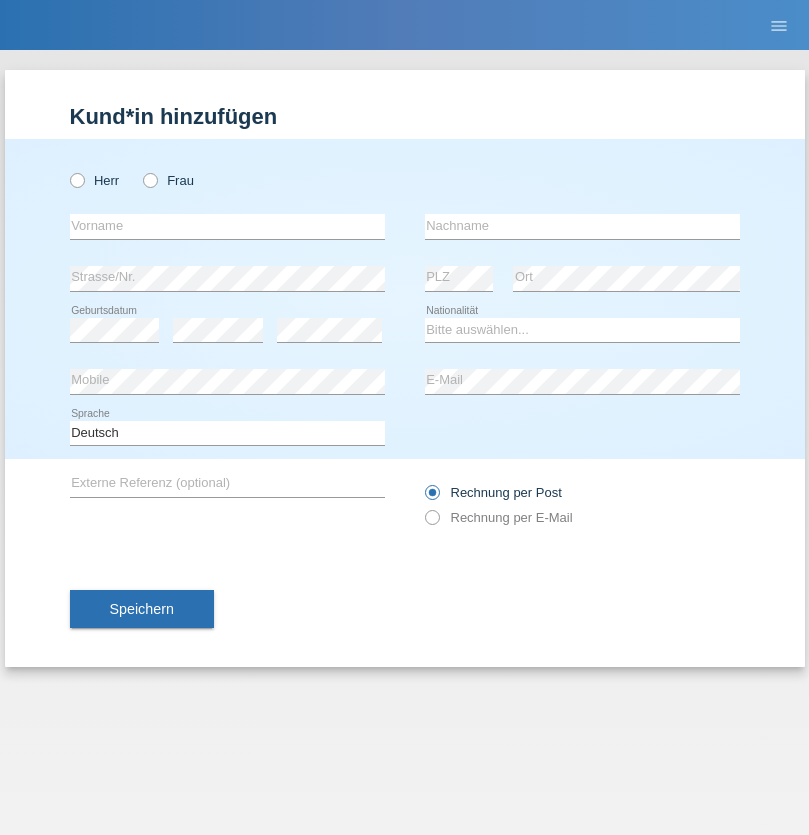 scroll, scrollTop: 0, scrollLeft: 0, axis: both 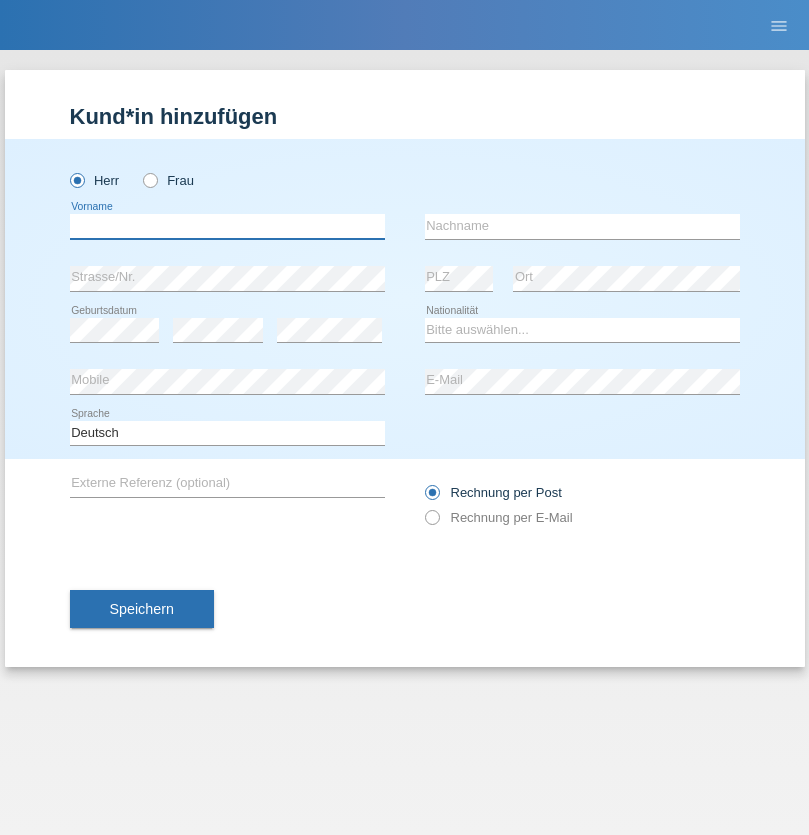 click at bounding box center (227, 226) 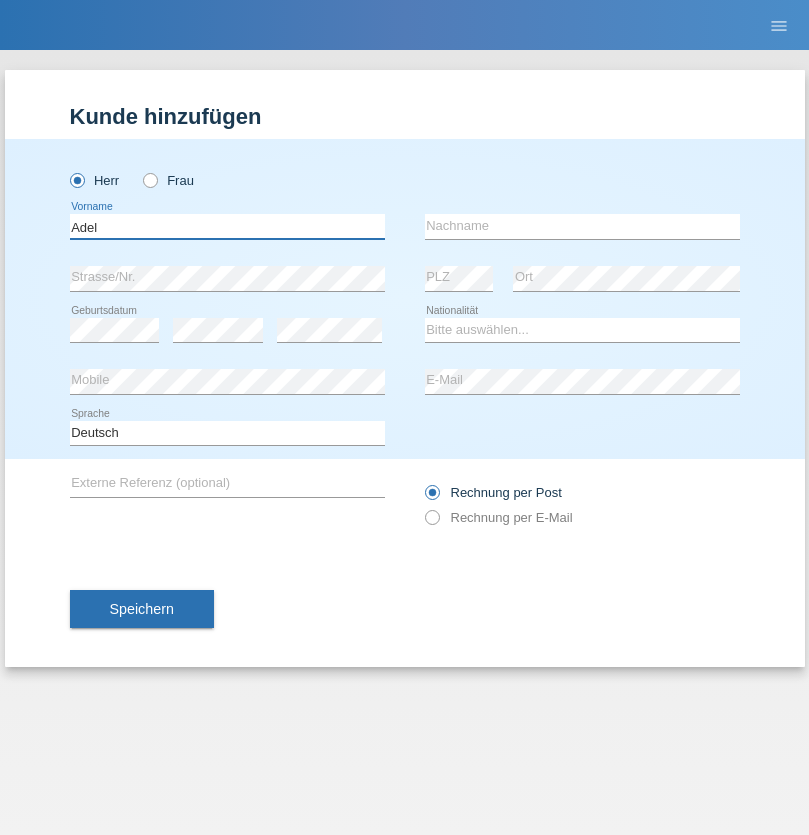 type on "Adel" 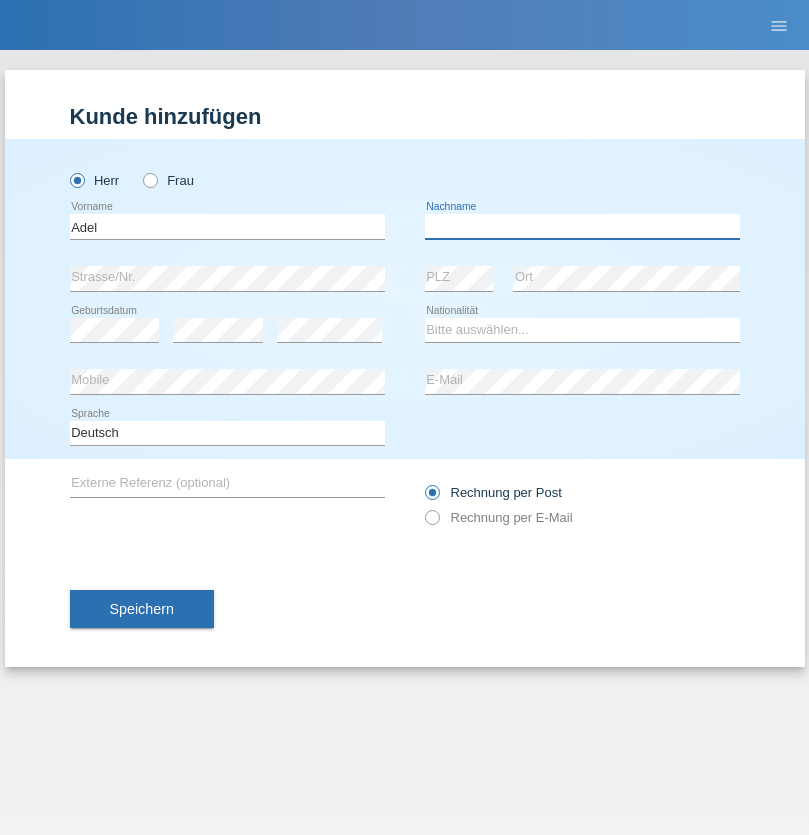 click at bounding box center [582, 226] 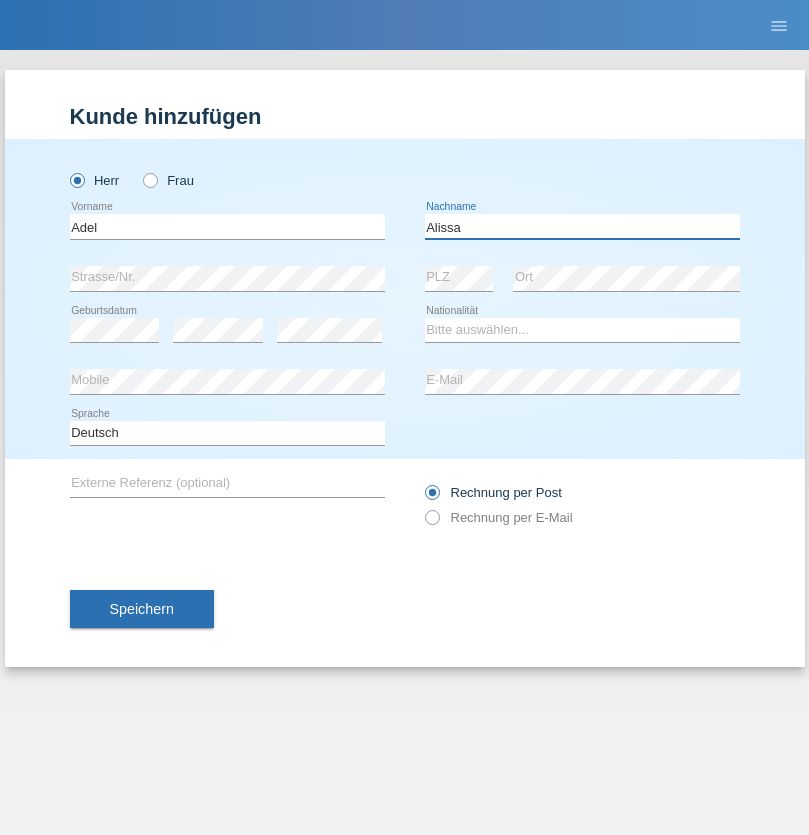 type on "Alissa" 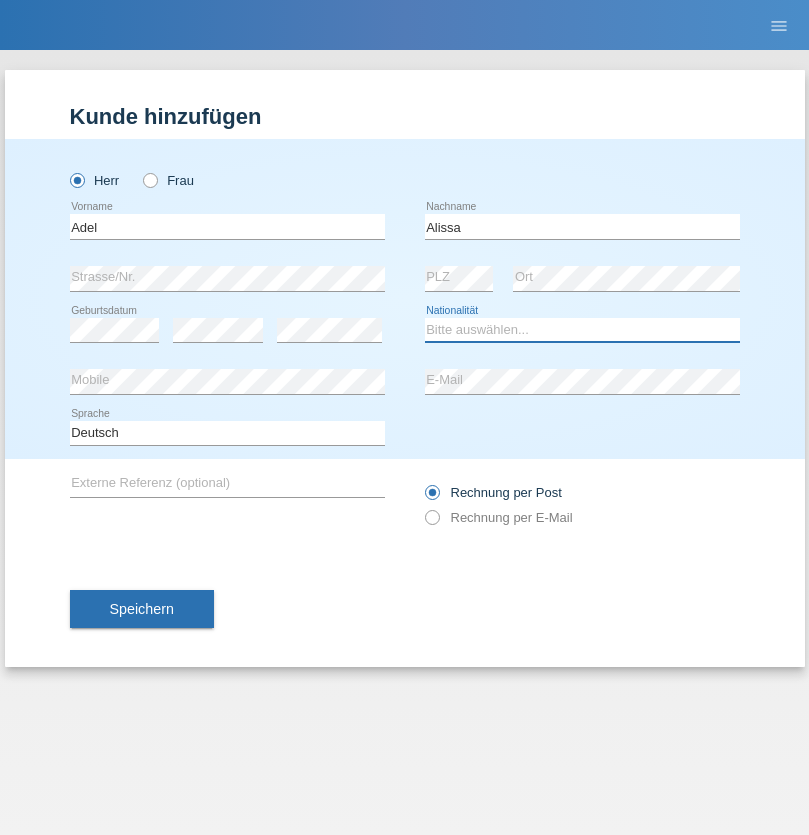 select on "SY" 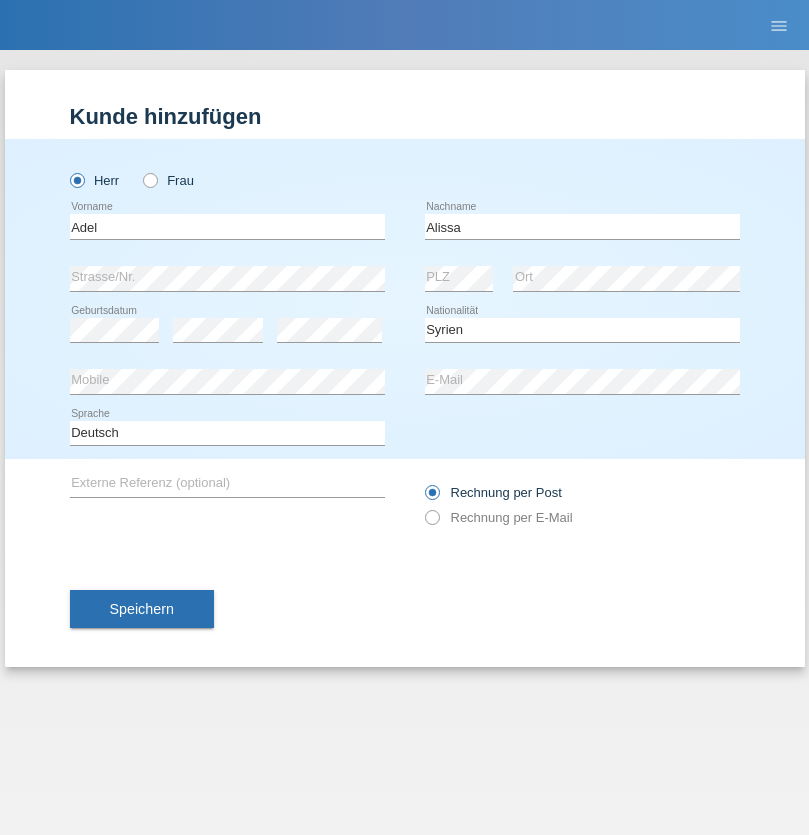 select on "C" 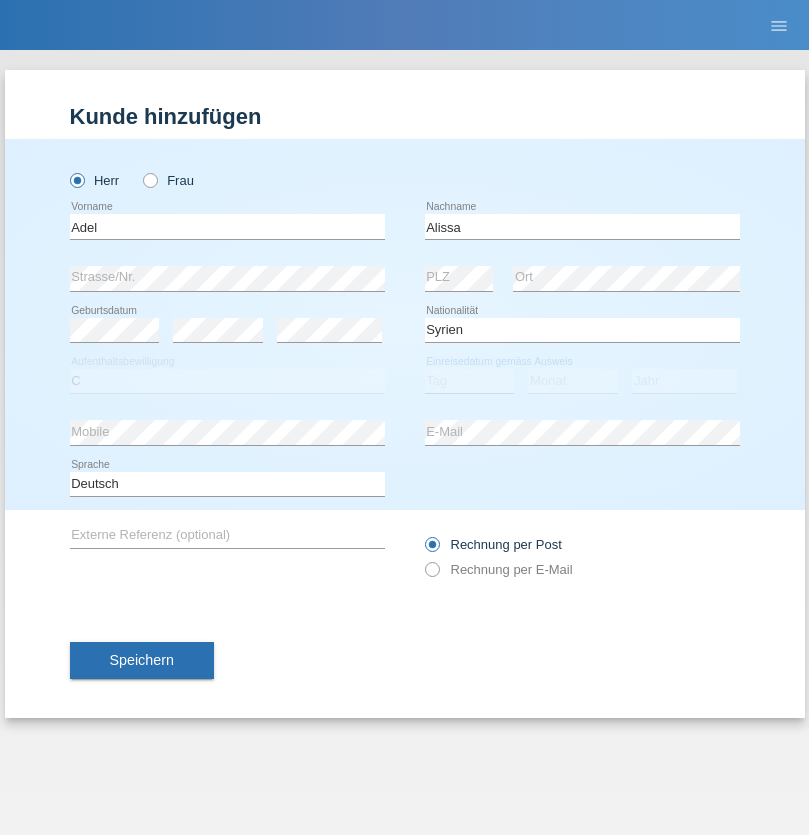 select on "20" 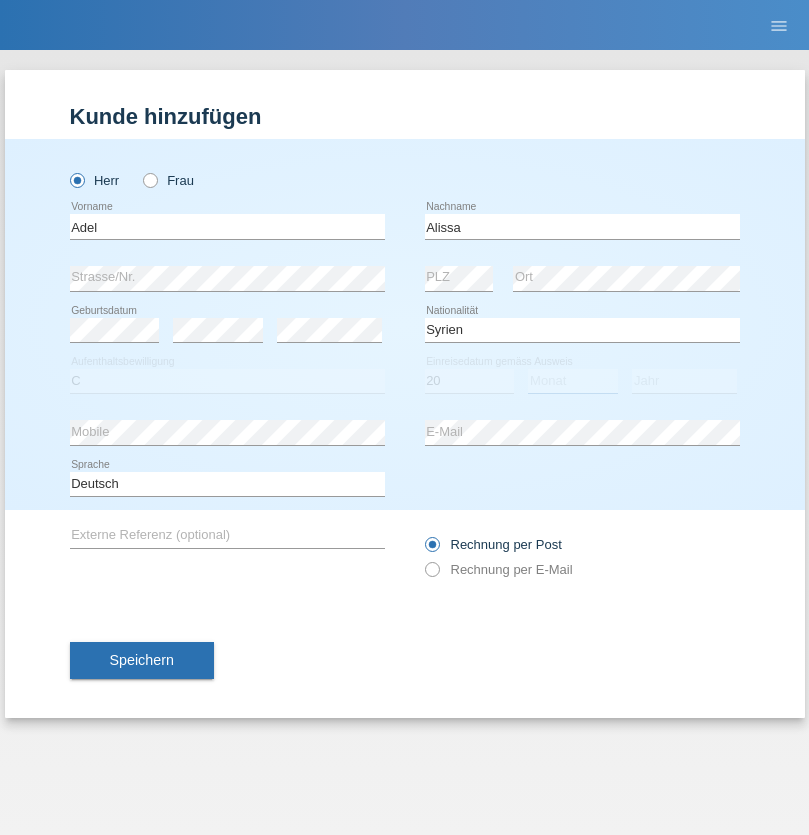 select on "09" 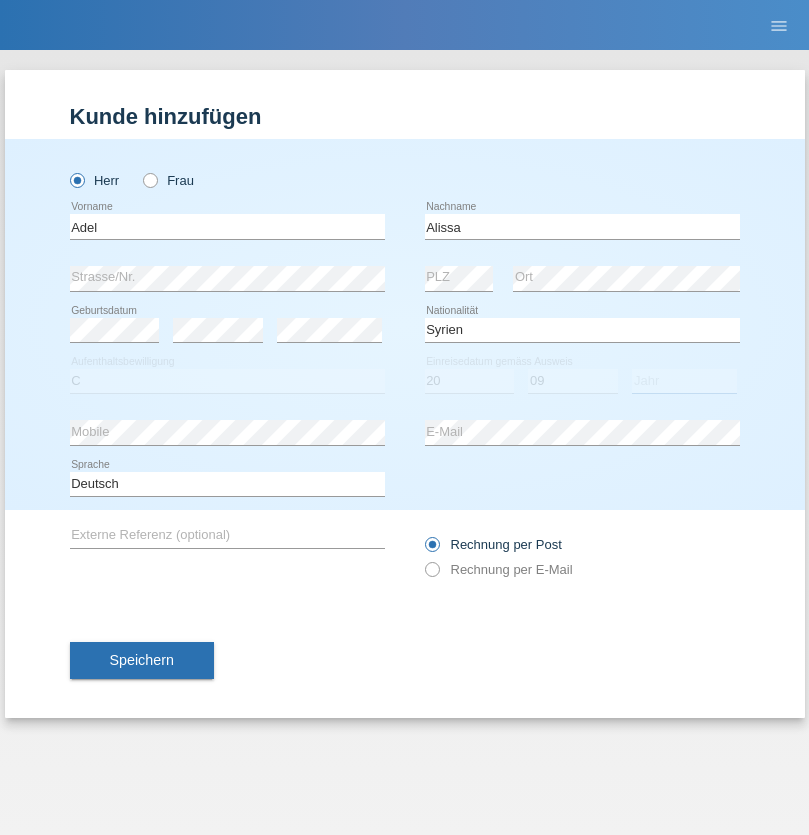 select on "2018" 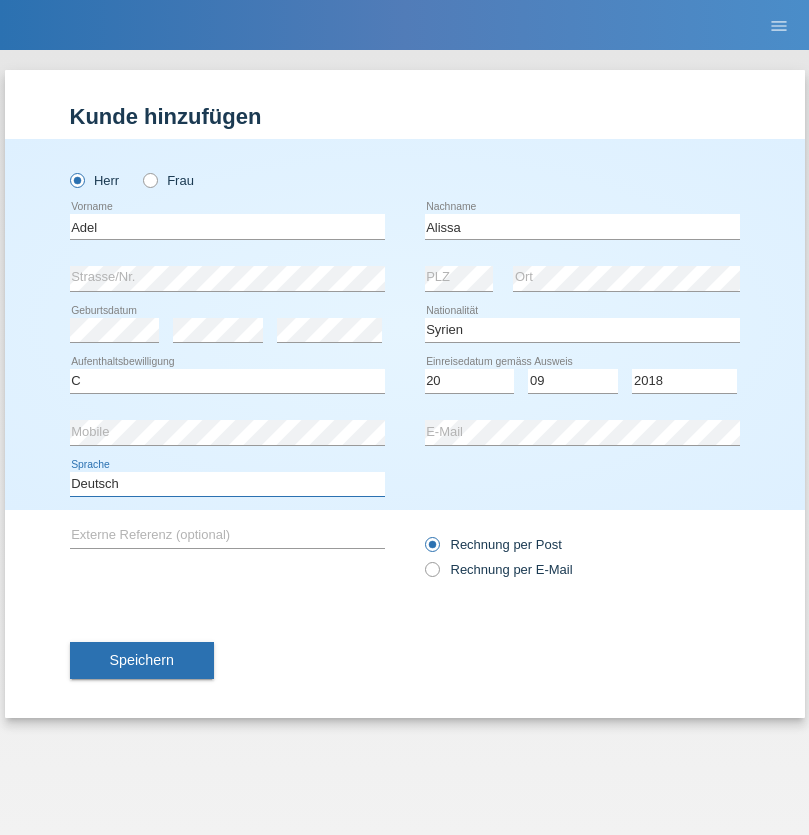 select on "en" 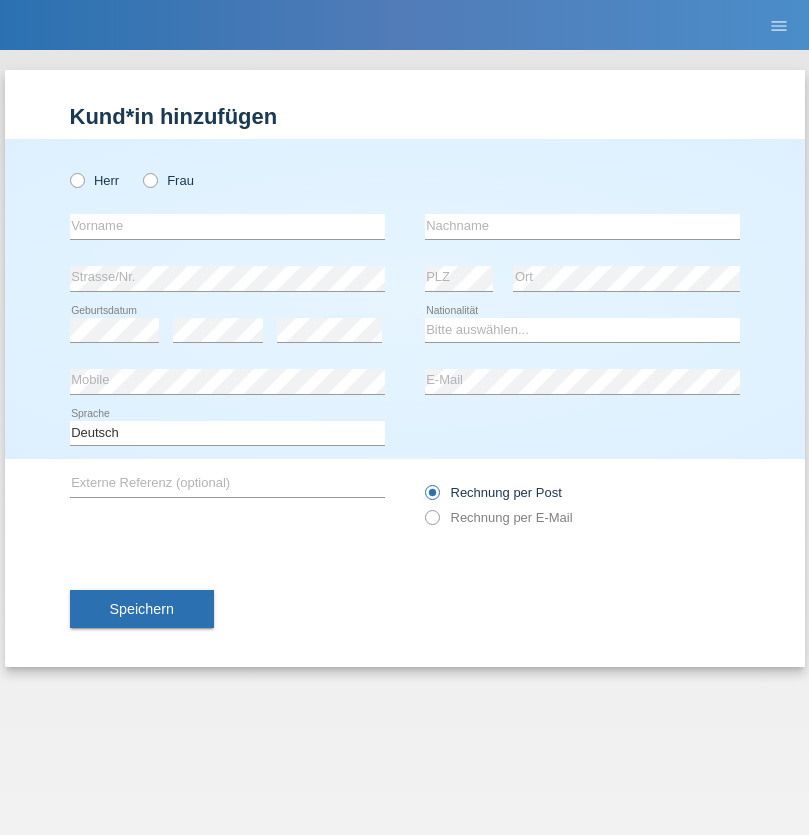 scroll, scrollTop: 0, scrollLeft: 0, axis: both 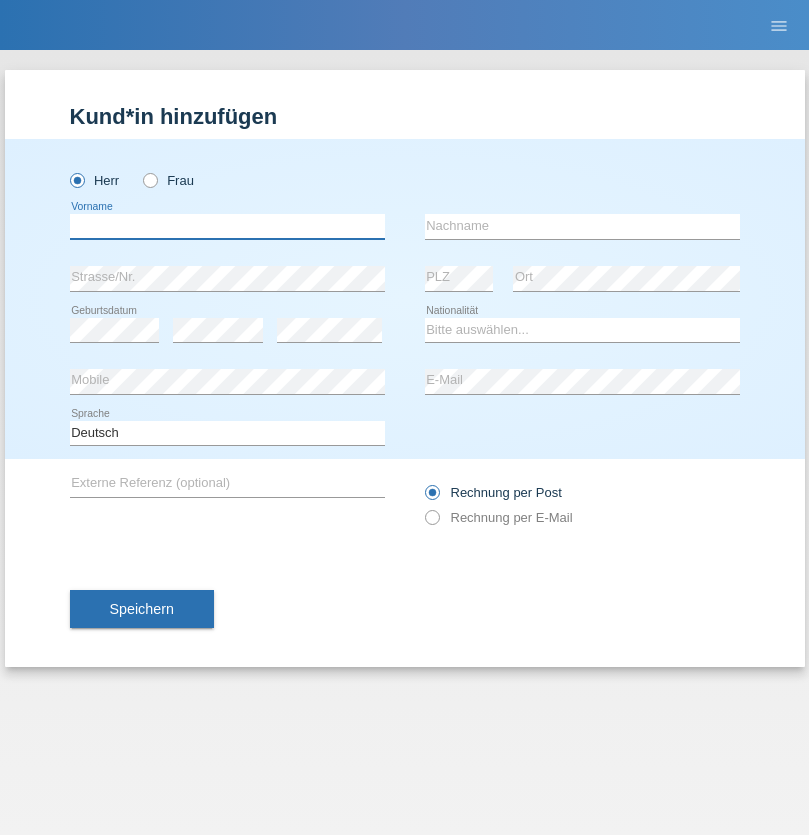 click at bounding box center [227, 226] 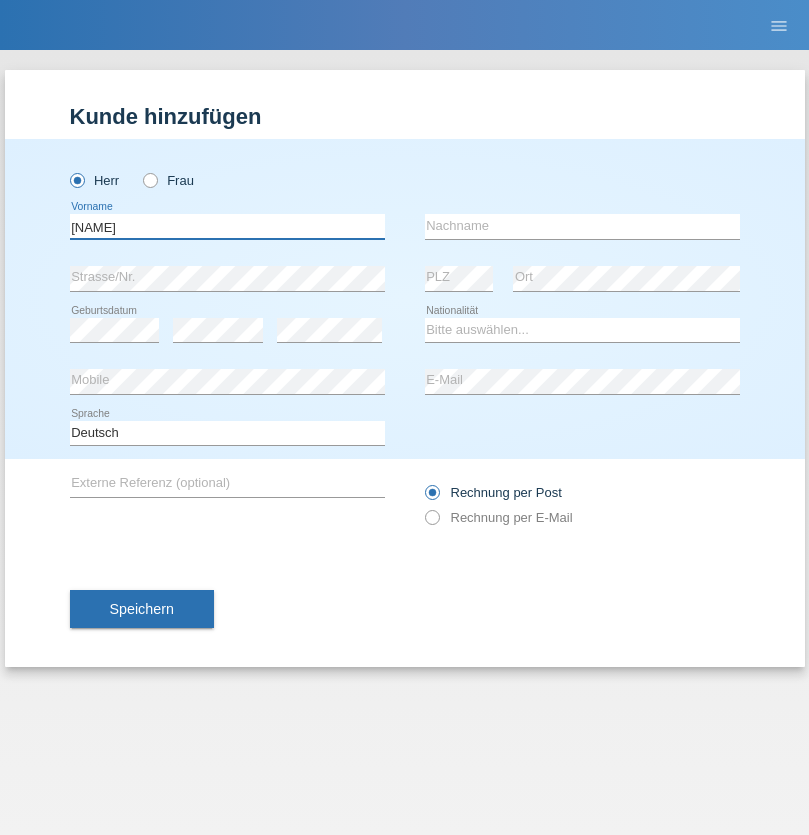 type on "[NAME]" 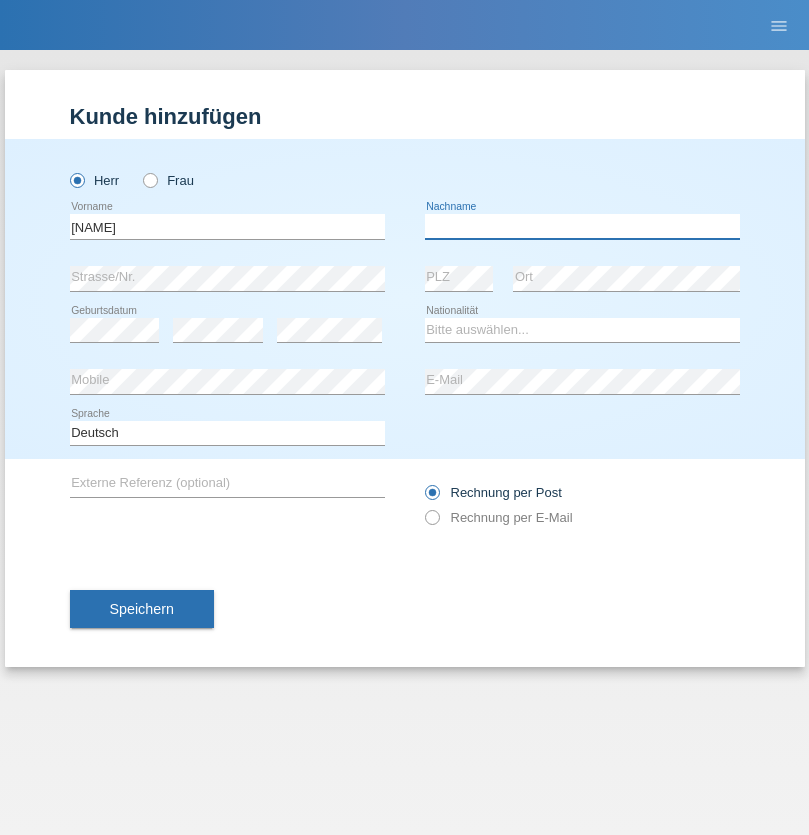 click at bounding box center [582, 226] 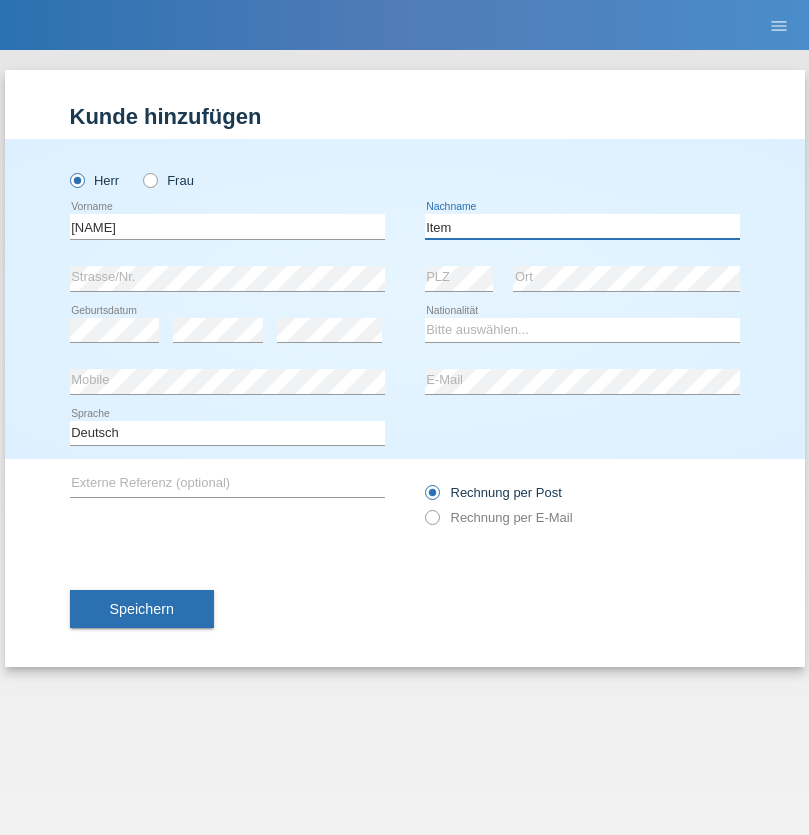 type on "Item" 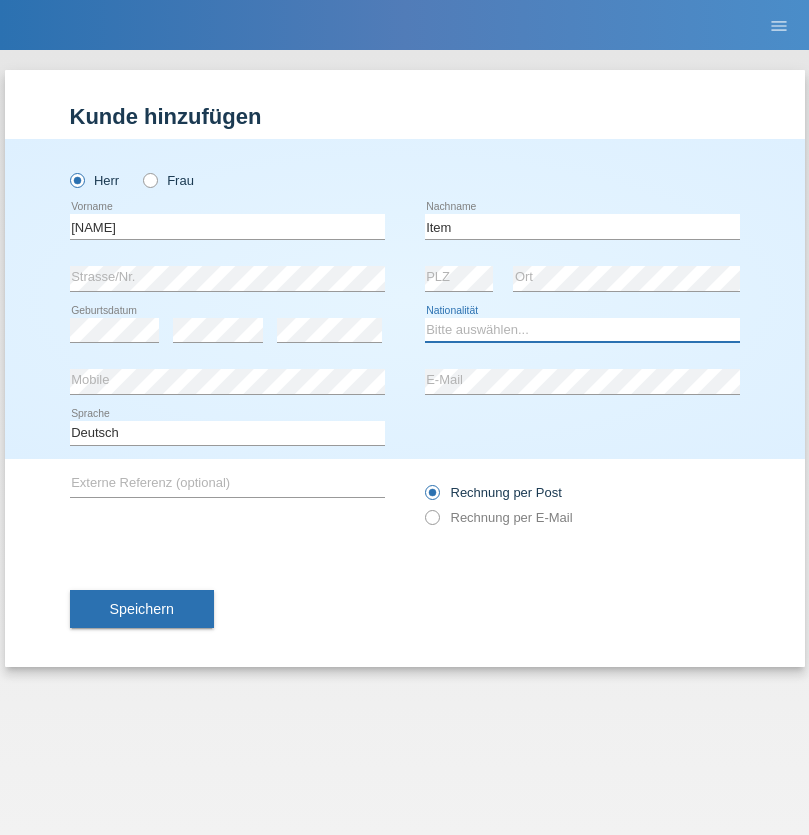 select on "CH" 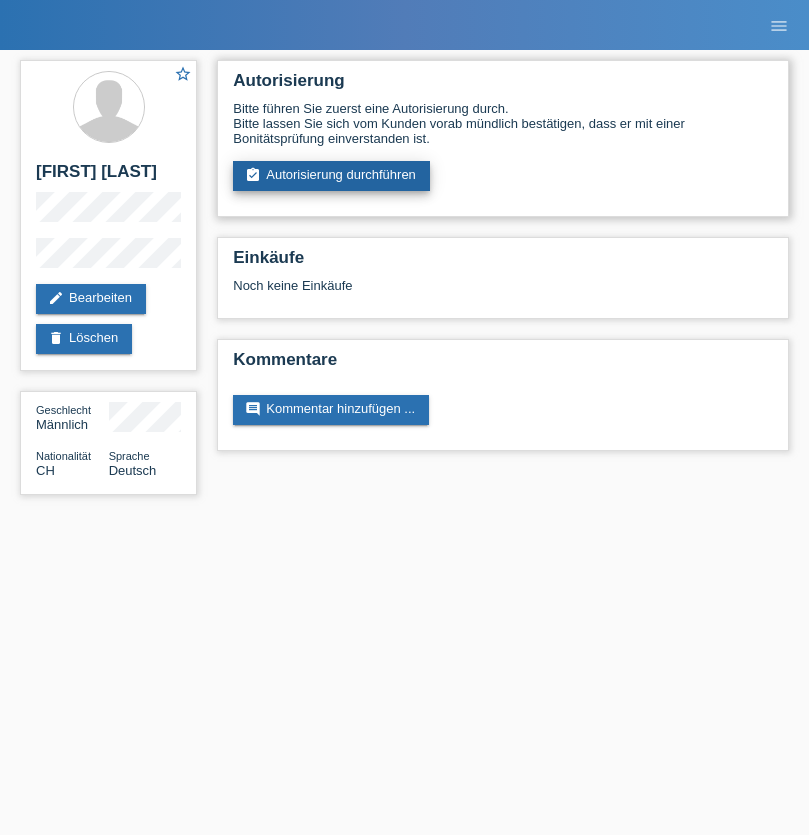 click on "assignment_turned_in  Autorisierung durchführen" at bounding box center (331, 176) 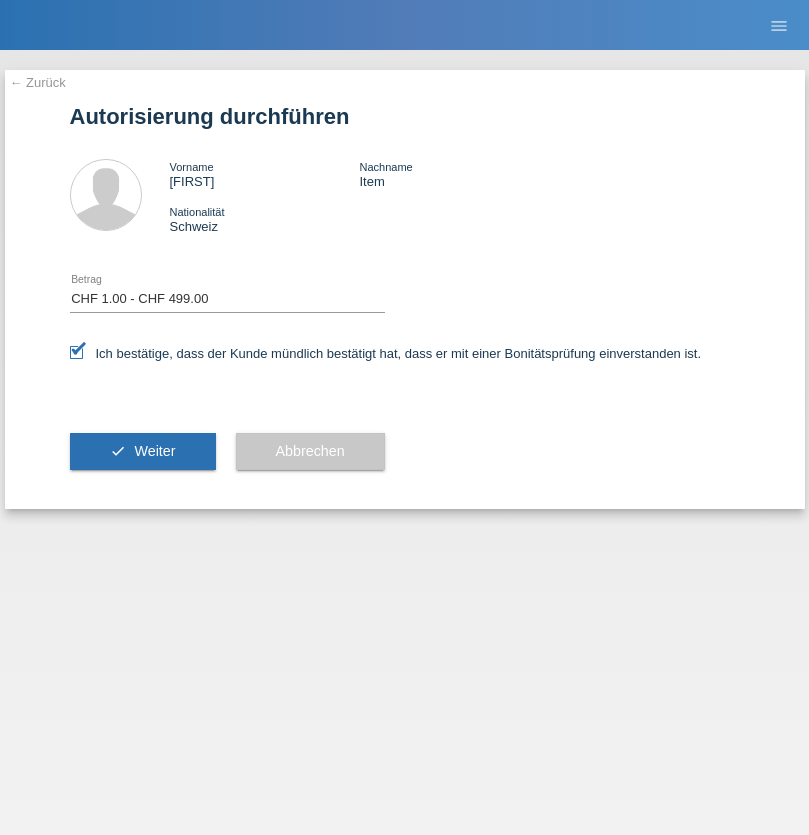 select on "1" 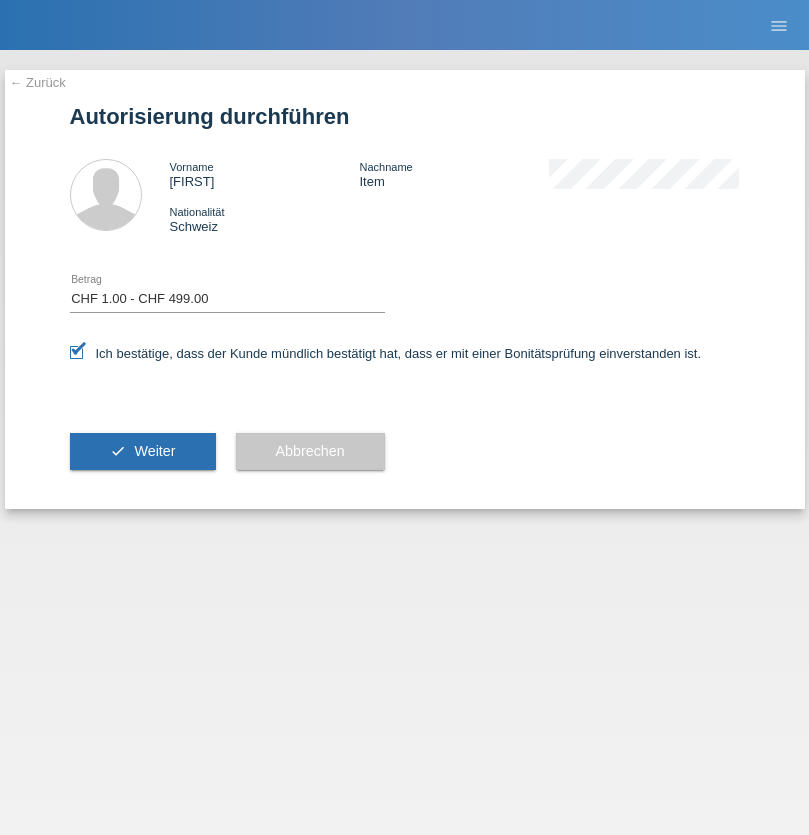 scroll, scrollTop: 0, scrollLeft: 0, axis: both 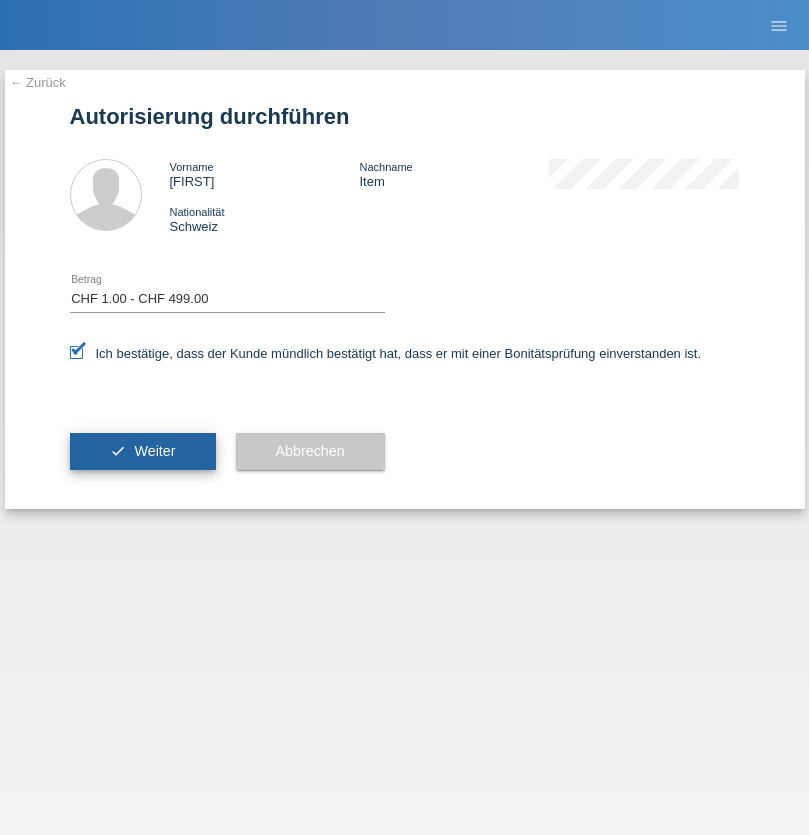 click on "Weiter" at bounding box center (154, 451) 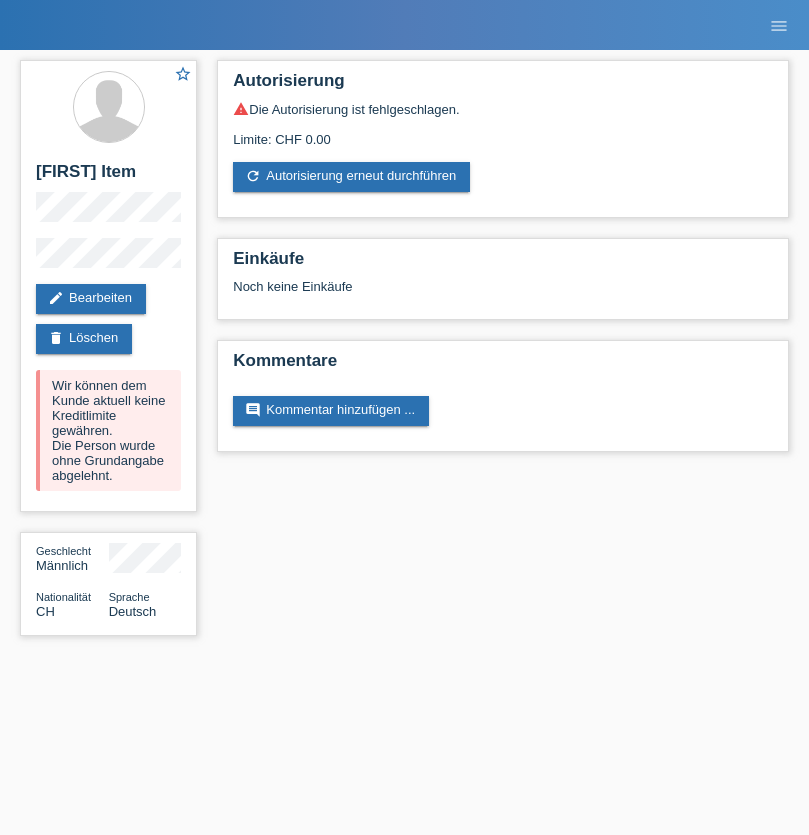scroll, scrollTop: 0, scrollLeft: 0, axis: both 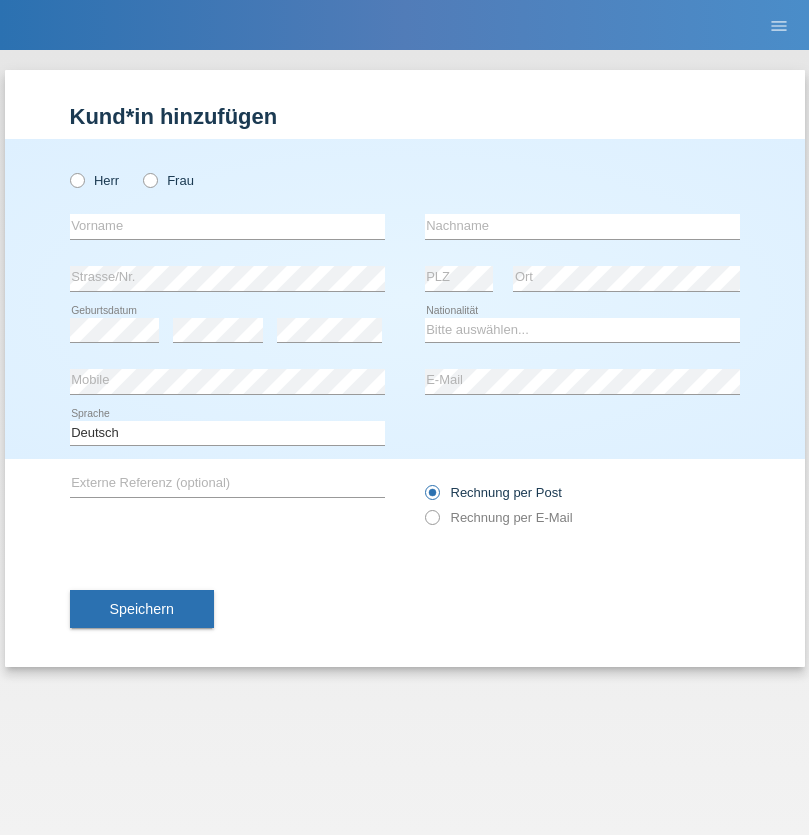 radio on "true" 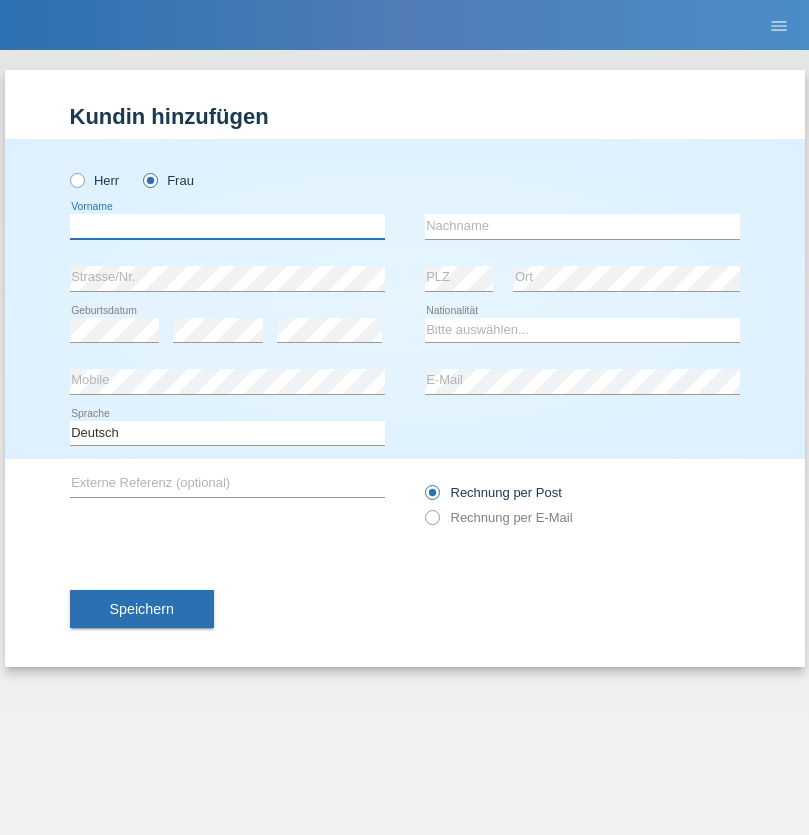 click at bounding box center [227, 226] 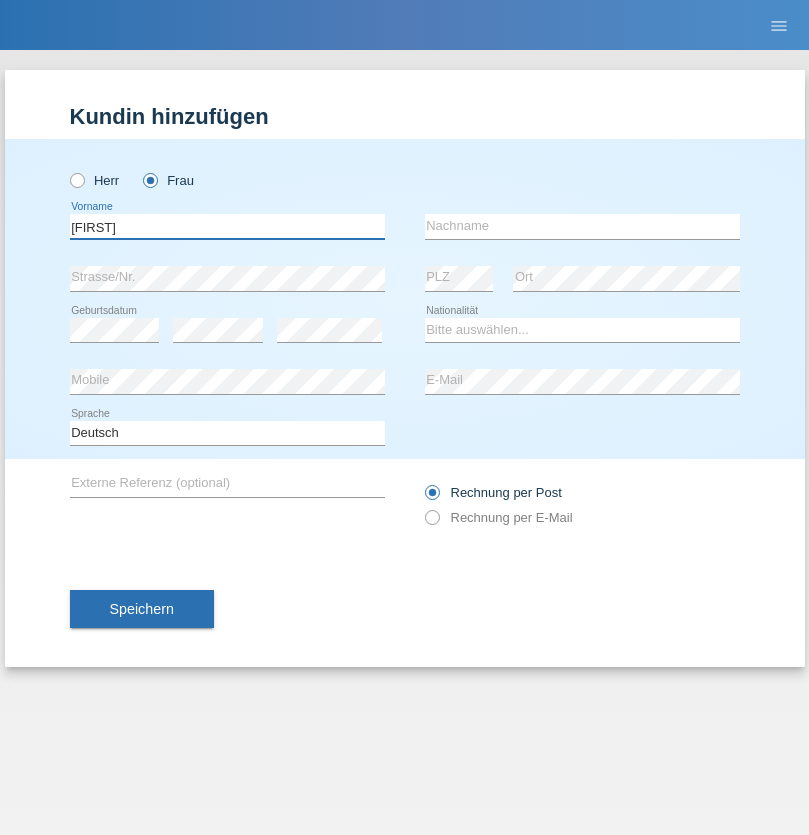 type on "[FIRST]" 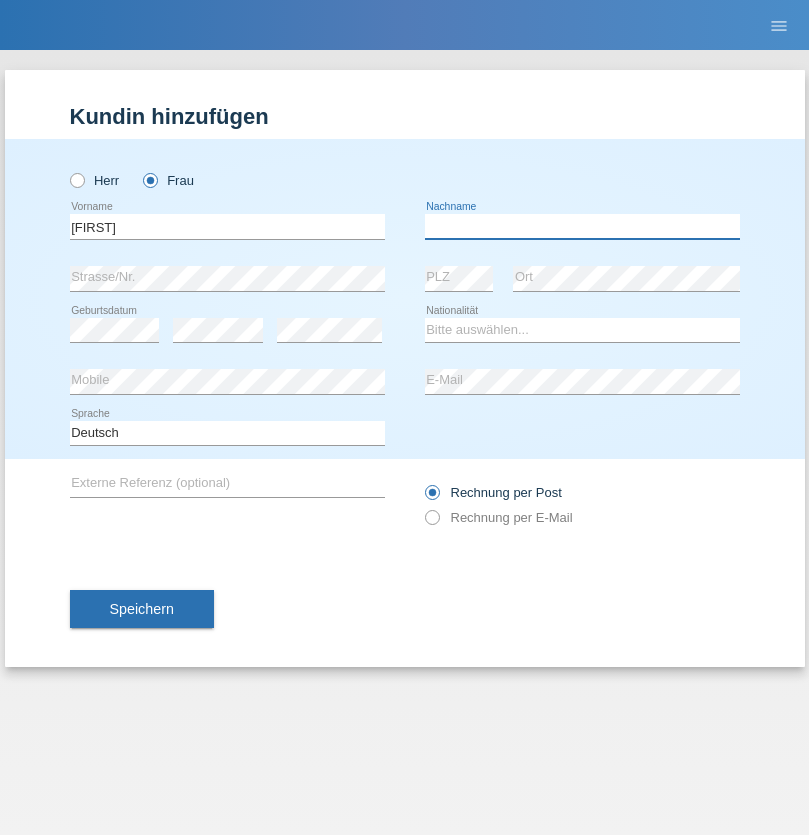 click at bounding box center (582, 226) 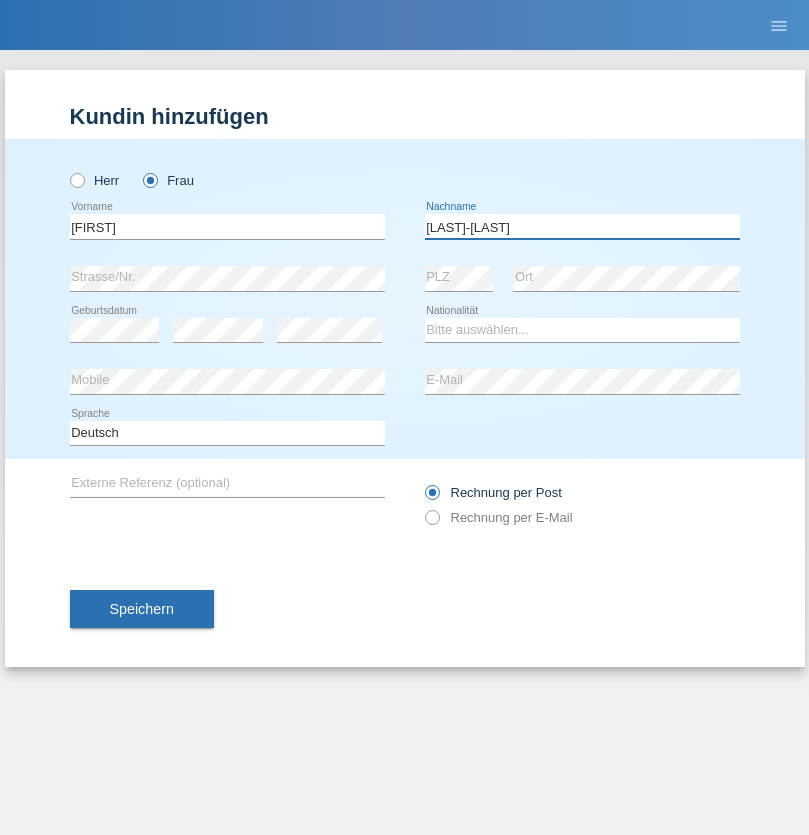 type on "[LAST]-[LAST]" 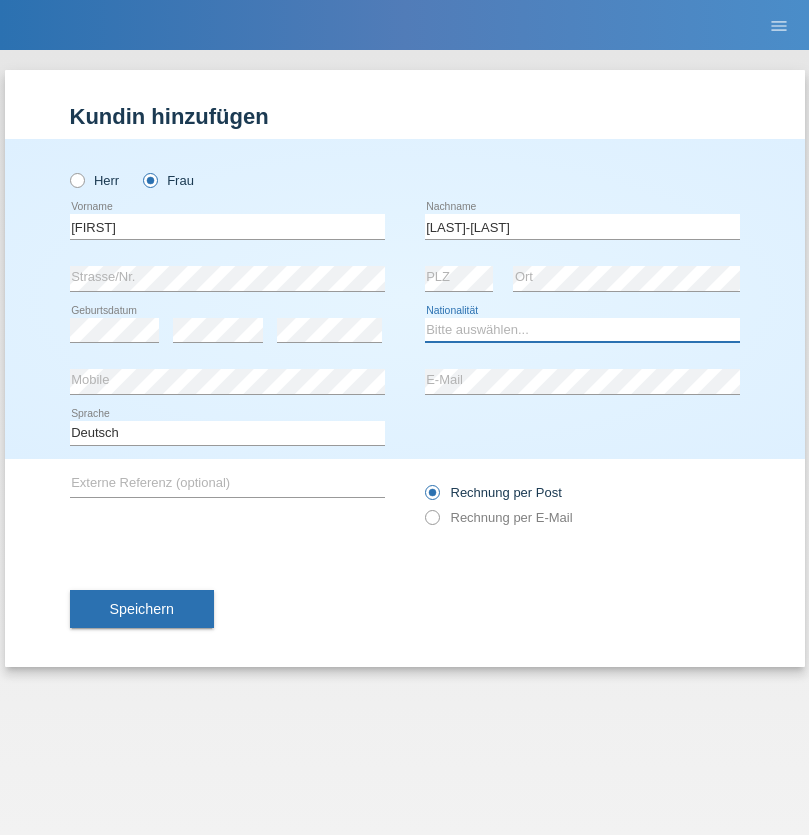 select on "CH" 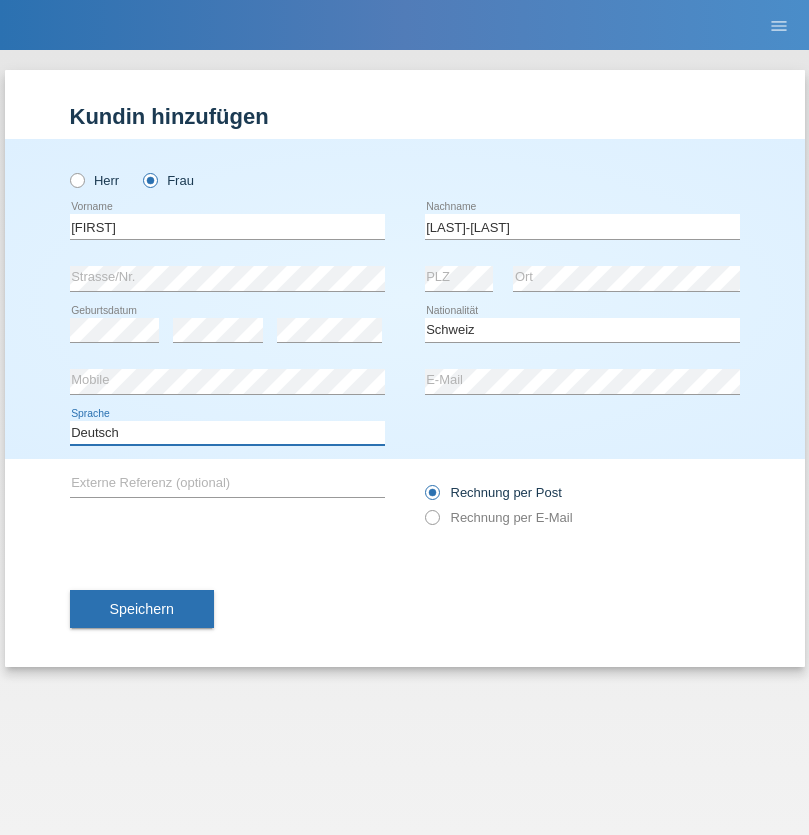select on "en" 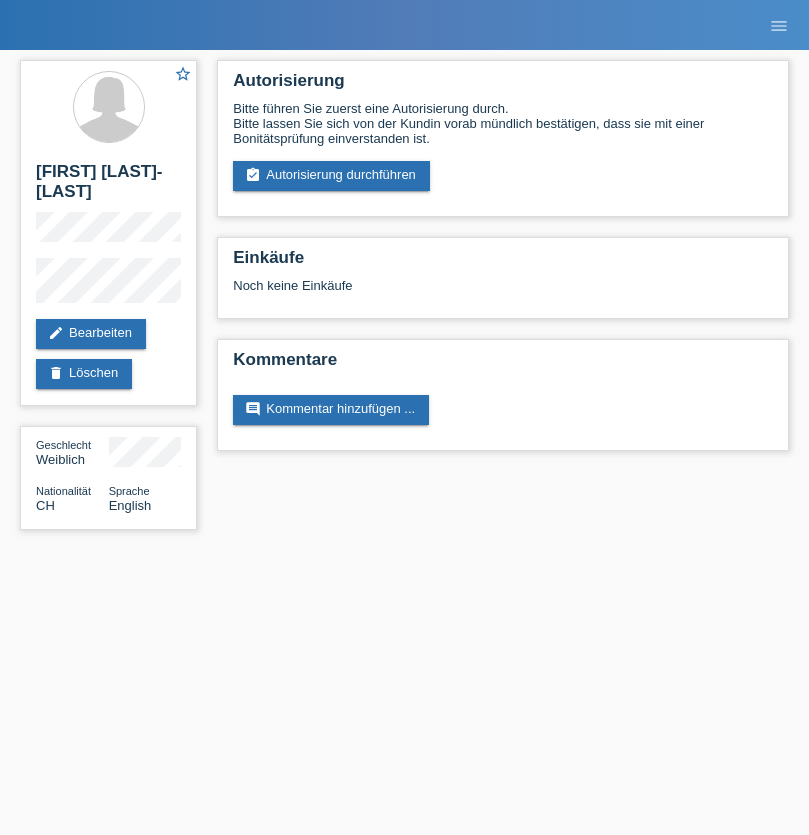 scroll, scrollTop: 0, scrollLeft: 0, axis: both 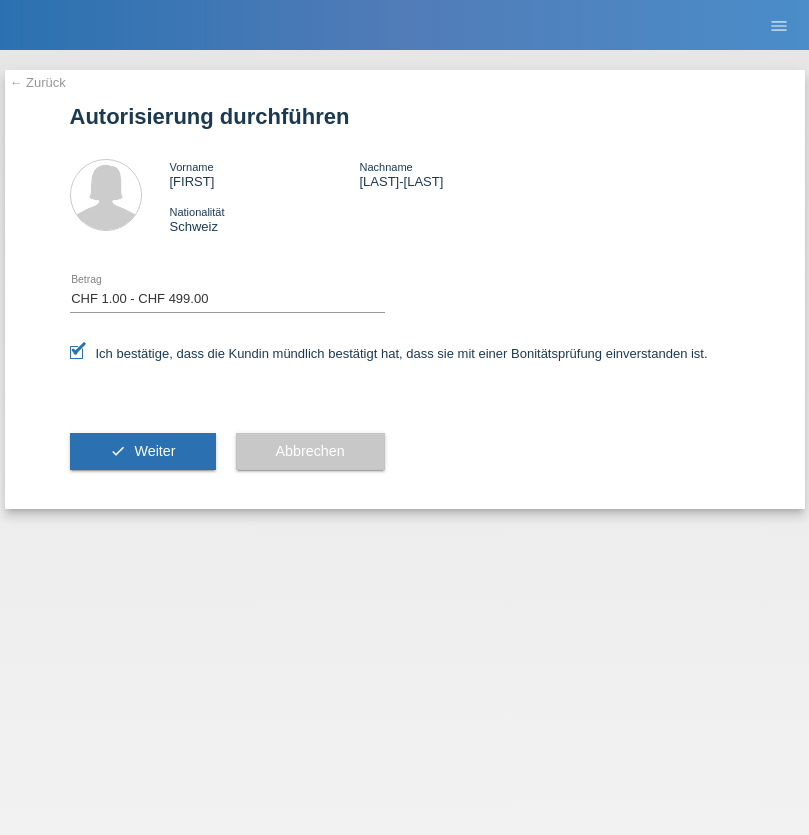 select on "1" 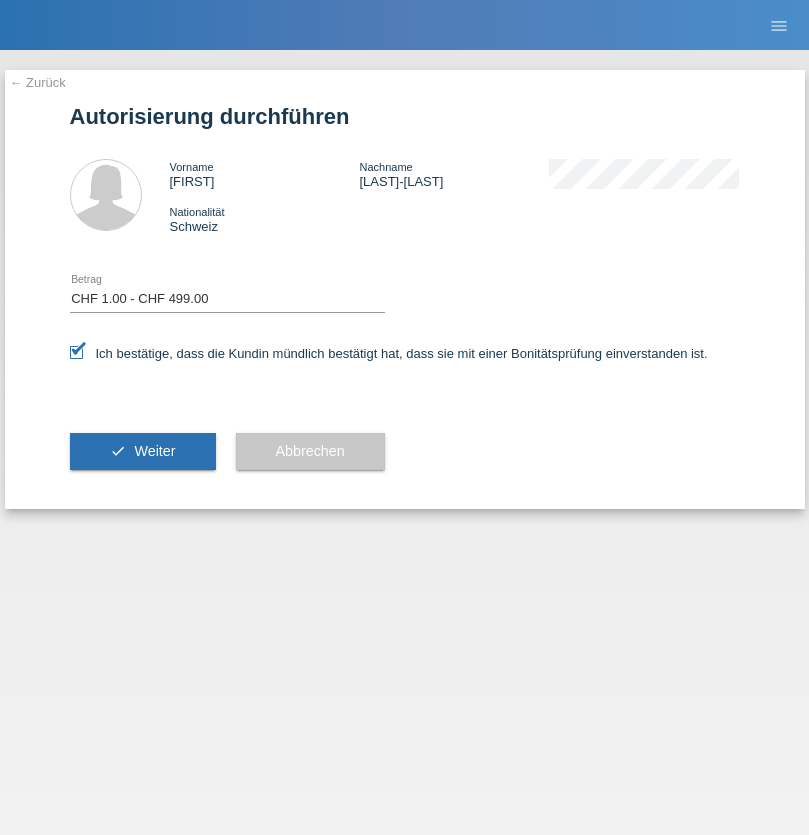 scroll, scrollTop: 0, scrollLeft: 0, axis: both 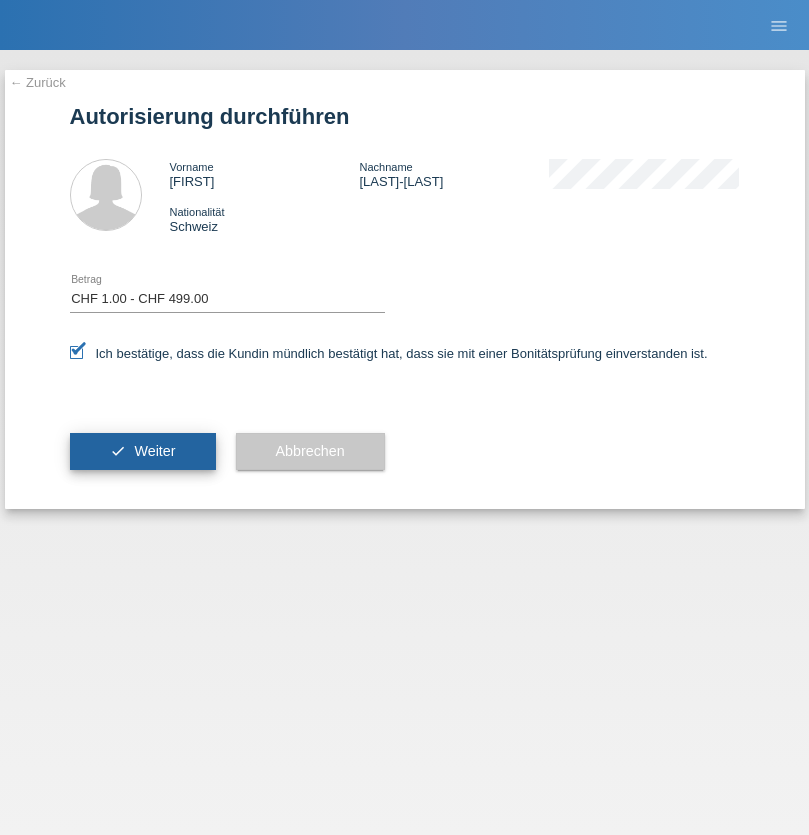click on "Weiter" at bounding box center [154, 451] 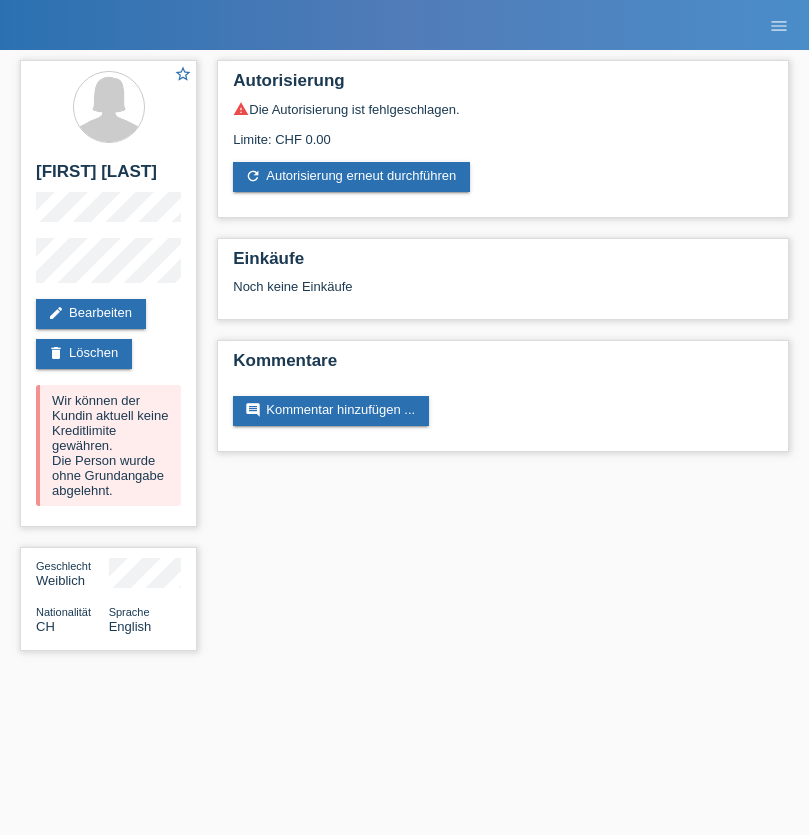 scroll, scrollTop: 0, scrollLeft: 0, axis: both 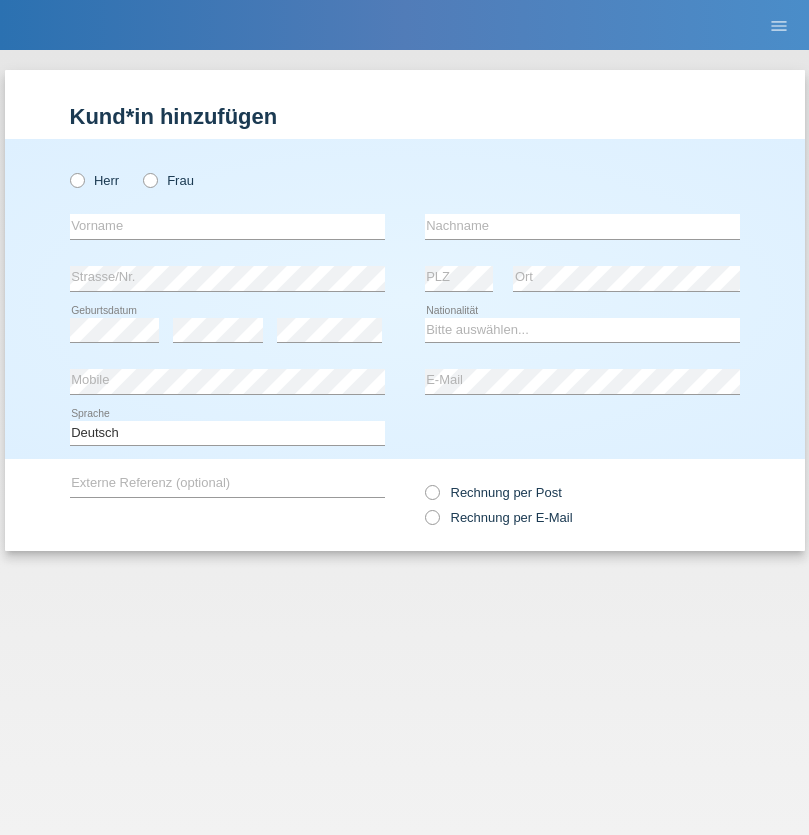 radio on "true" 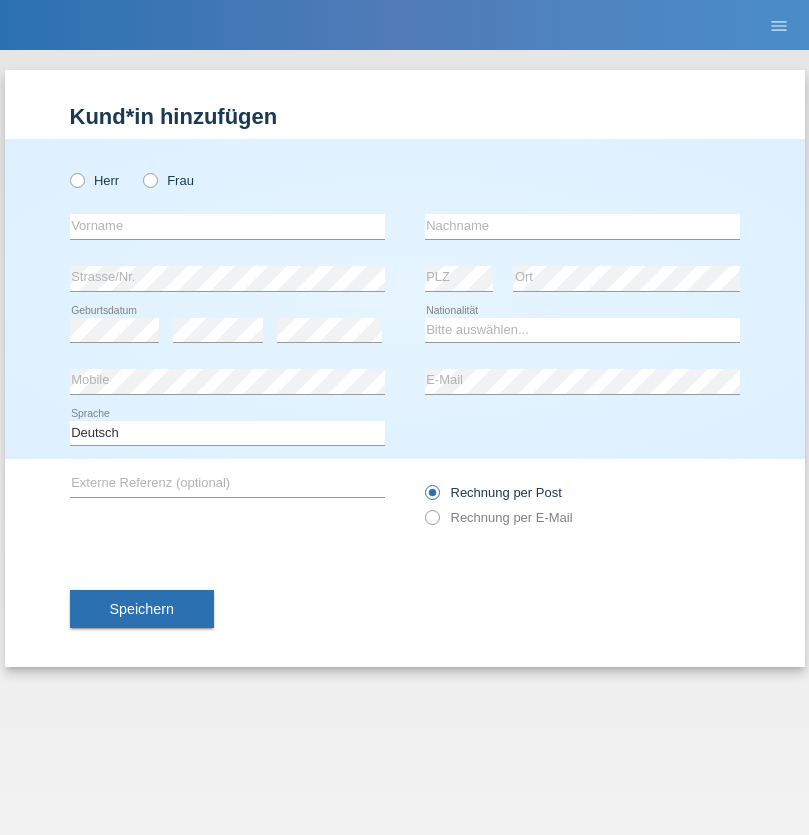 radio on "true" 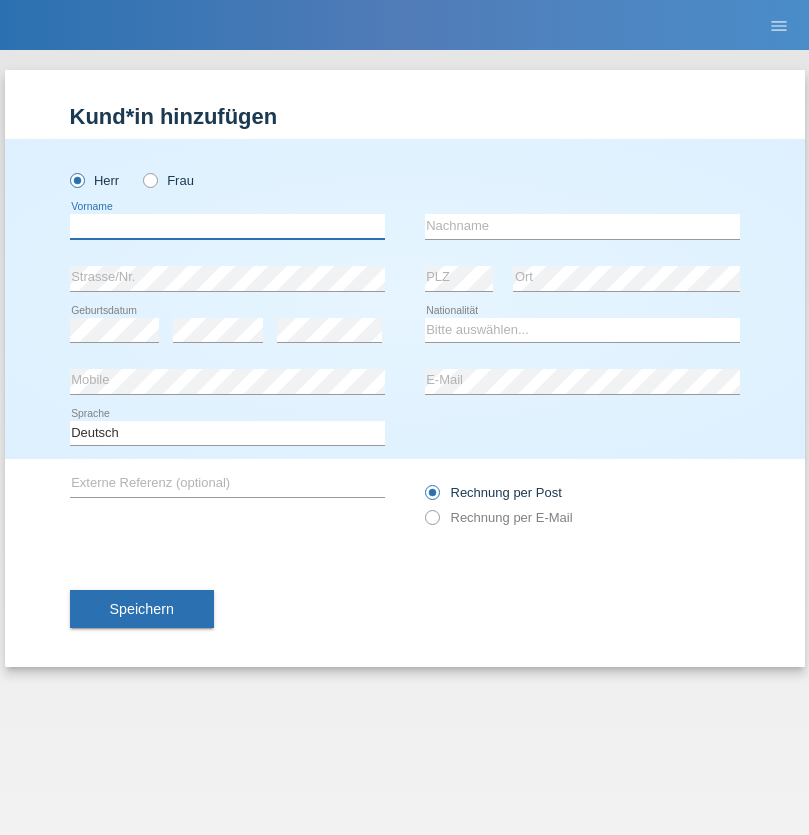 click at bounding box center [227, 226] 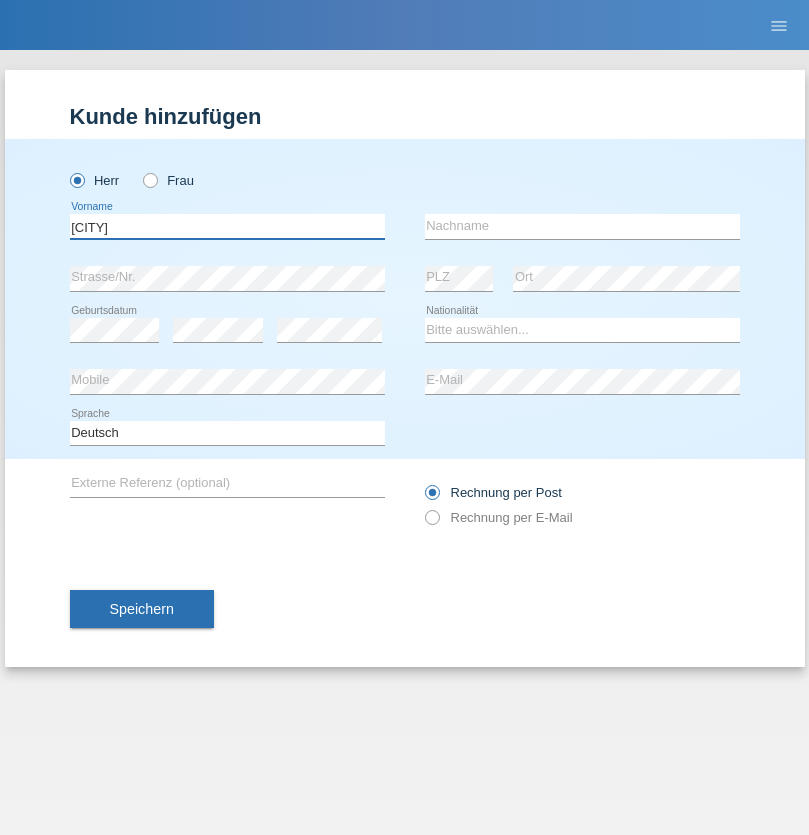 type on "Diego" 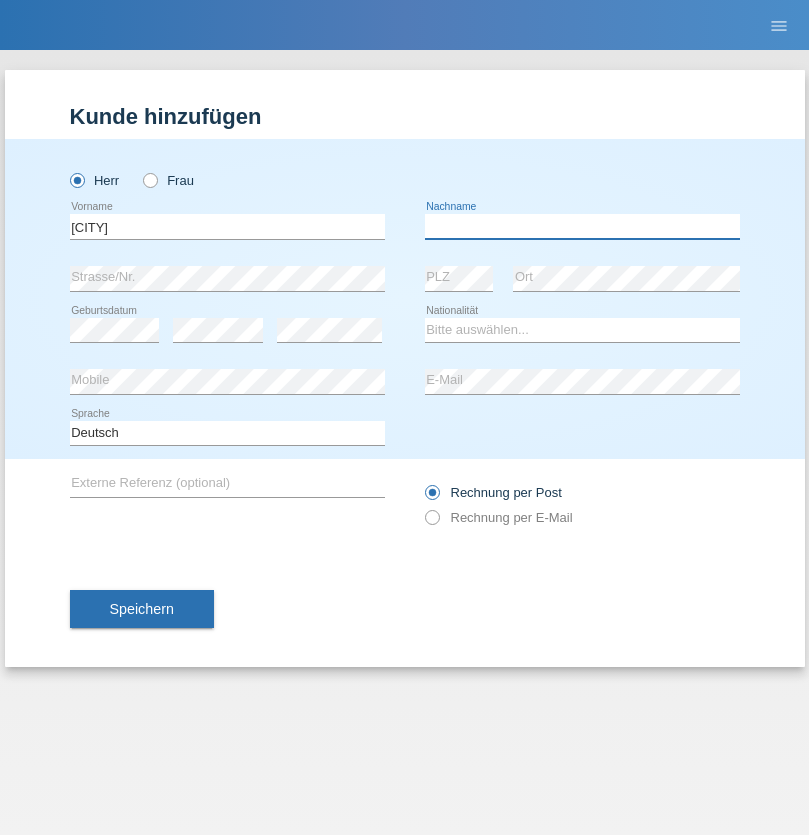 click at bounding box center (582, 226) 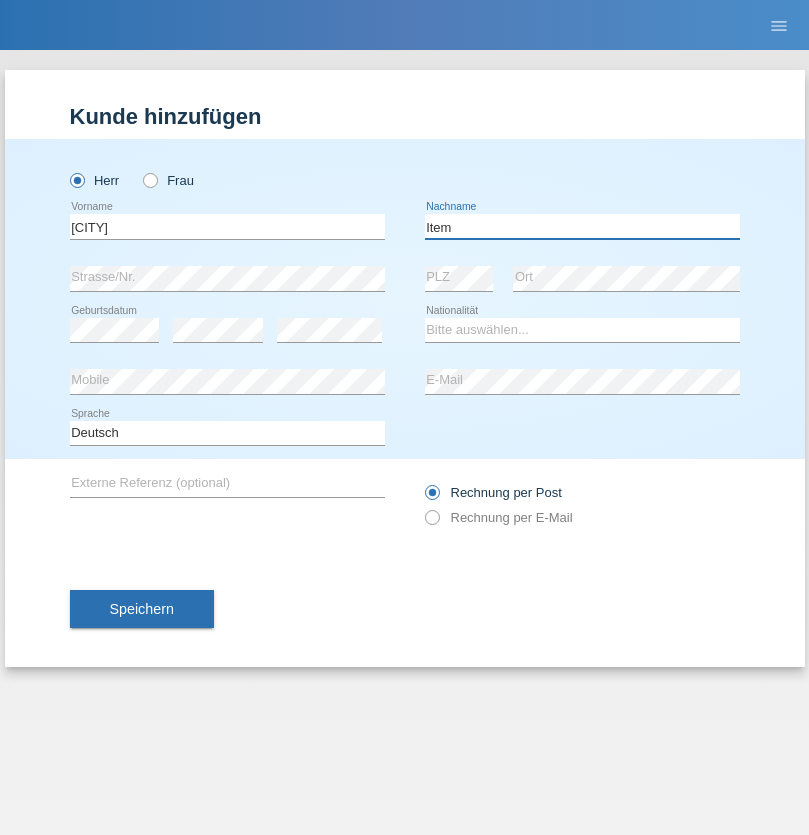 type on "Item" 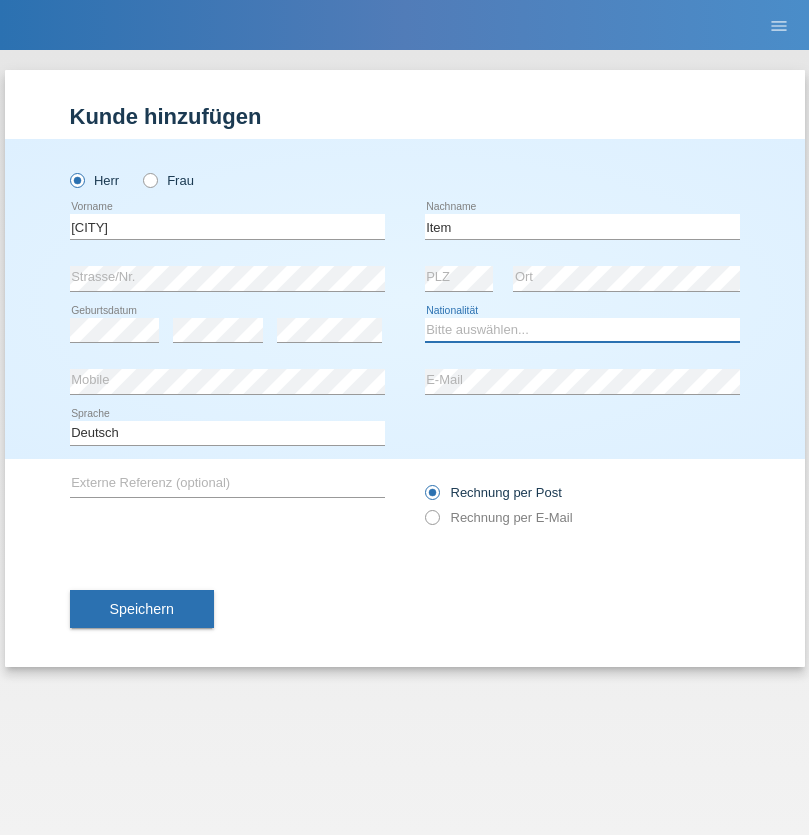 select on "CH" 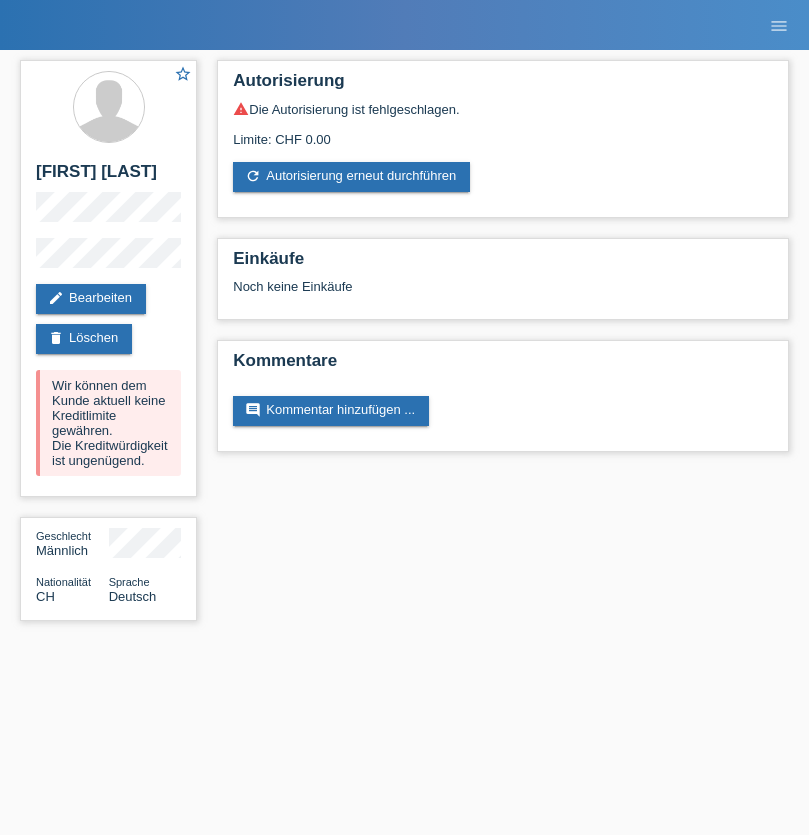 scroll, scrollTop: 0, scrollLeft: 0, axis: both 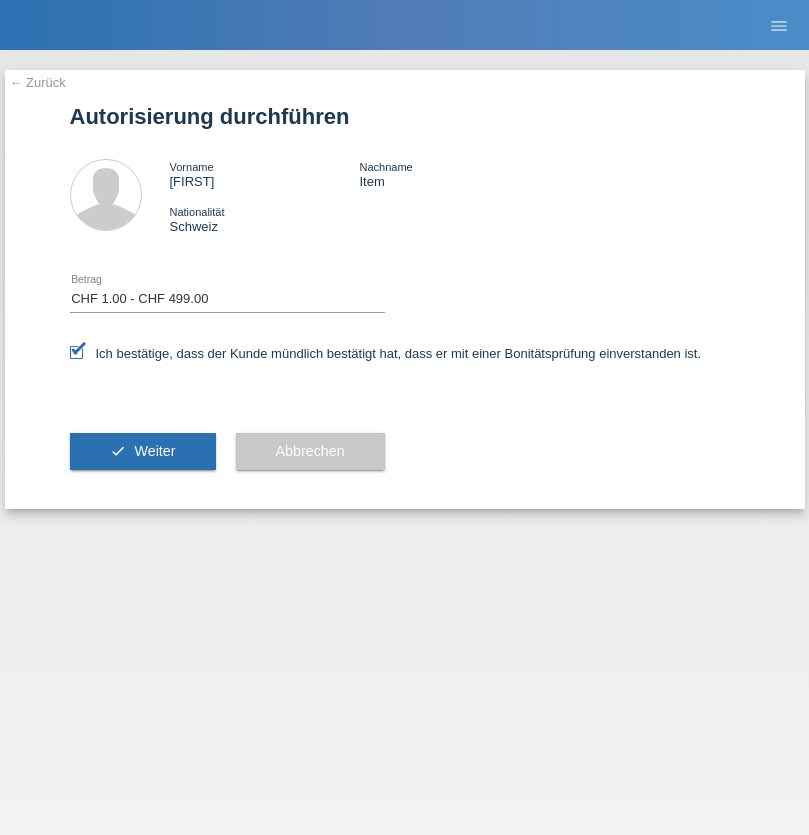 select on "1" 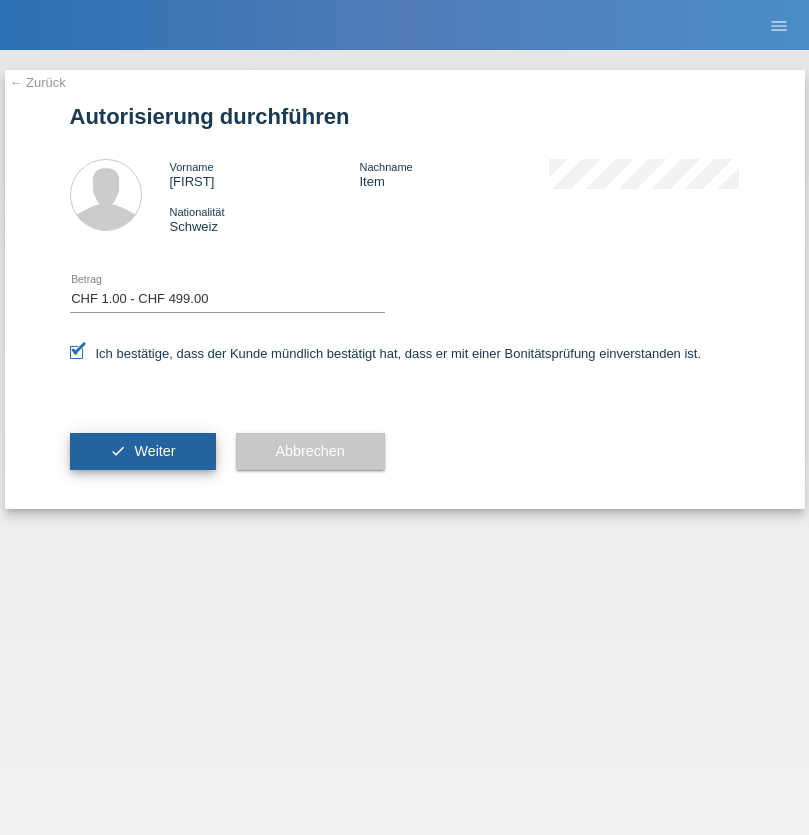 click on "Weiter" at bounding box center (154, 451) 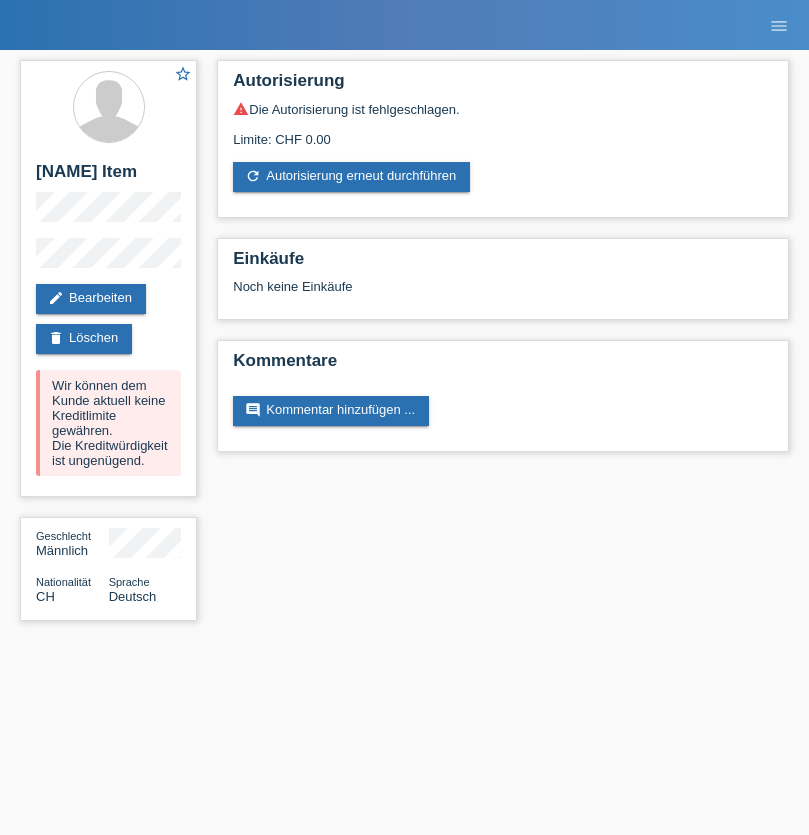 scroll, scrollTop: 0, scrollLeft: 0, axis: both 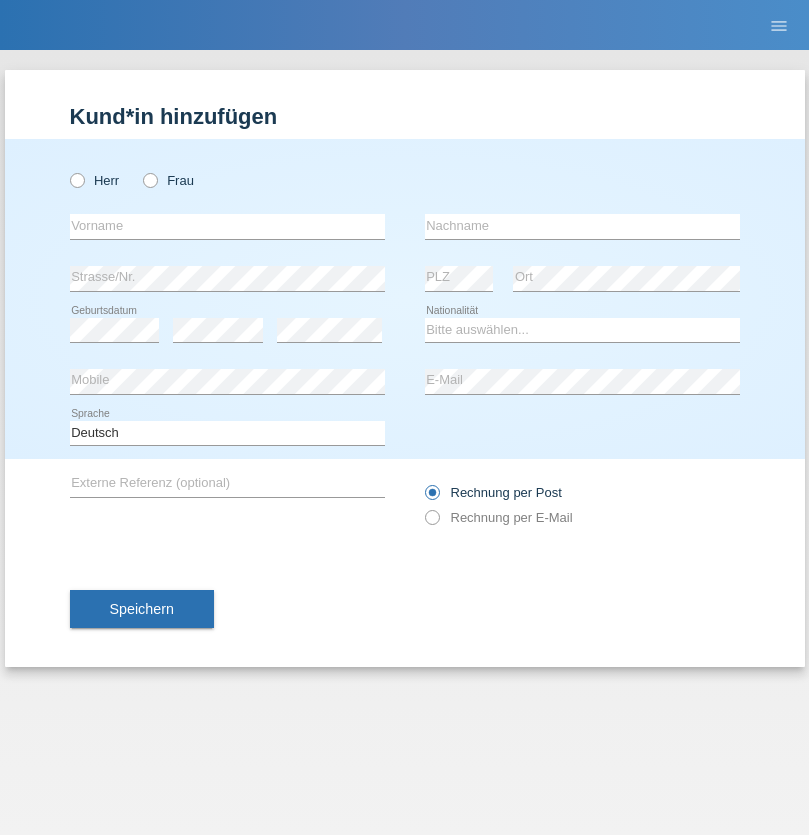 radio on "true" 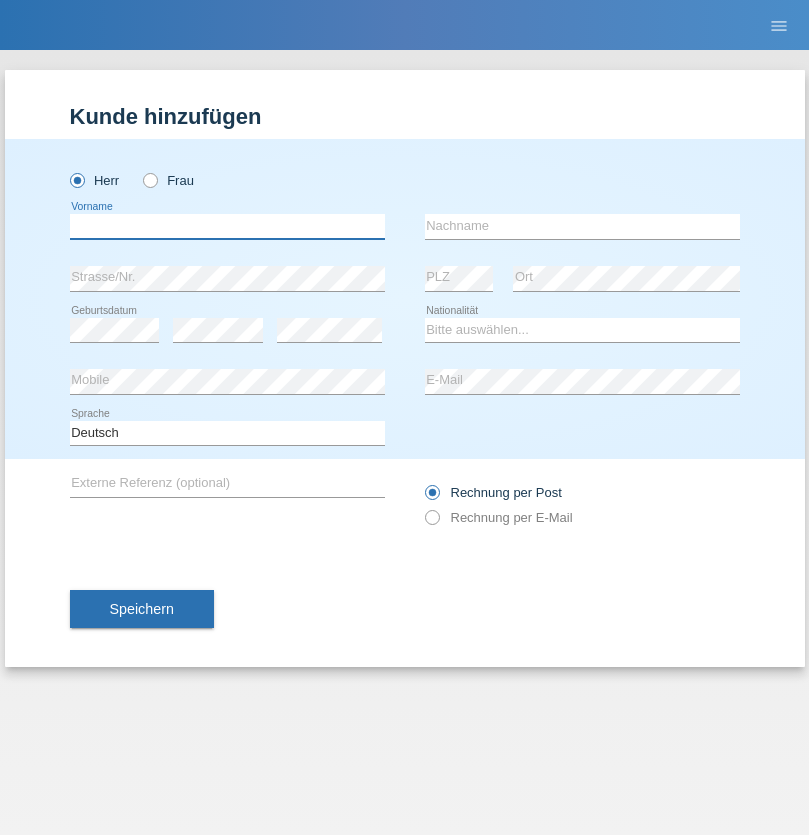 click at bounding box center [227, 226] 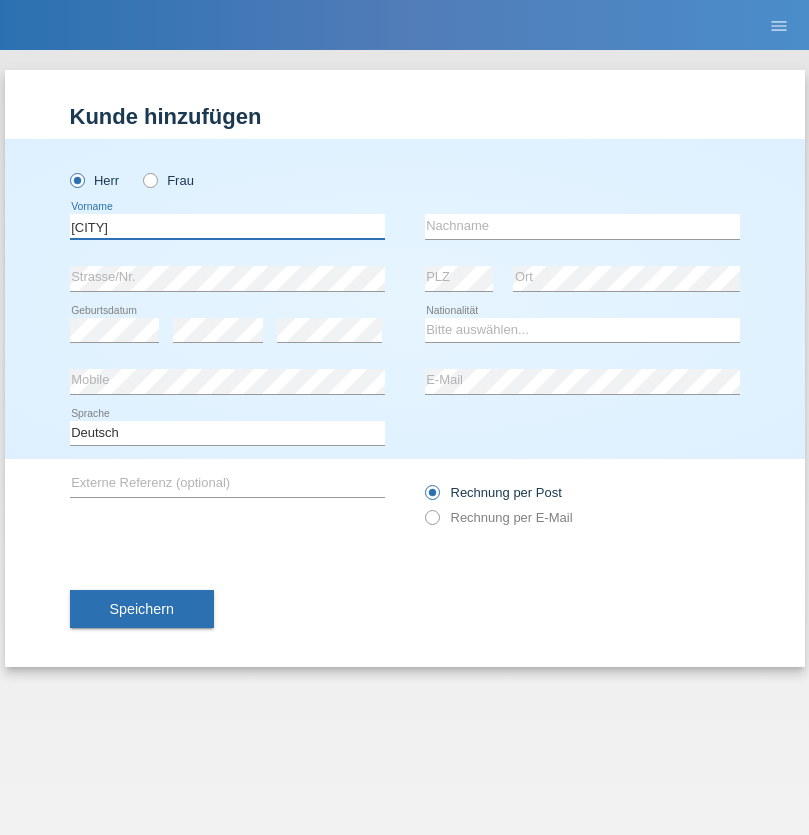 type on "Felipe" 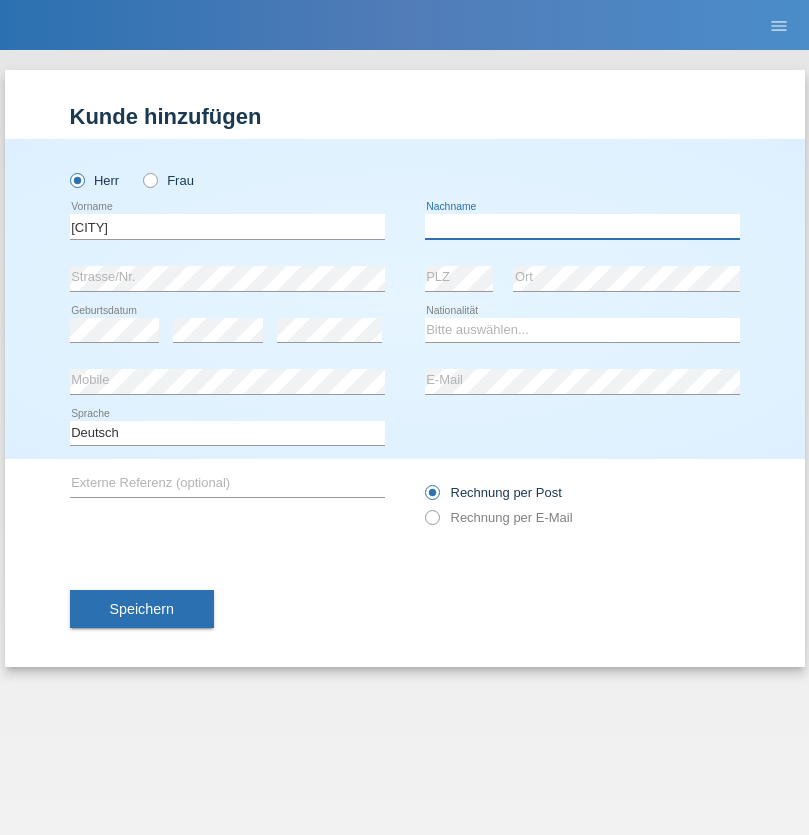 click at bounding box center (582, 226) 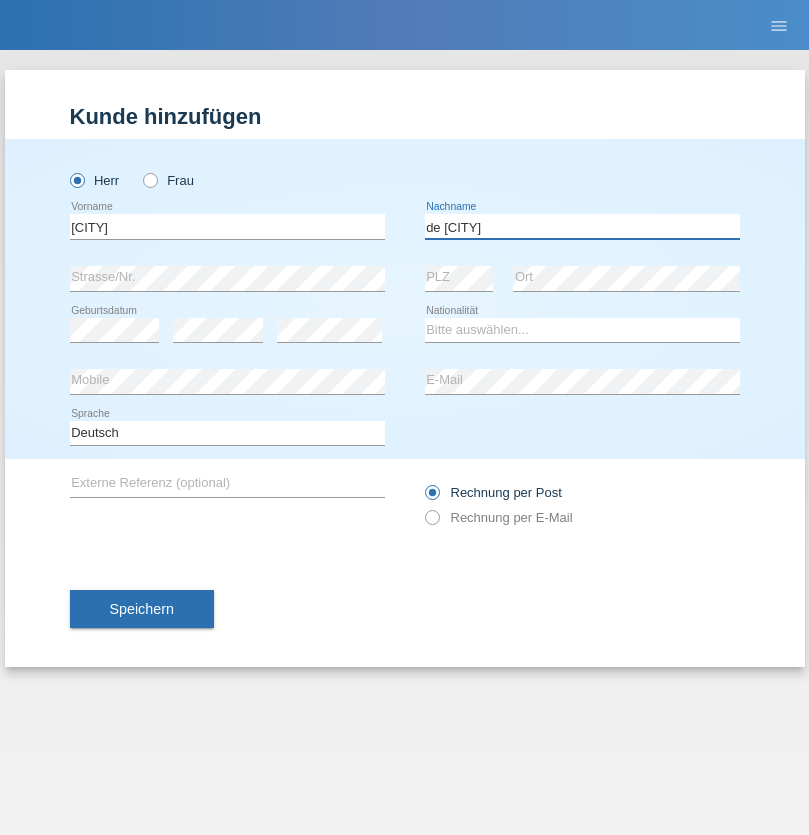 type on "de Santana" 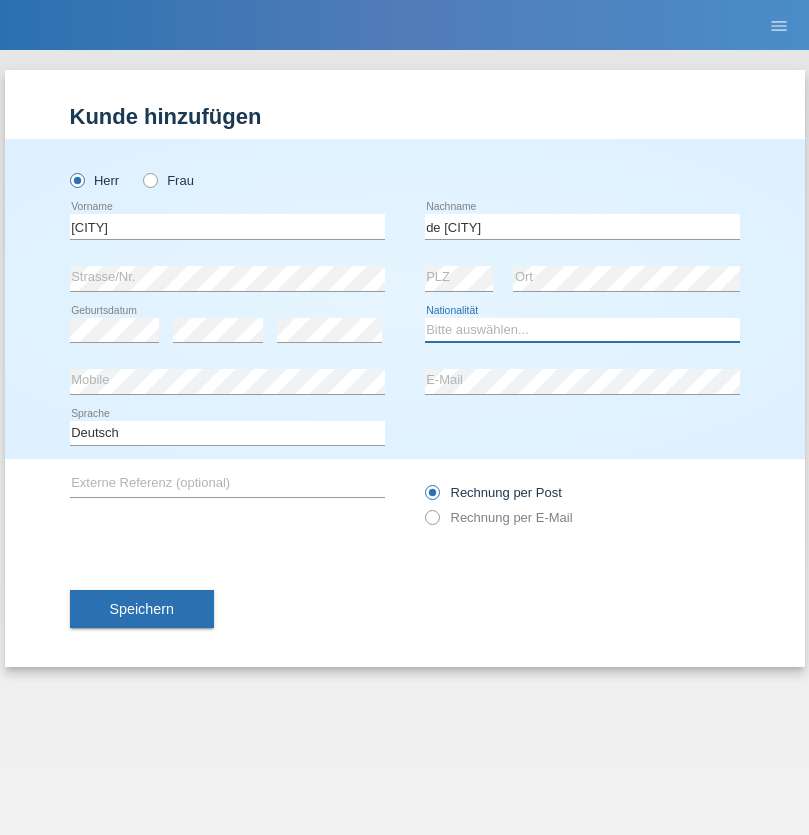 select on "BR" 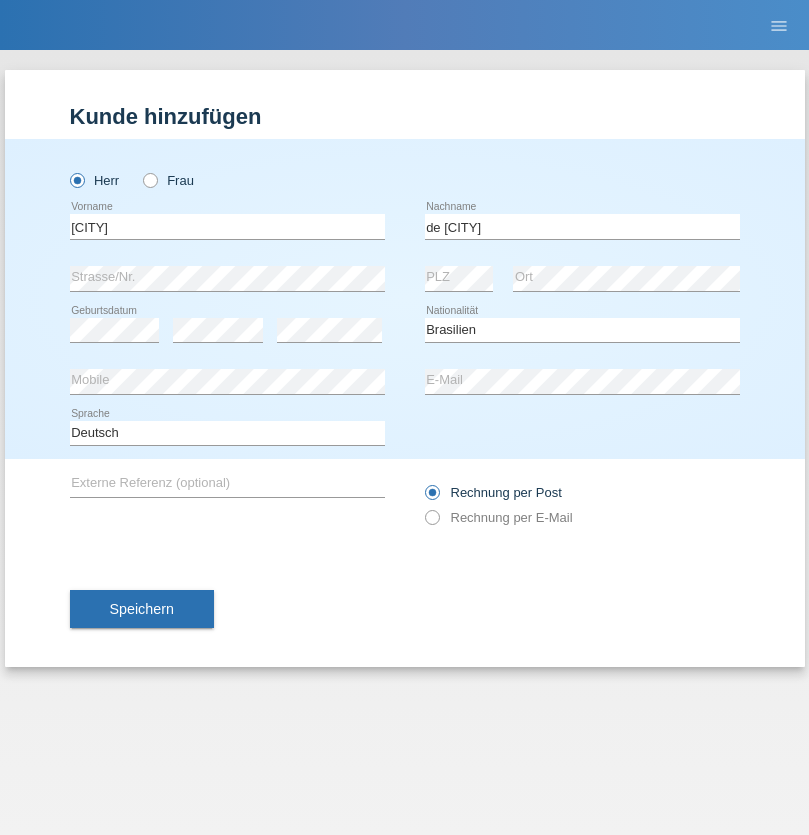 select on "C" 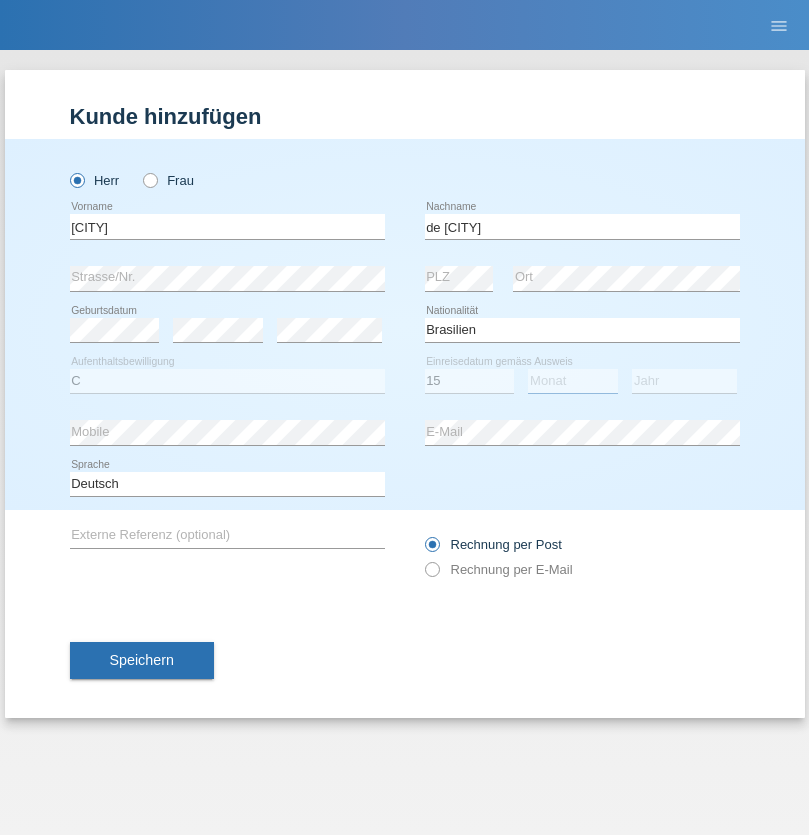 select on "03" 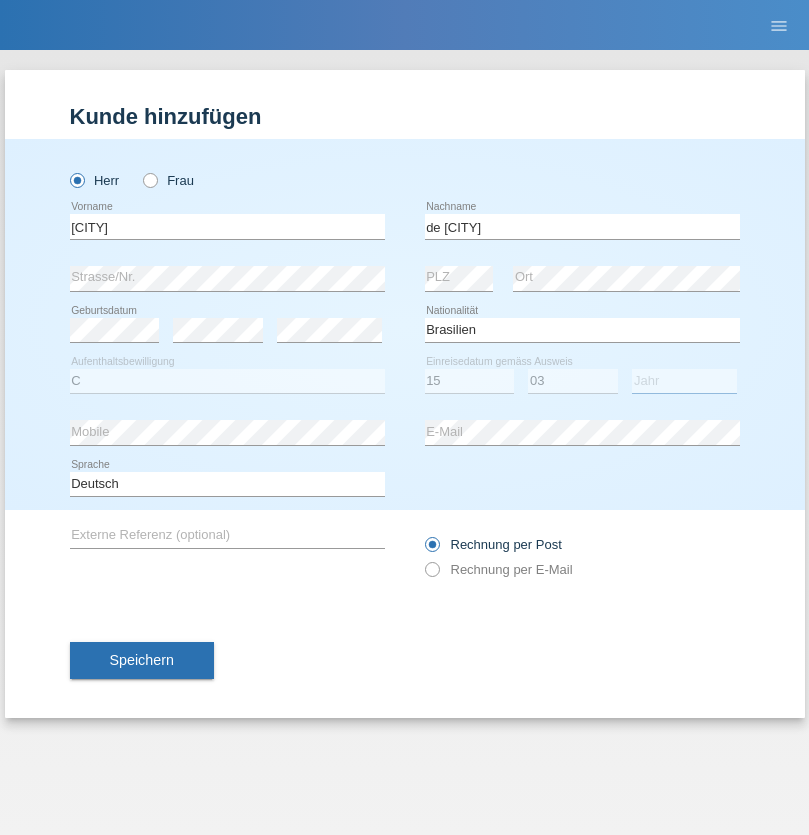 select on "2018" 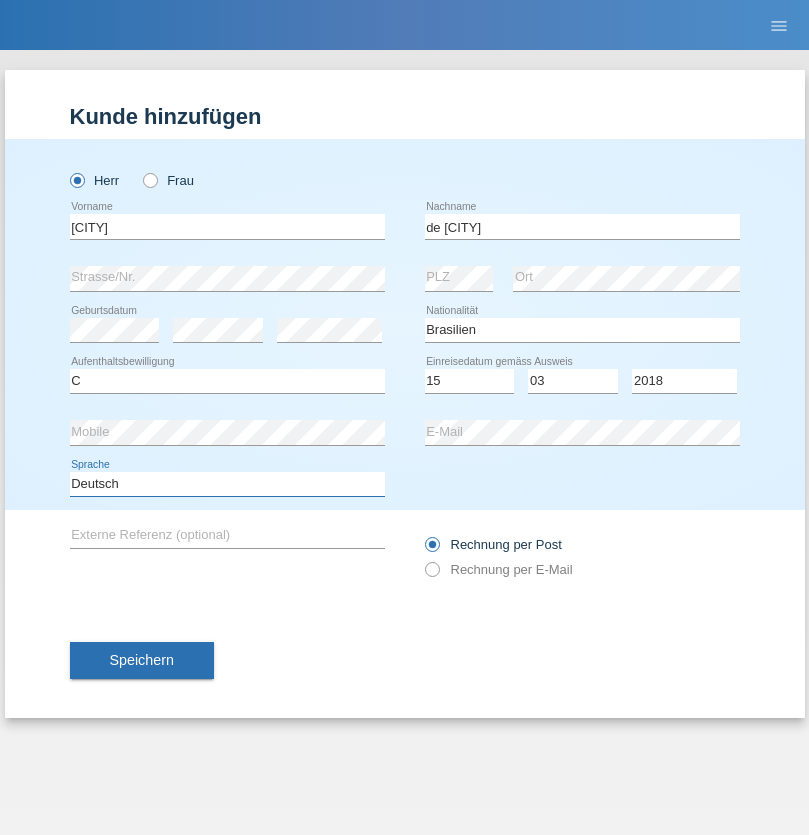select on "en" 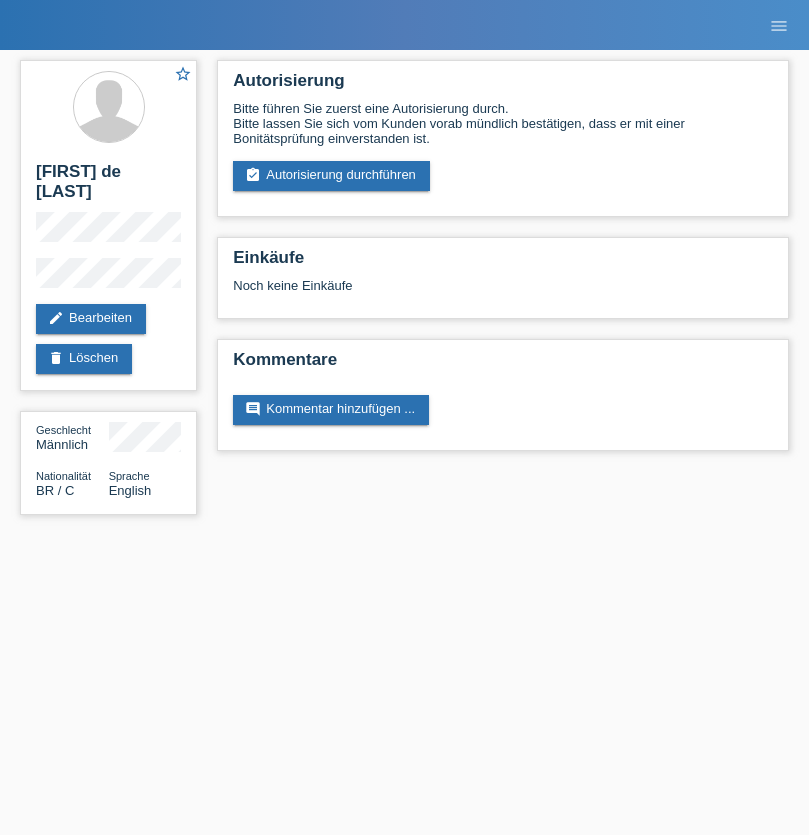 scroll, scrollTop: 0, scrollLeft: 0, axis: both 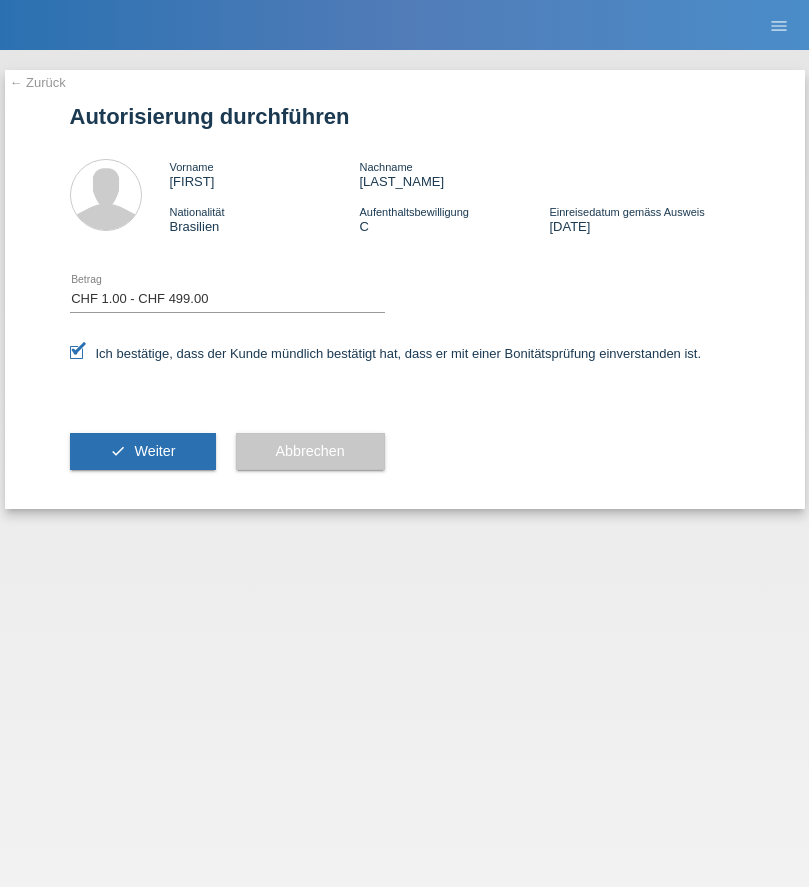 select on "1" 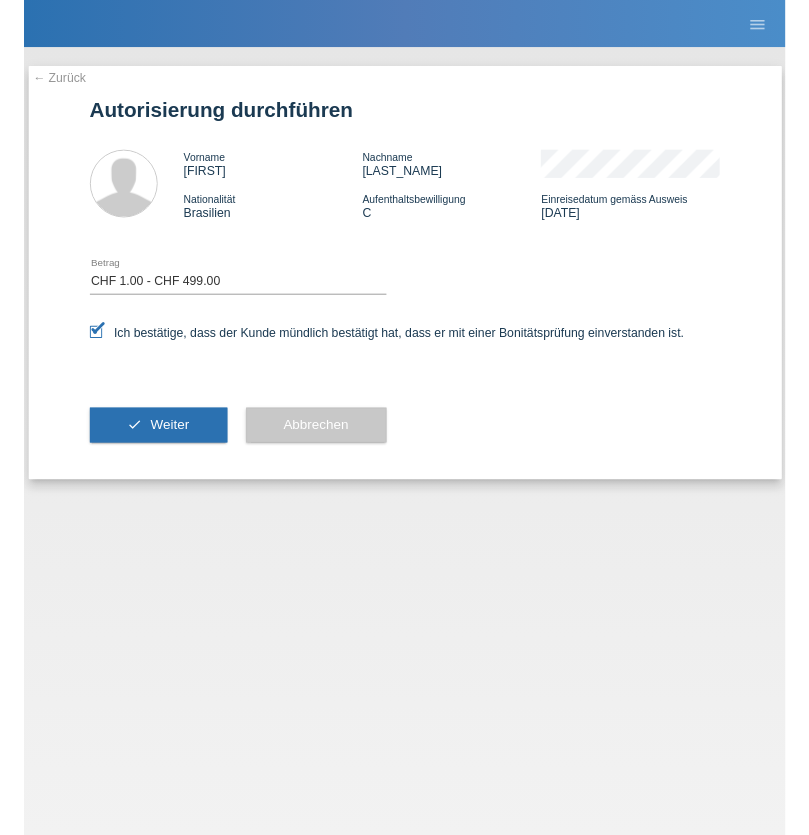 scroll, scrollTop: 0, scrollLeft: 0, axis: both 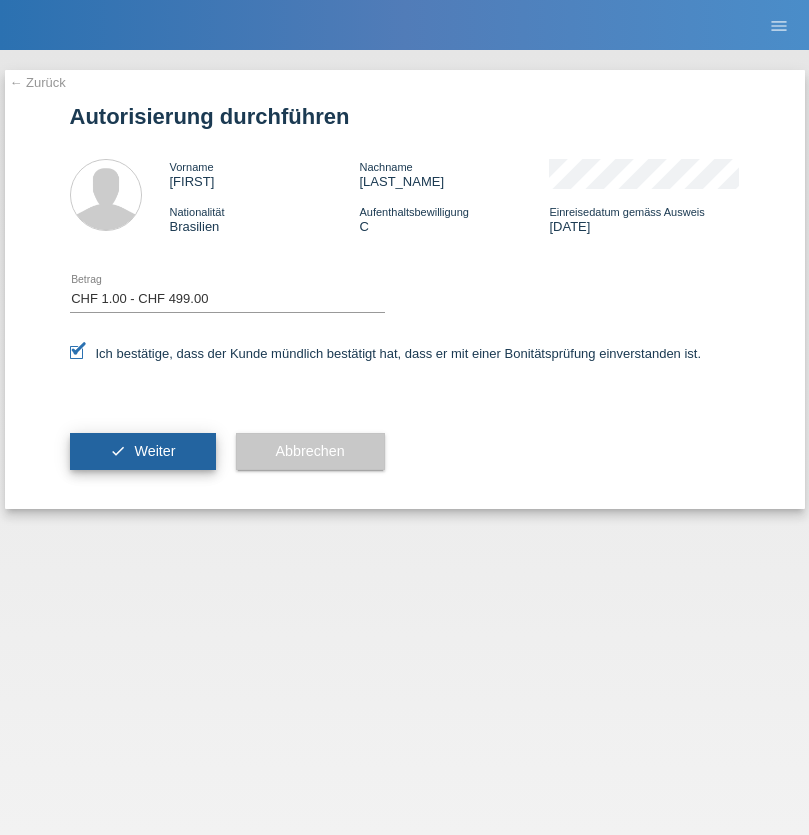 click on "Weiter" at bounding box center [154, 451] 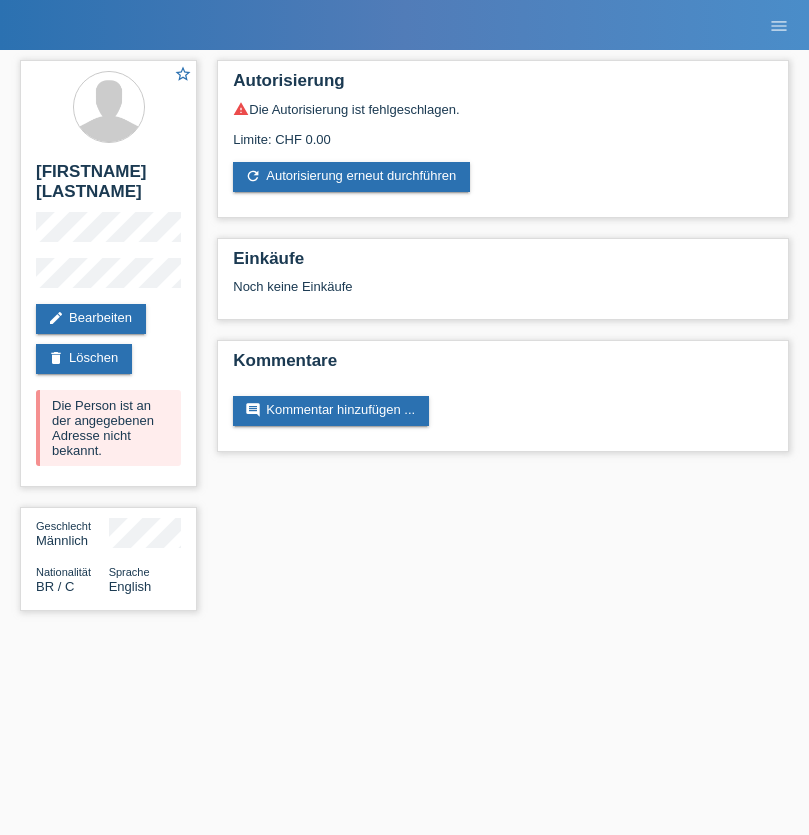 scroll, scrollTop: 0, scrollLeft: 0, axis: both 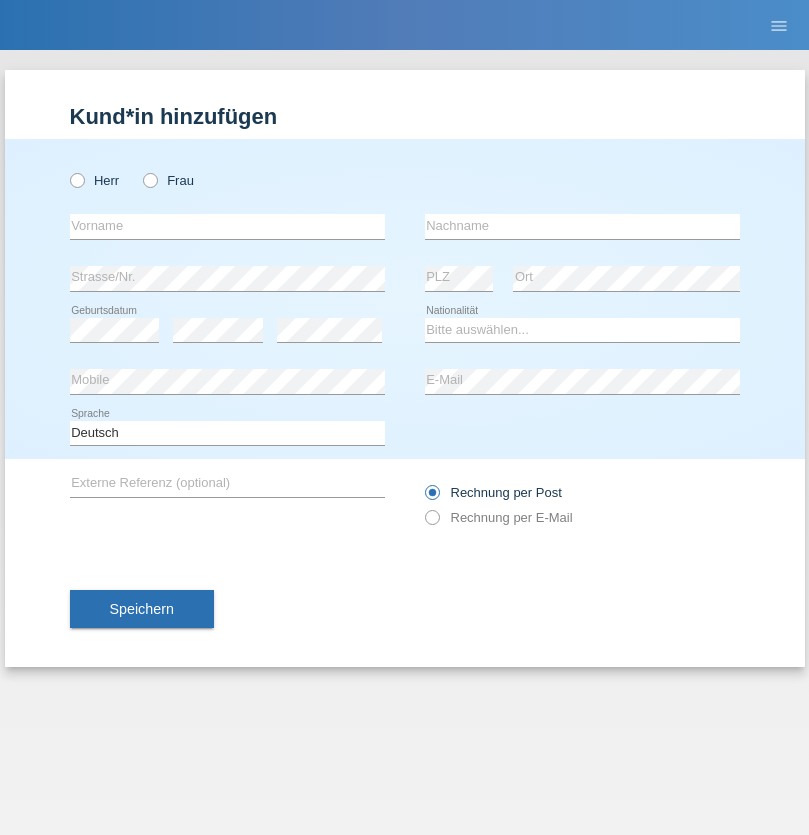 radio on "true" 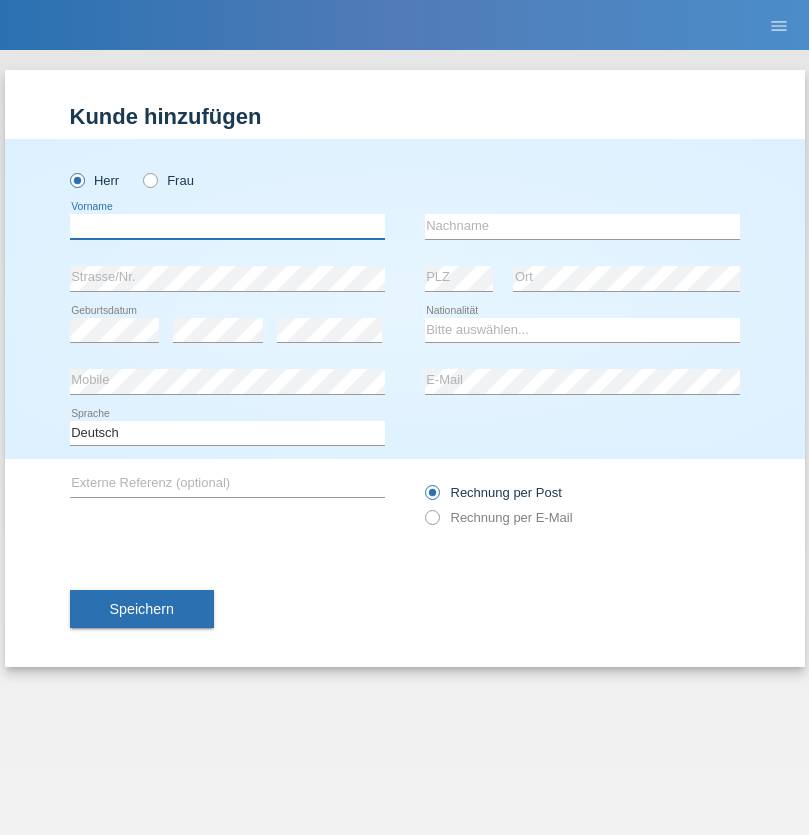 click at bounding box center [227, 226] 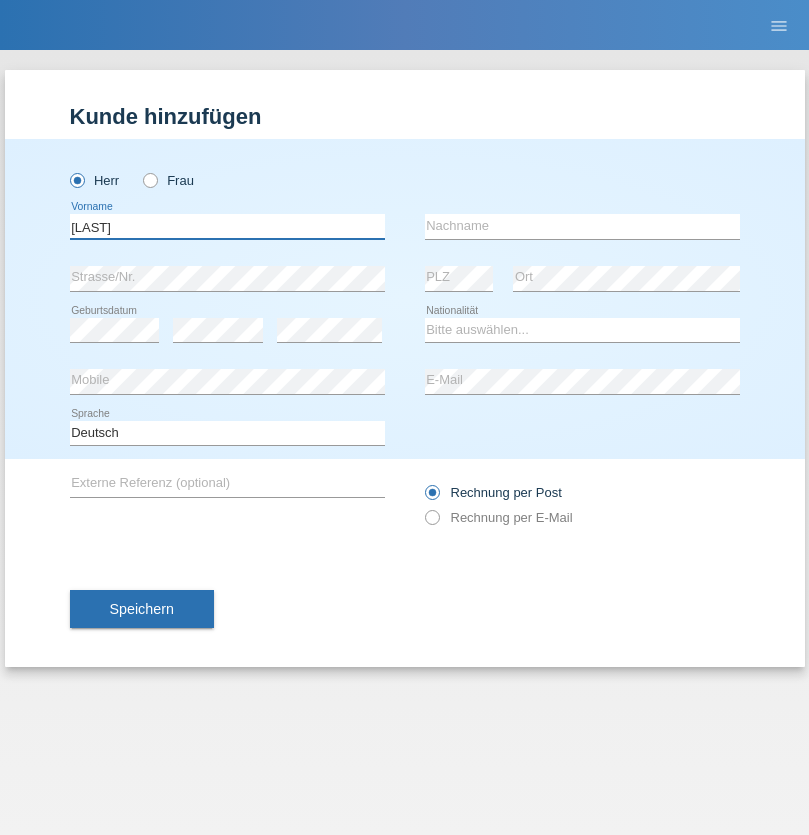 type on "[LAST]" 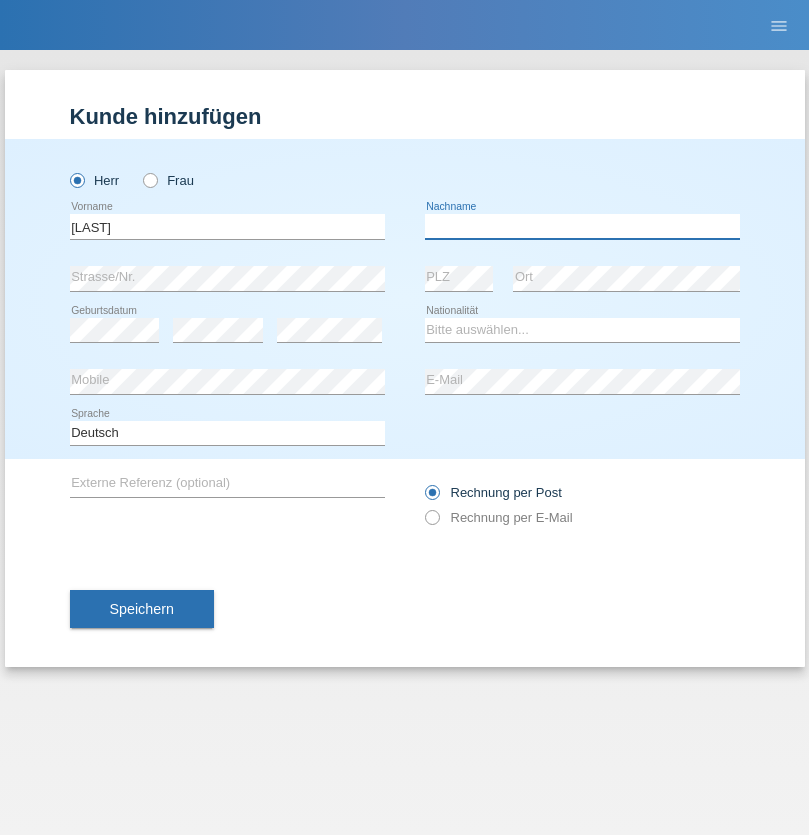 click at bounding box center [582, 226] 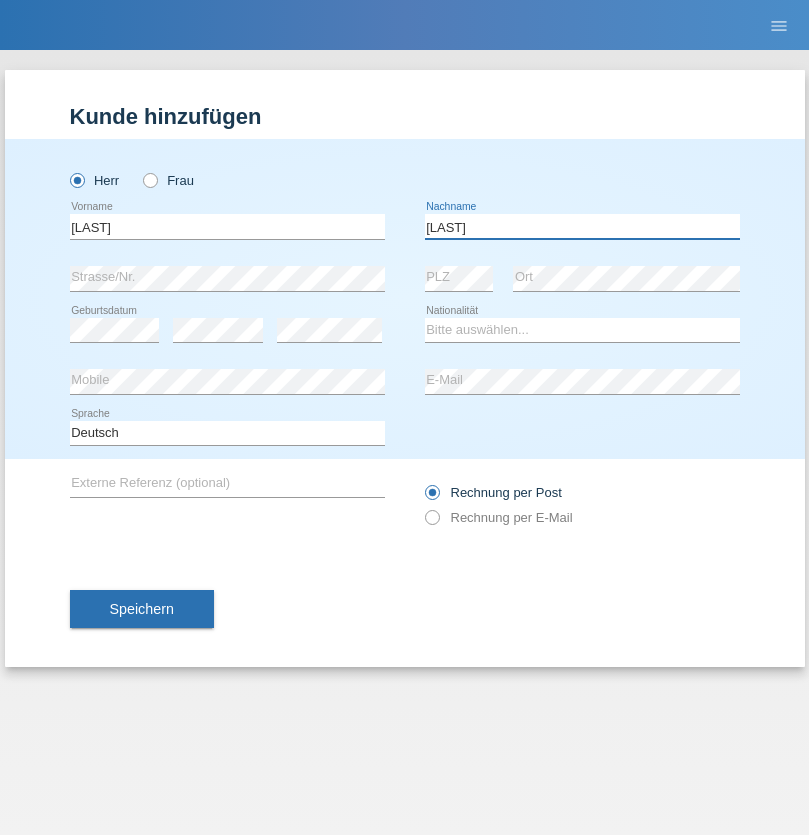 type on "[LAST]" 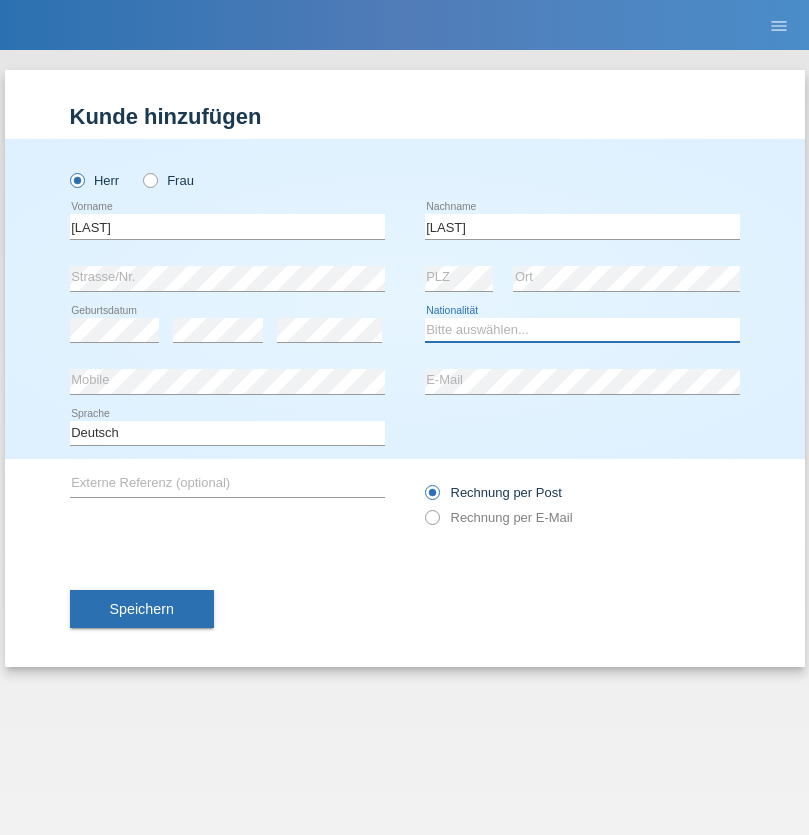 select on "CH" 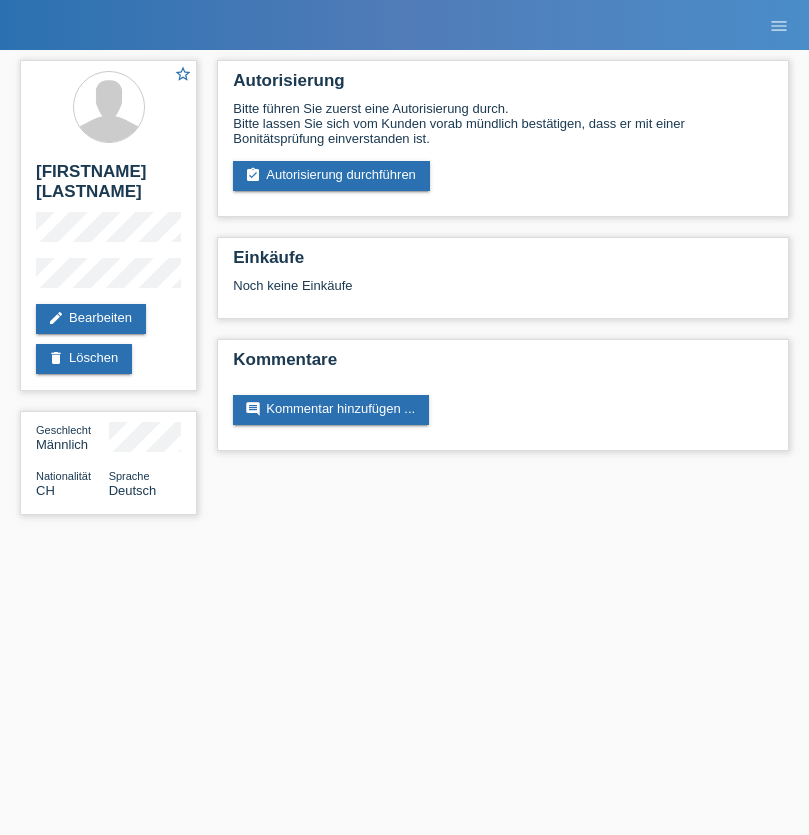 scroll, scrollTop: 0, scrollLeft: 0, axis: both 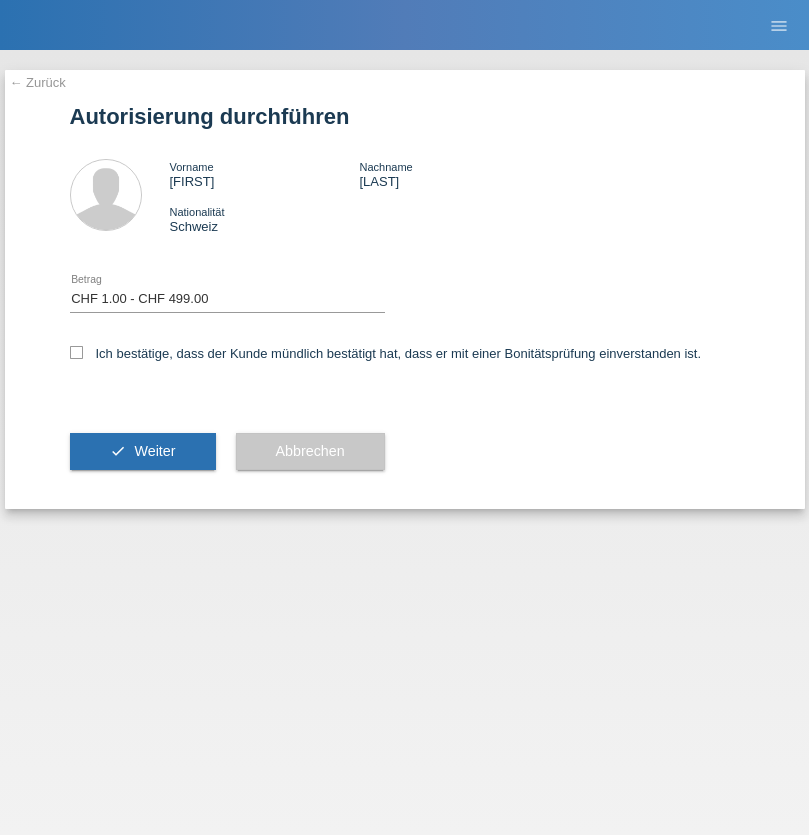 select on "1" 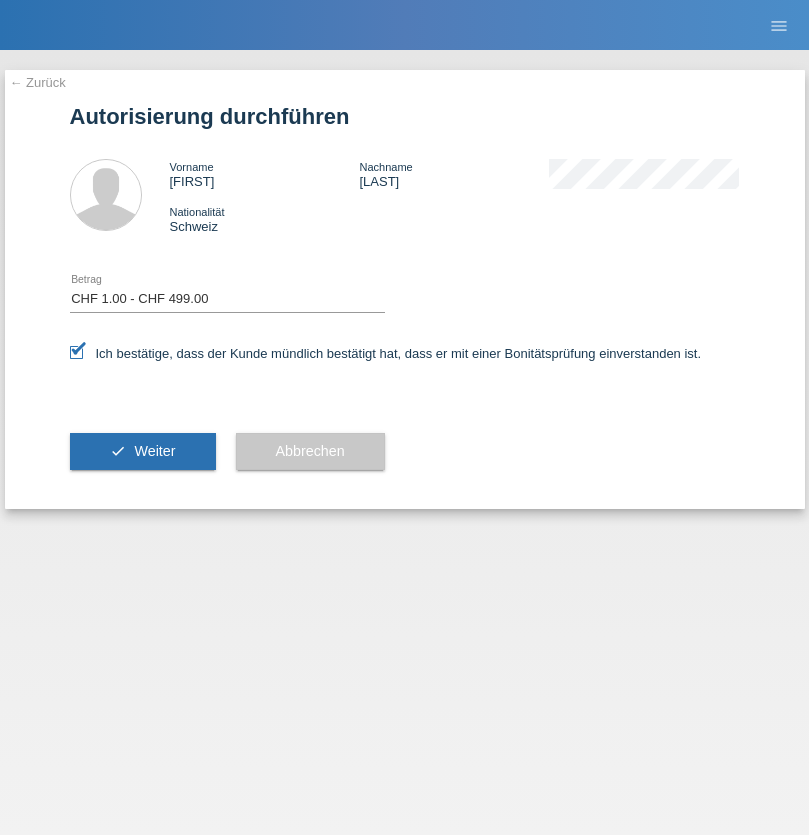 scroll, scrollTop: 0, scrollLeft: 0, axis: both 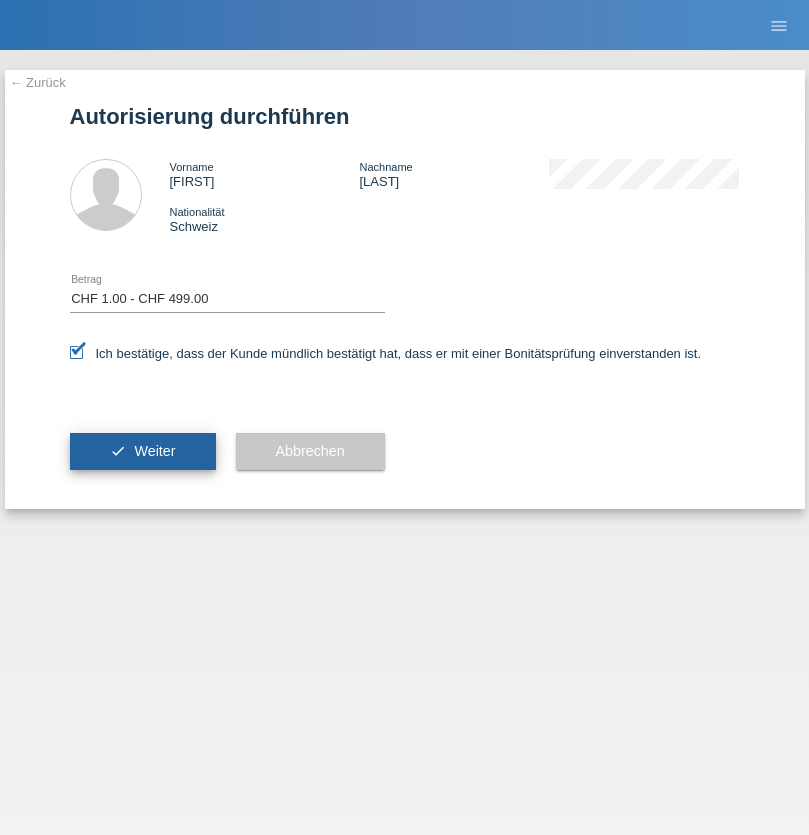 click on "Weiter" at bounding box center [154, 451] 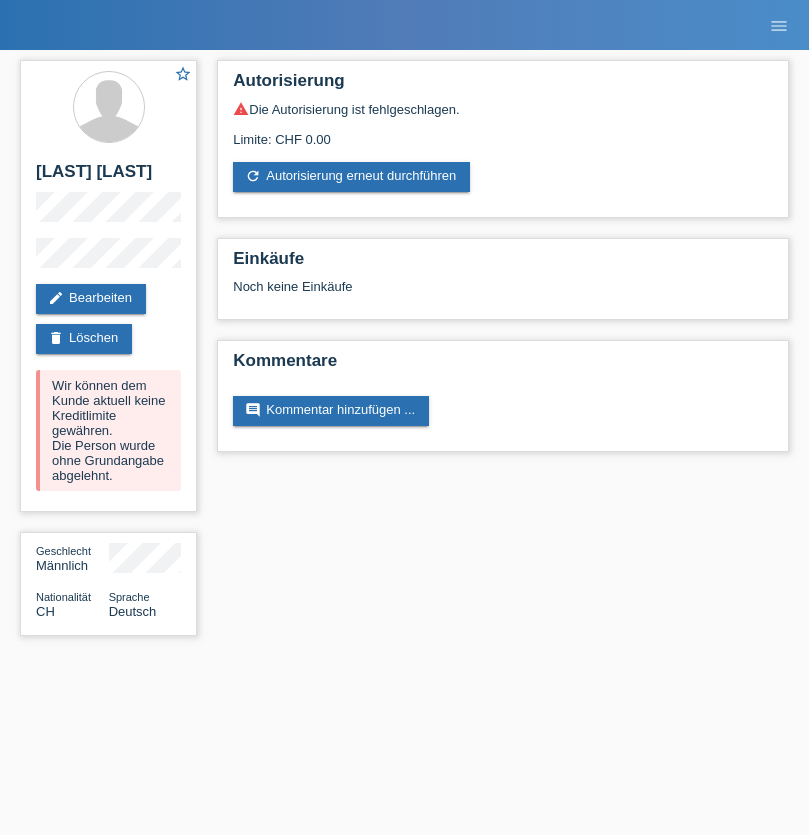 scroll, scrollTop: 0, scrollLeft: 0, axis: both 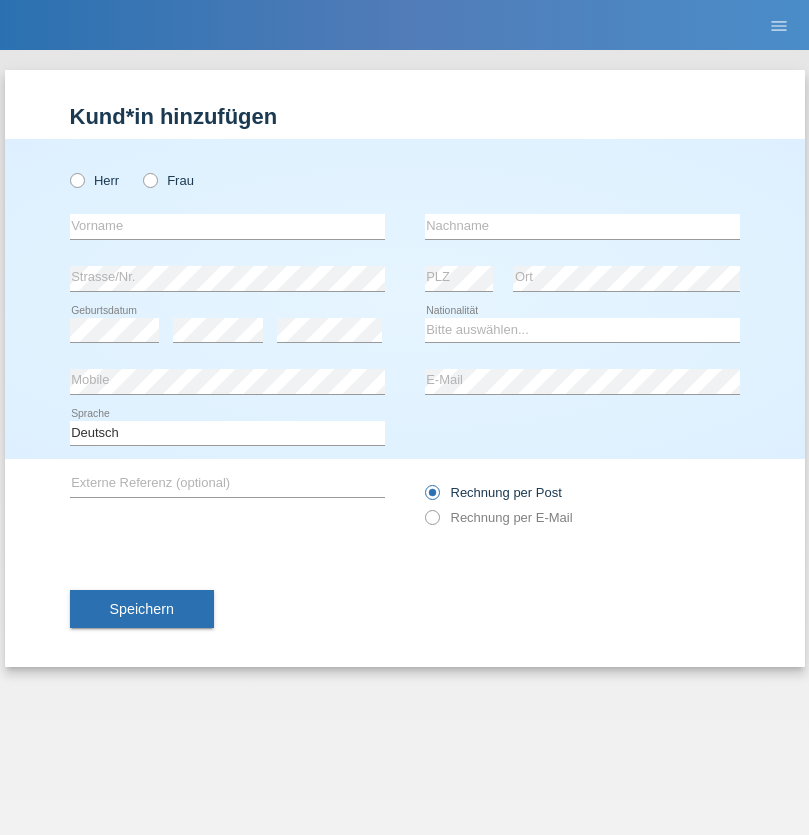 radio on "true" 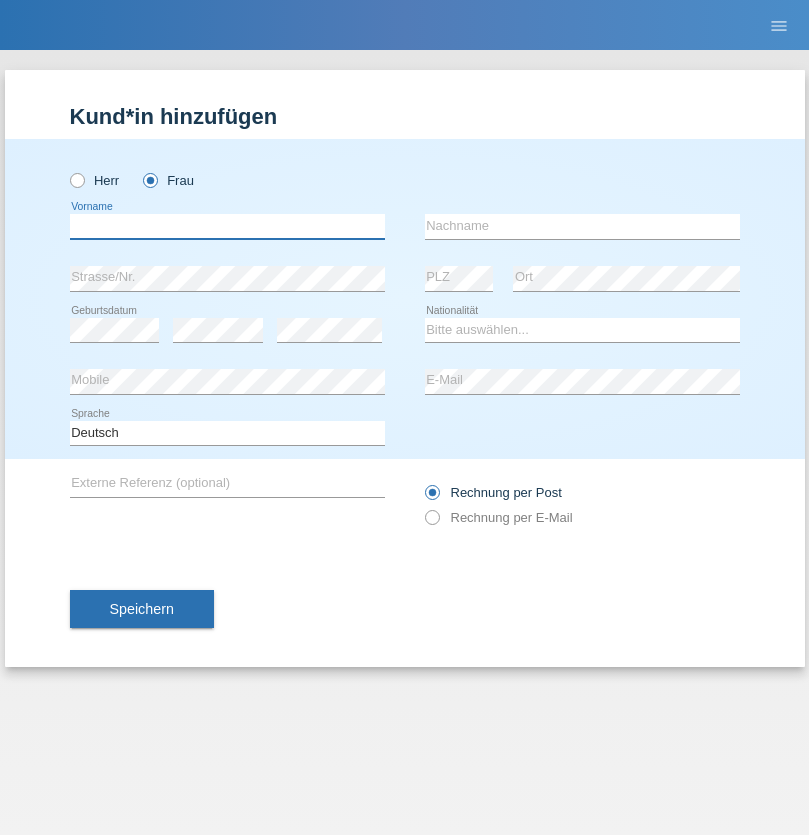 click at bounding box center (227, 226) 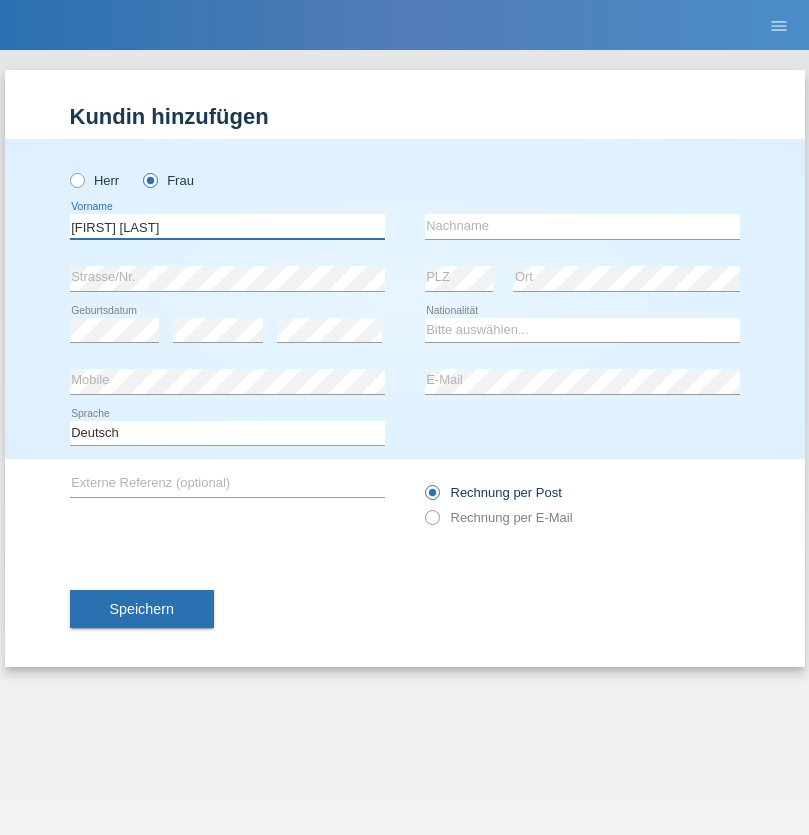 type on "Margare Asucena" 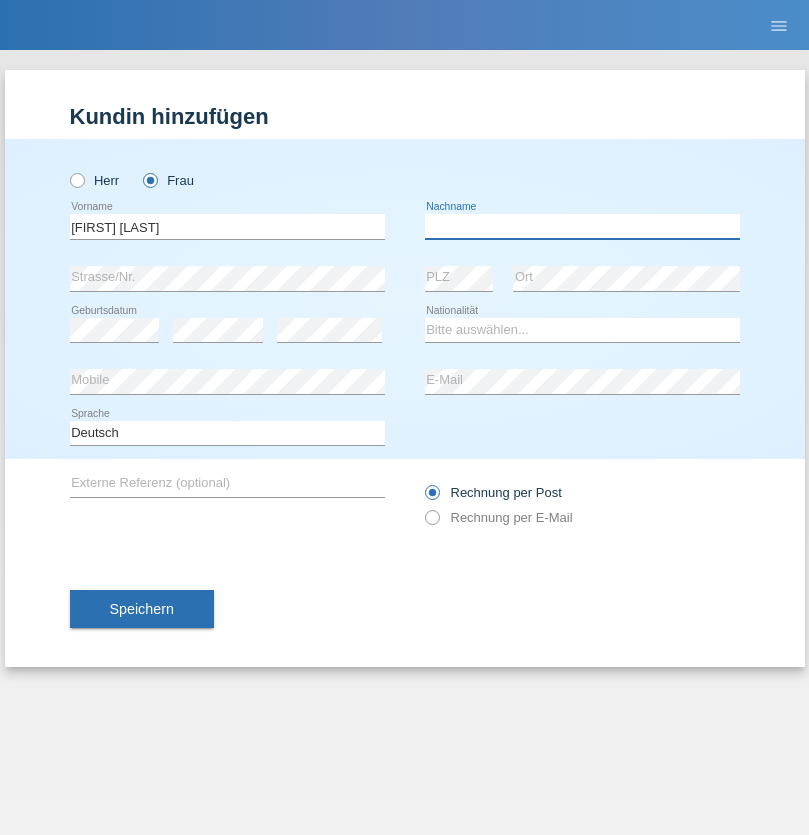 click at bounding box center (582, 226) 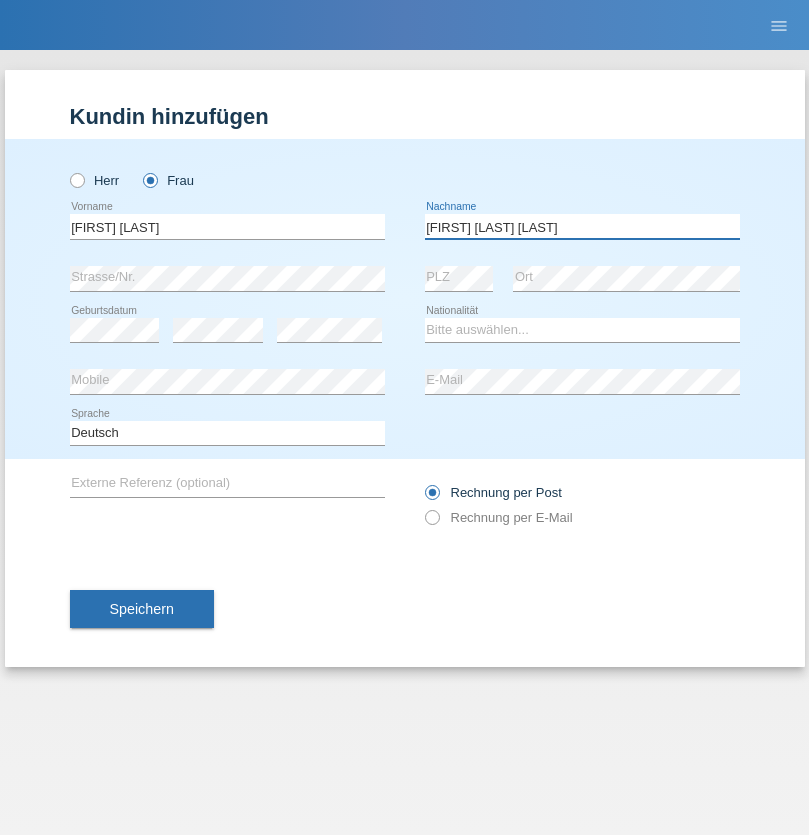 type on "Herebia de Beck" 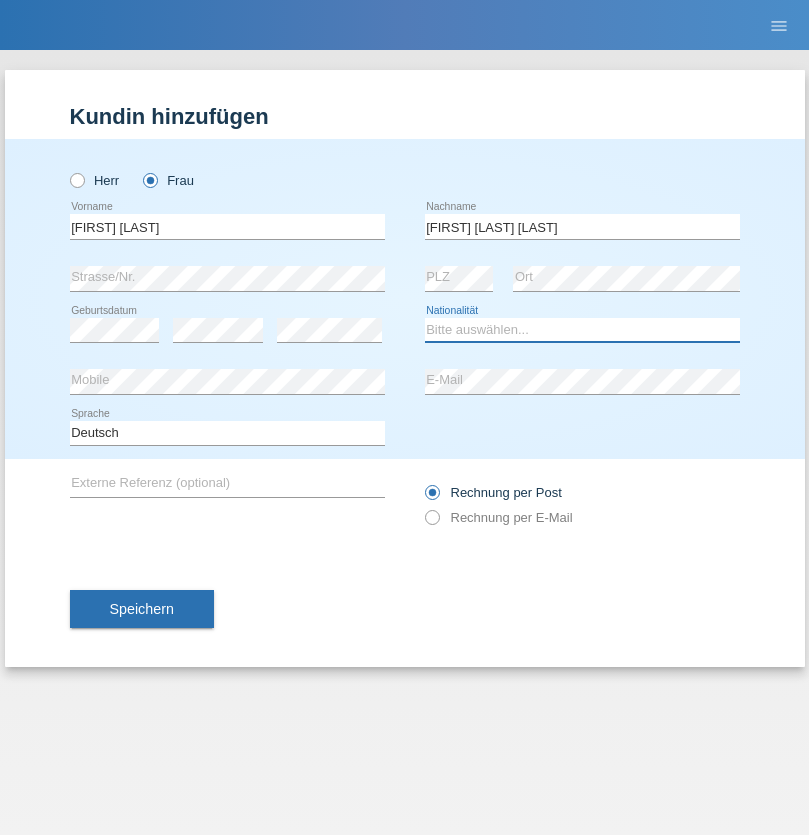 select on "CH" 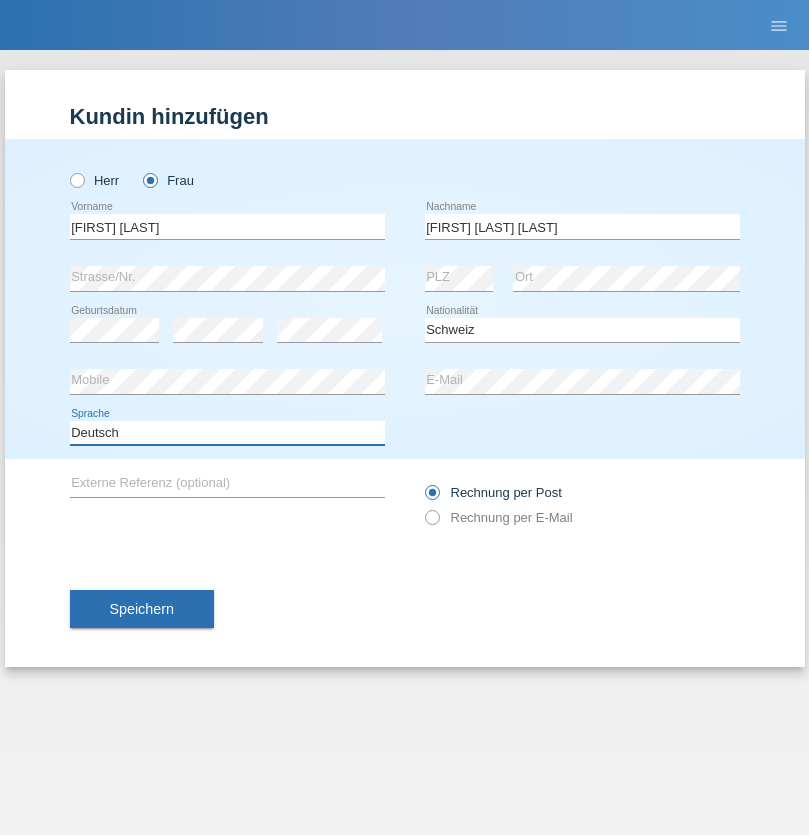 select on "en" 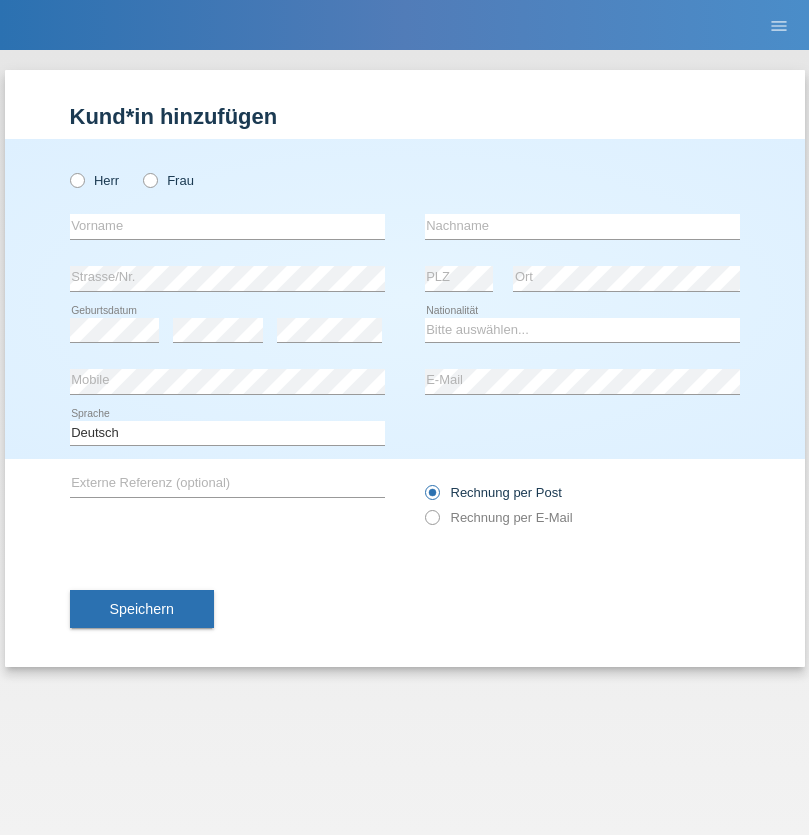 scroll, scrollTop: 0, scrollLeft: 0, axis: both 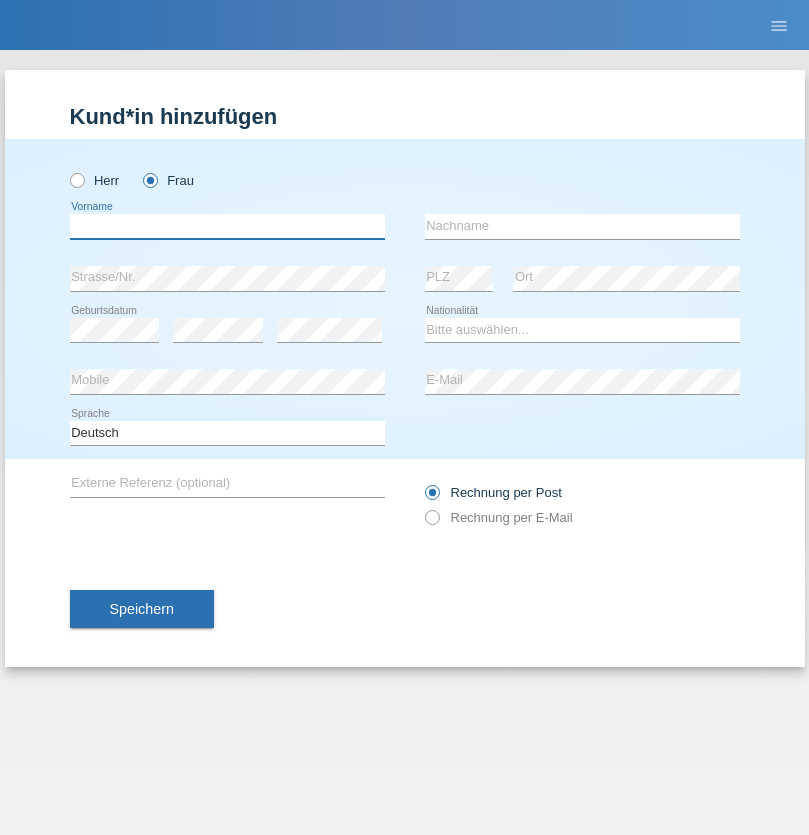 click at bounding box center (227, 226) 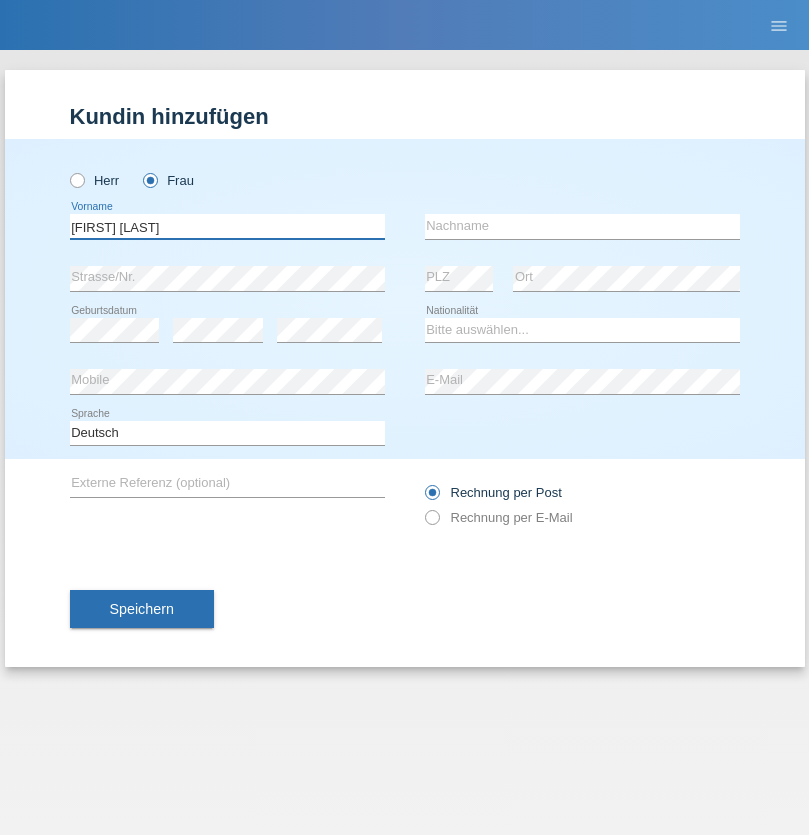 type on "[FIRST] [LAST]" 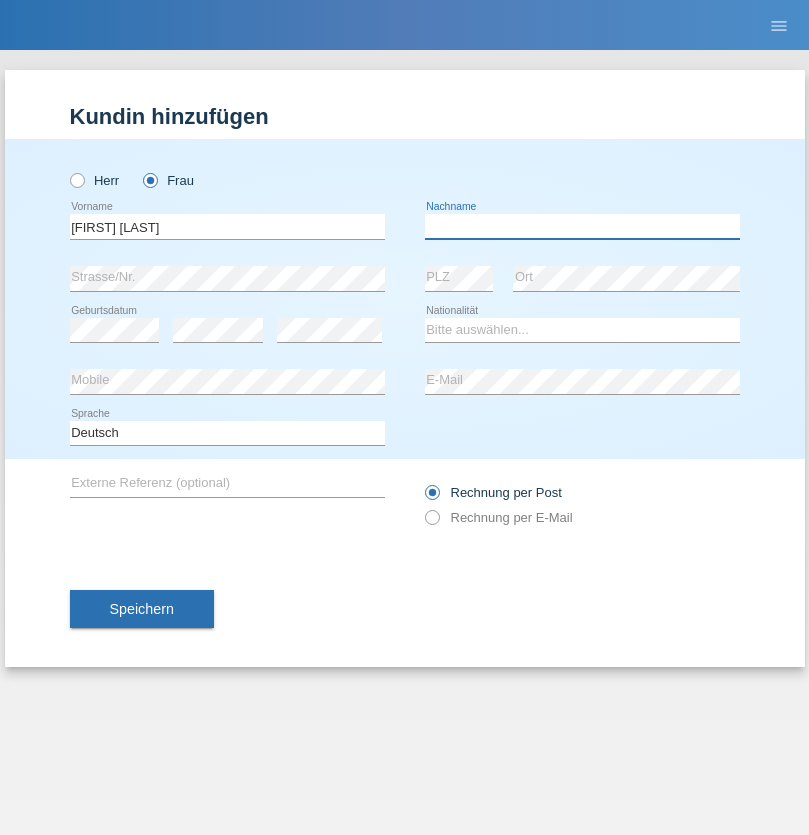 click at bounding box center (582, 226) 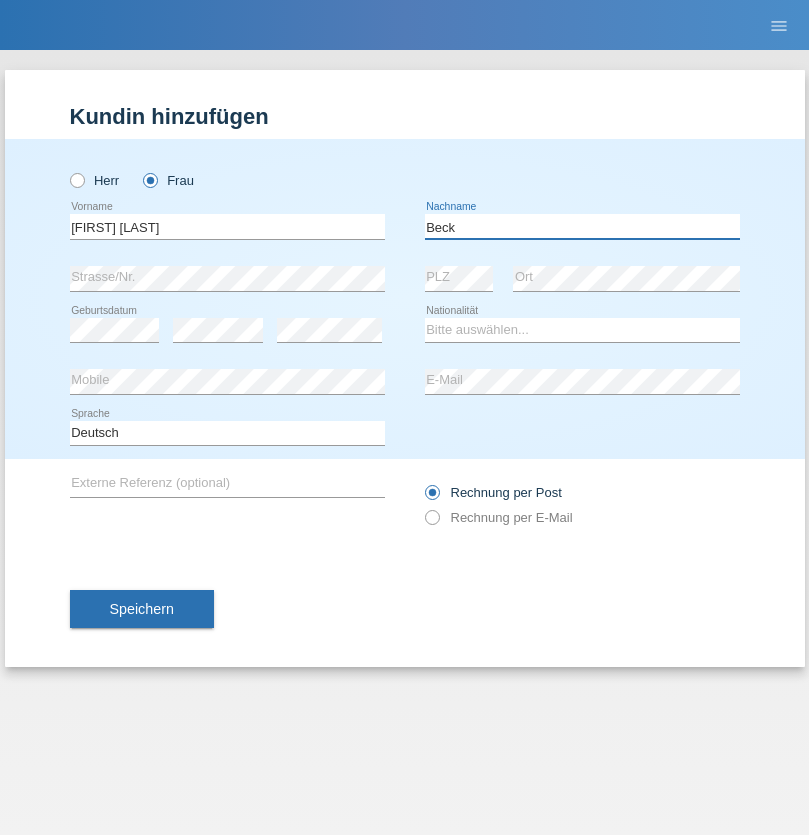 type on "Beck" 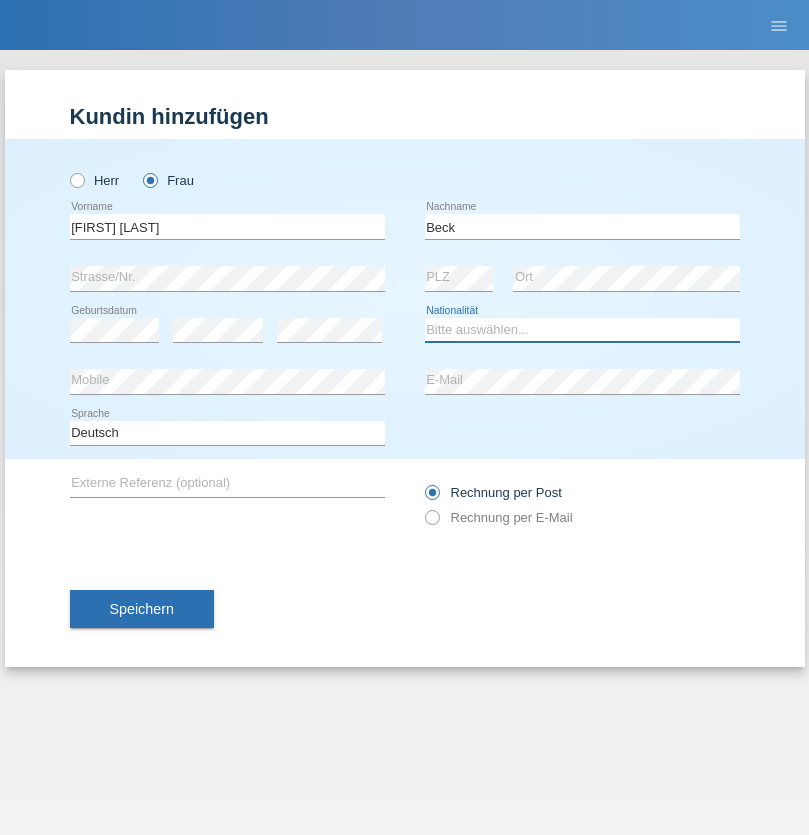 select on "CH" 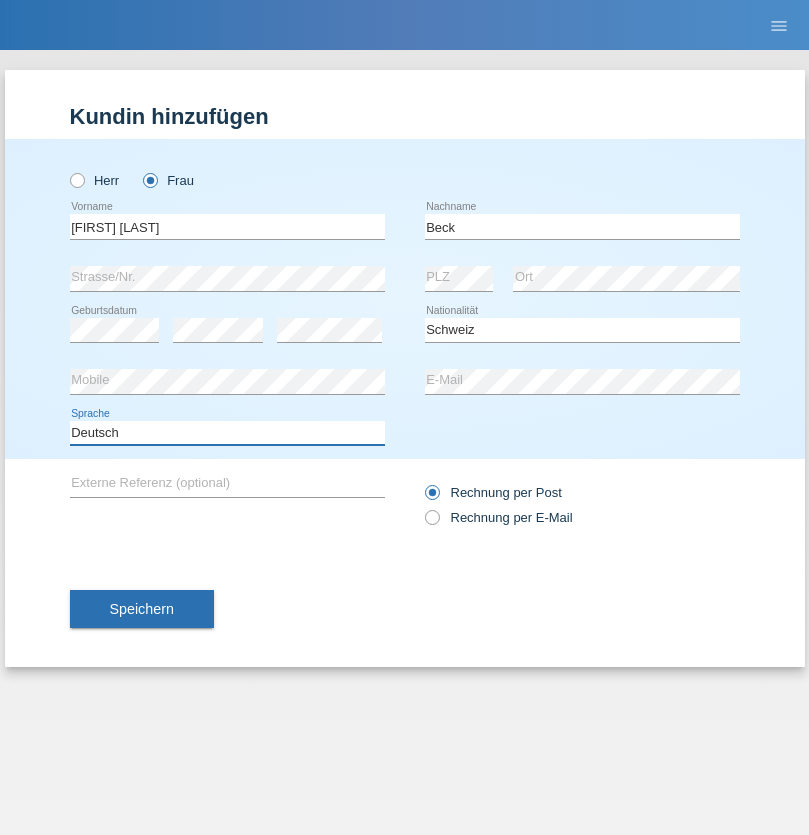select on "en" 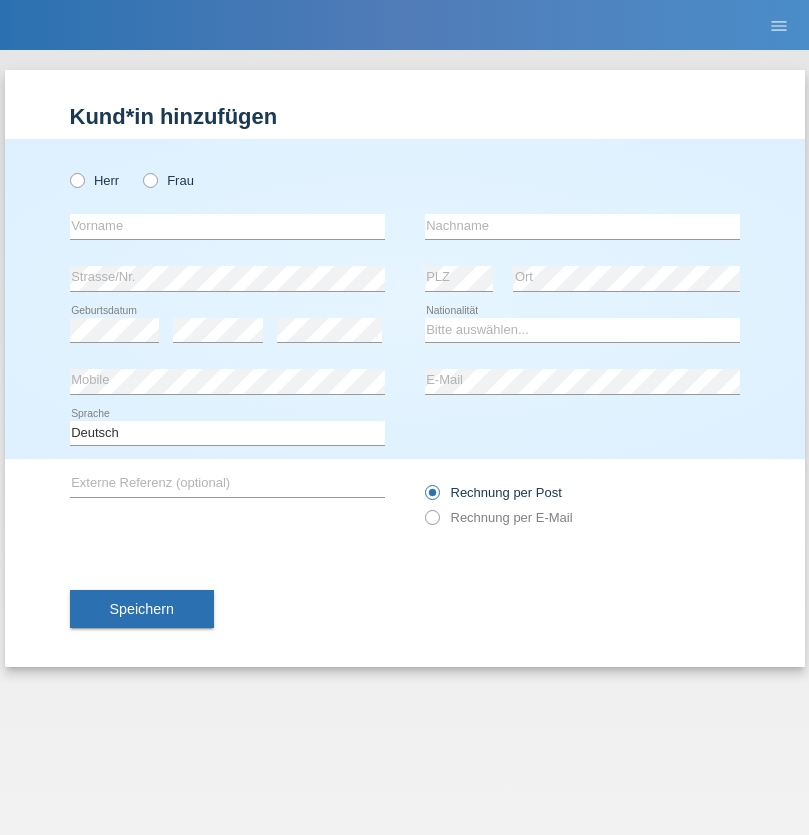 scroll, scrollTop: 0, scrollLeft: 0, axis: both 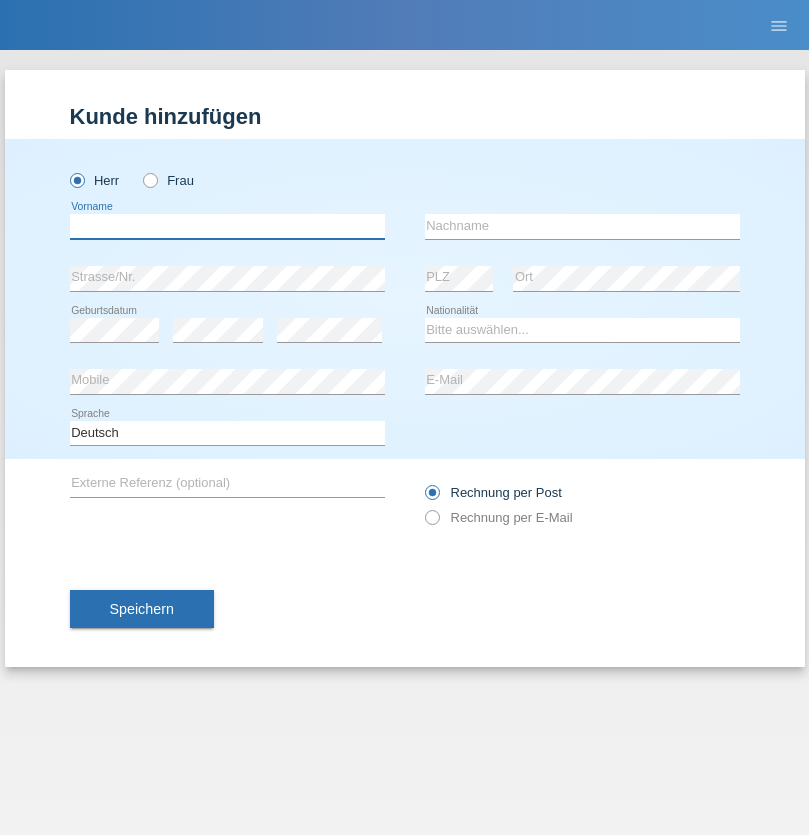 click at bounding box center (227, 226) 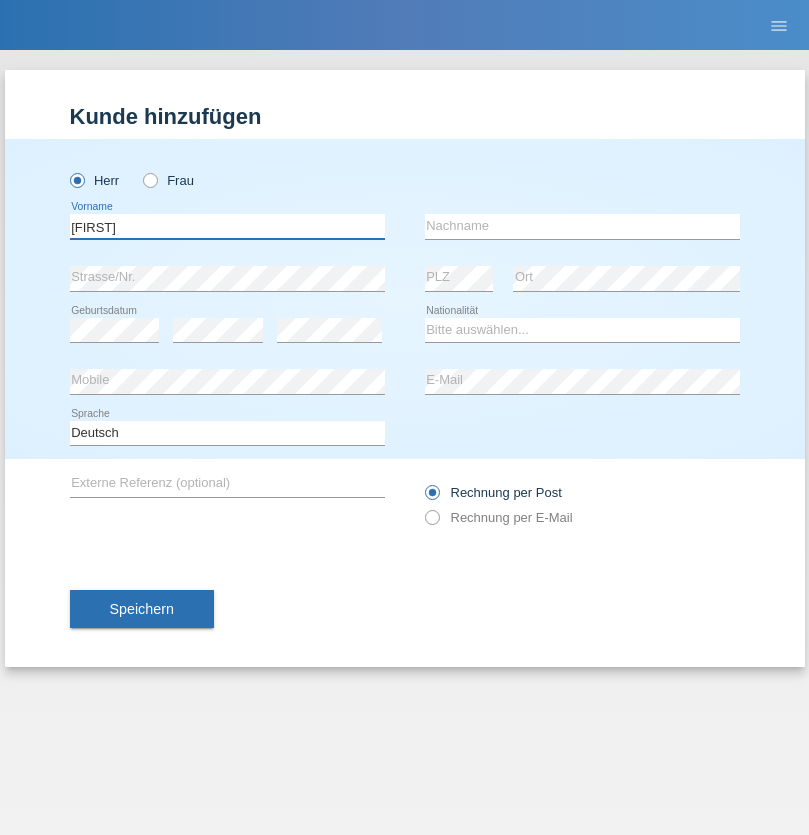 type on "Steve" 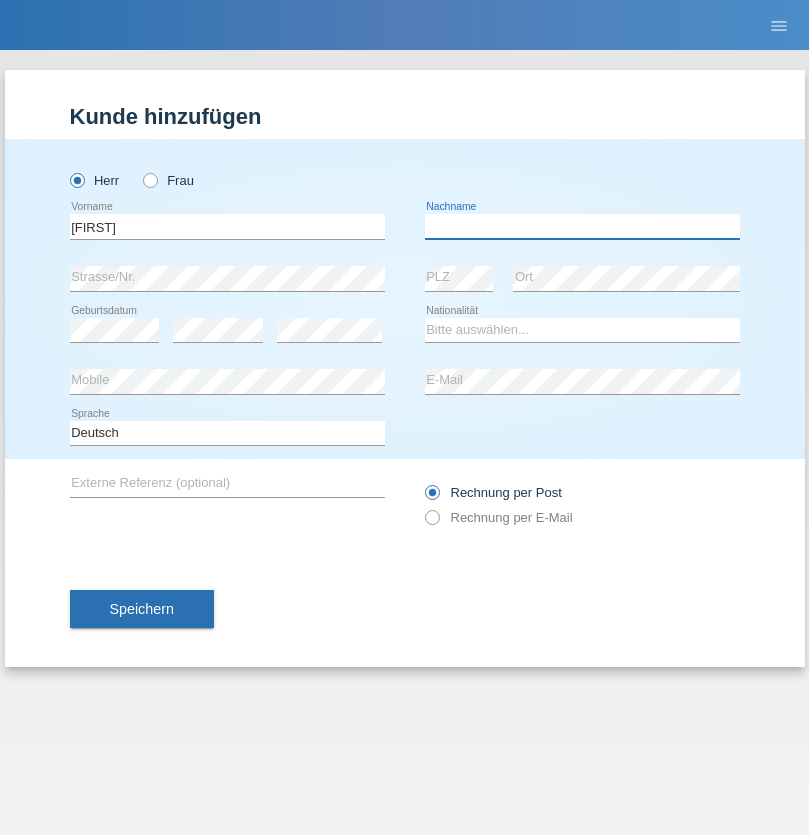 click at bounding box center [582, 226] 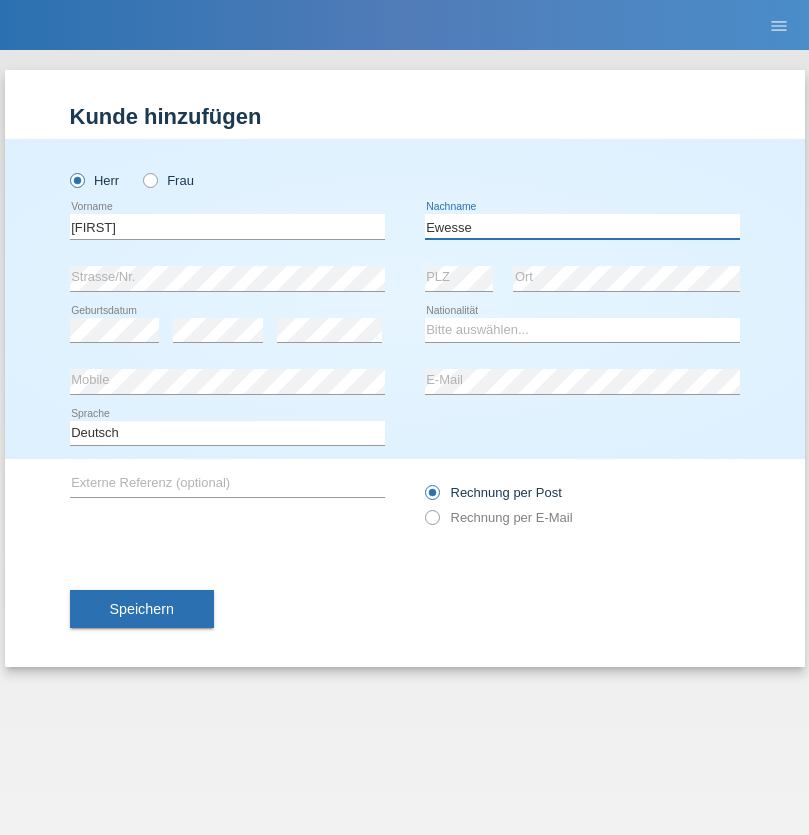 type on "Ewesse" 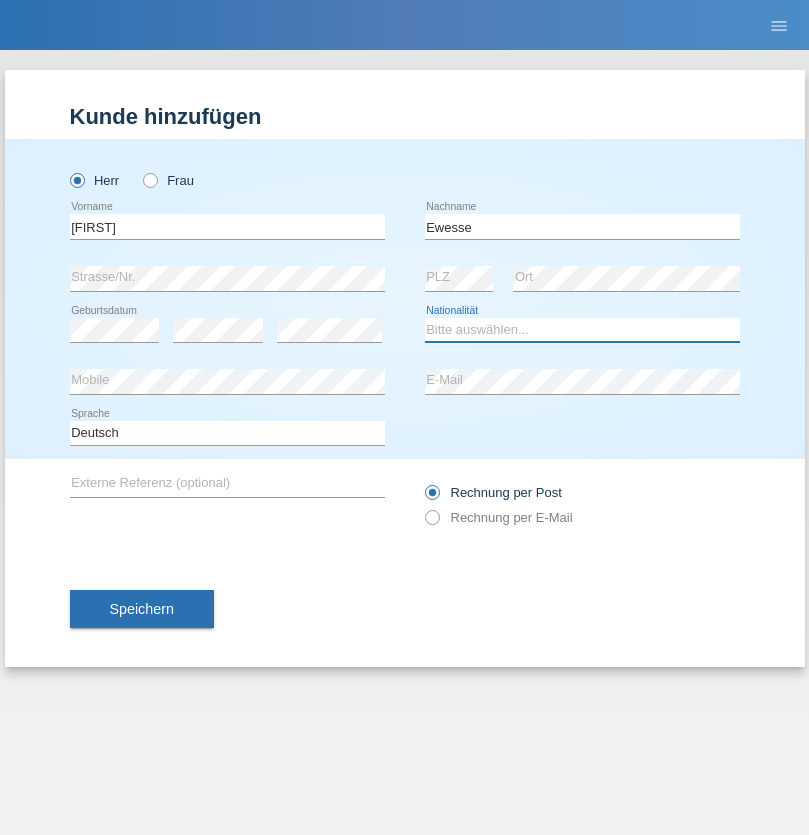 select on "FR" 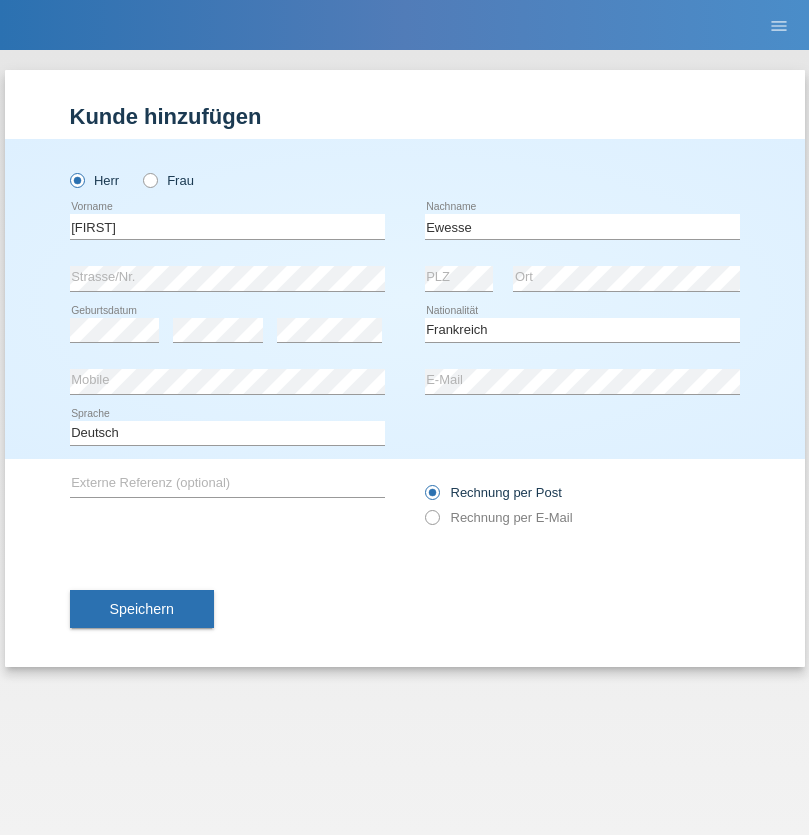 select on "C" 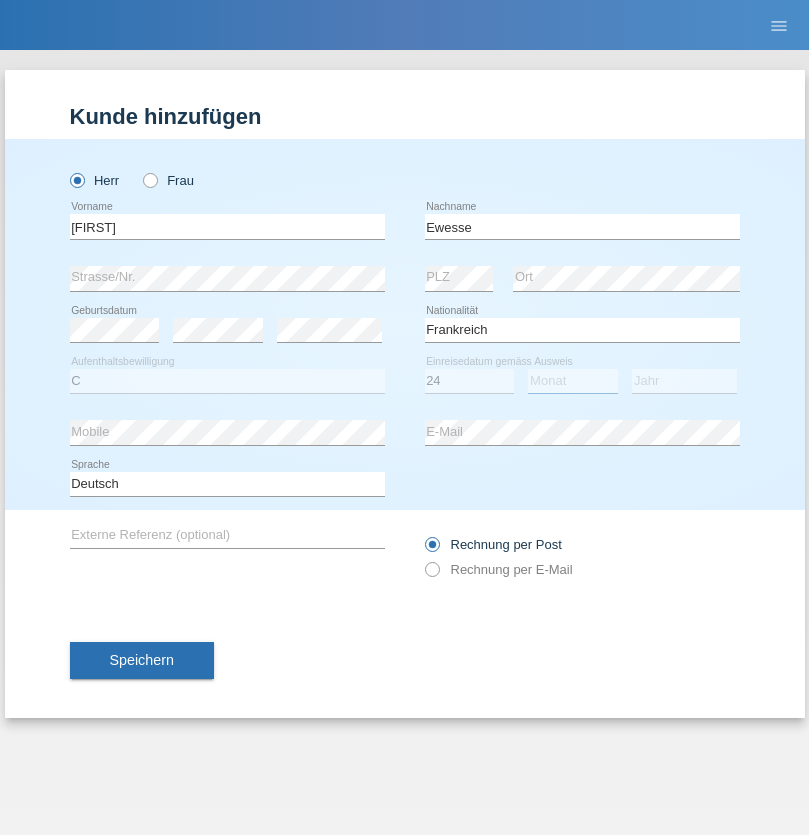 select on "12" 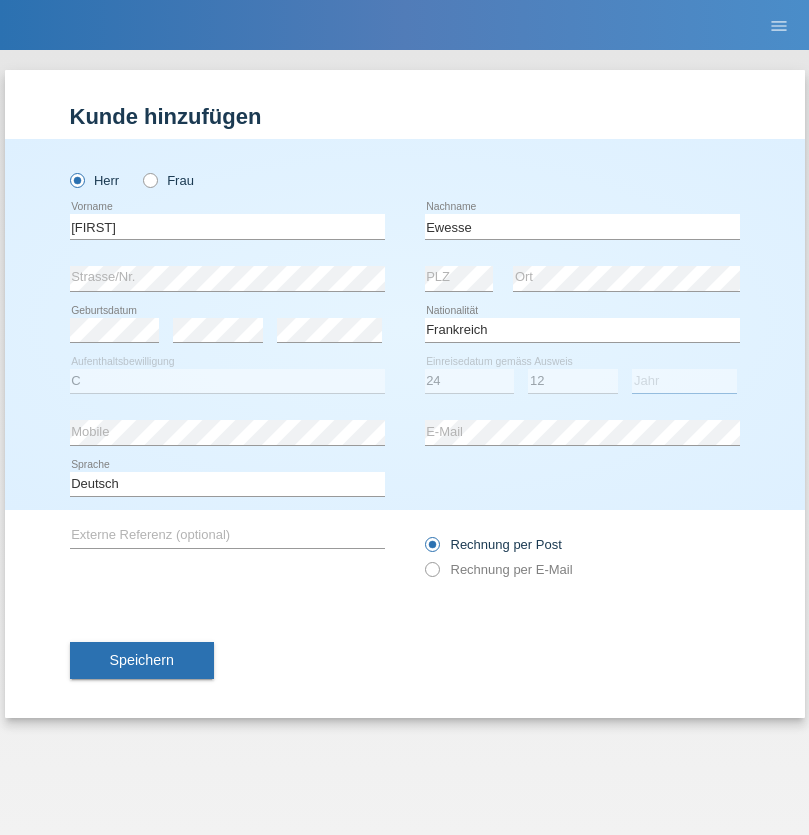 select on "1926" 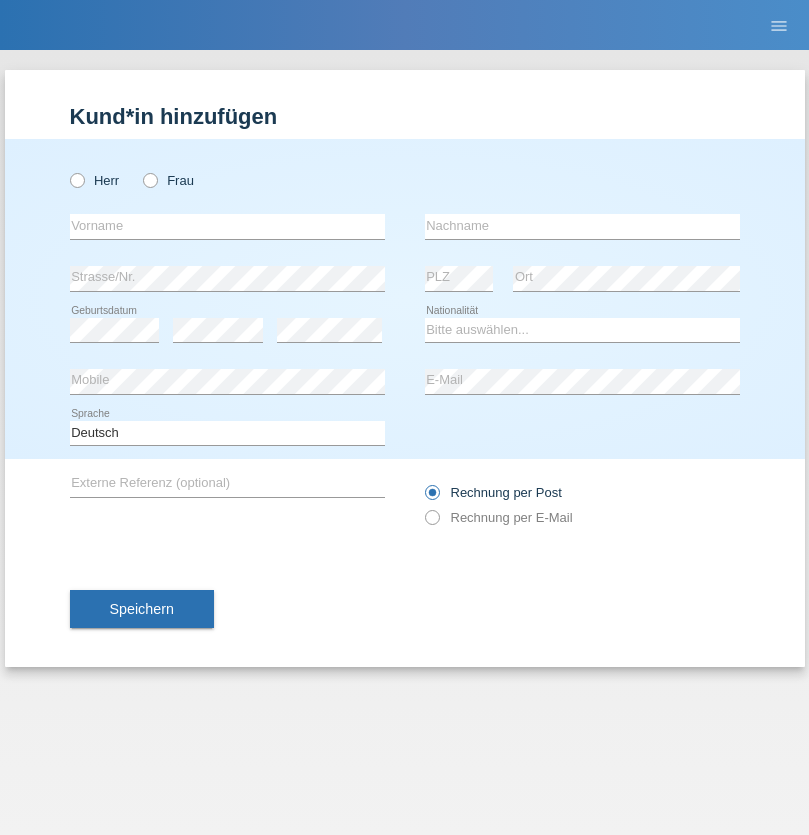 scroll, scrollTop: 0, scrollLeft: 0, axis: both 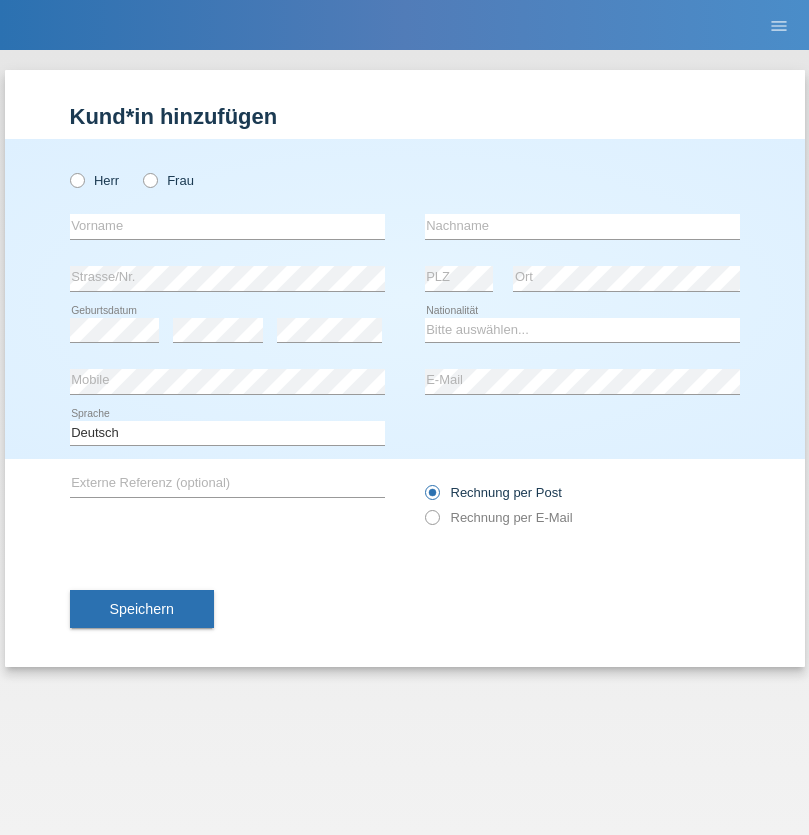 radio on "true" 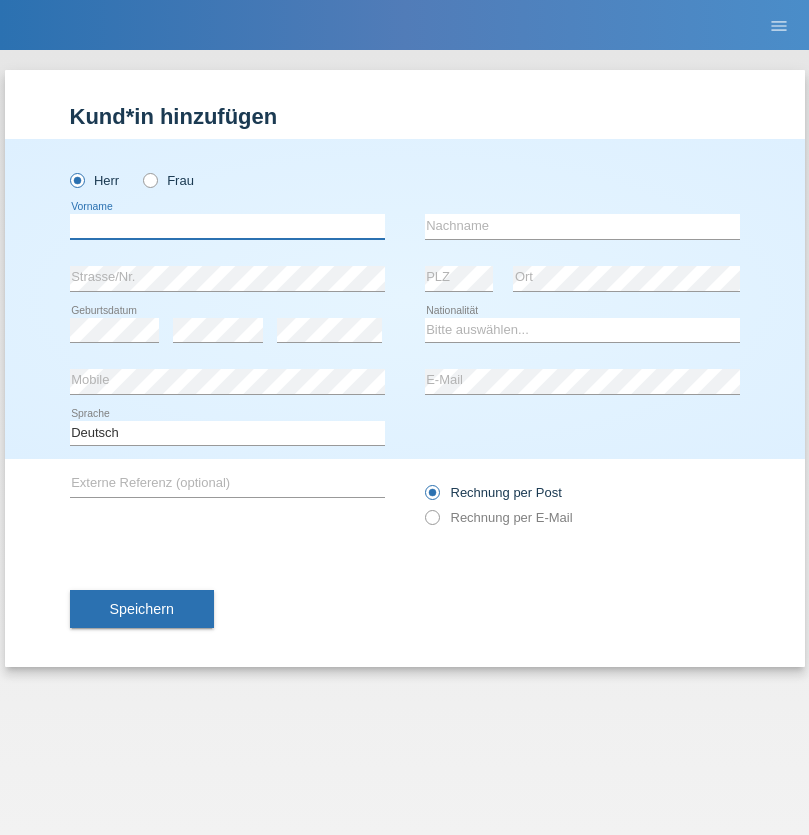 click at bounding box center (227, 226) 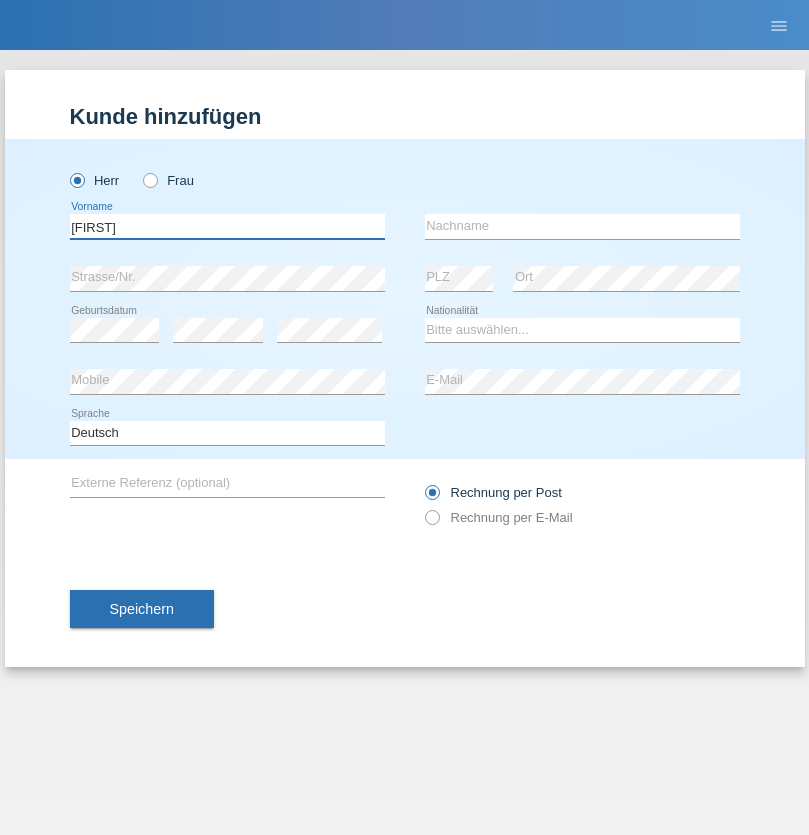 type on "[FIRST]" 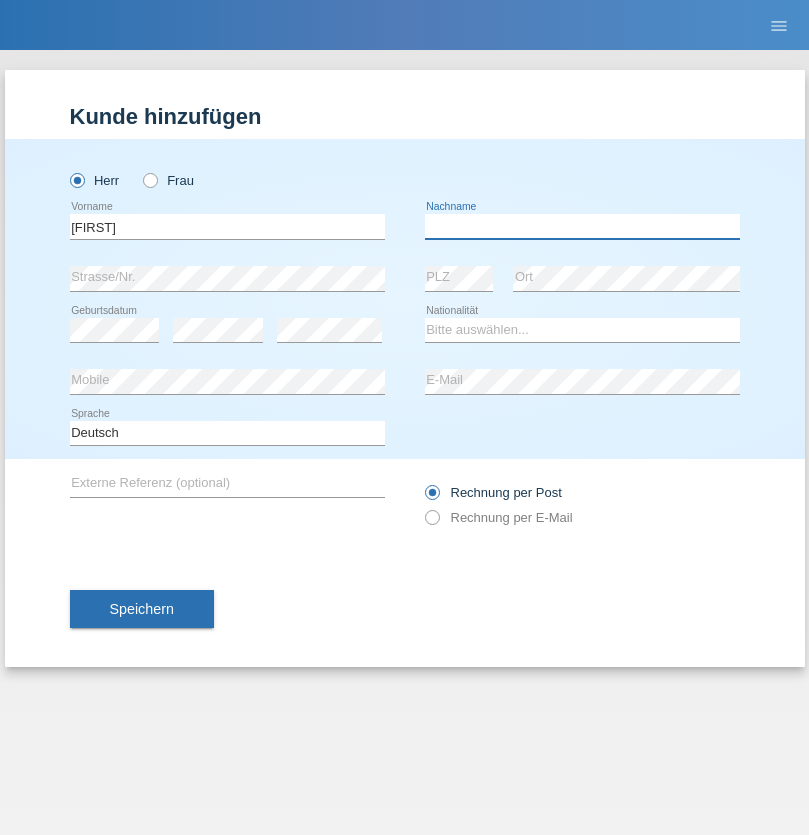 click at bounding box center [582, 226] 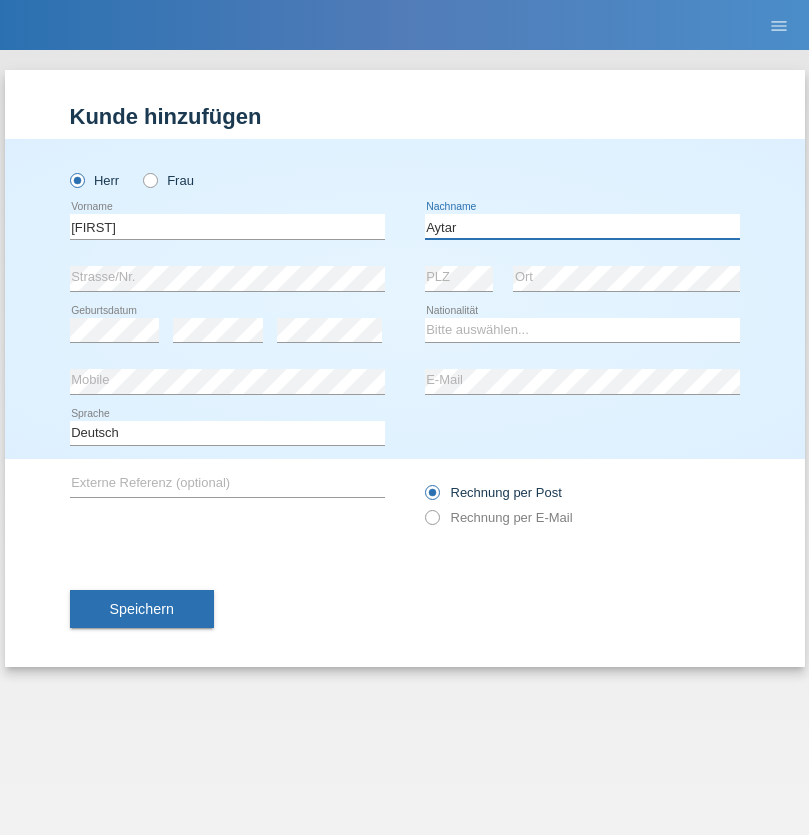 type on "Aytar" 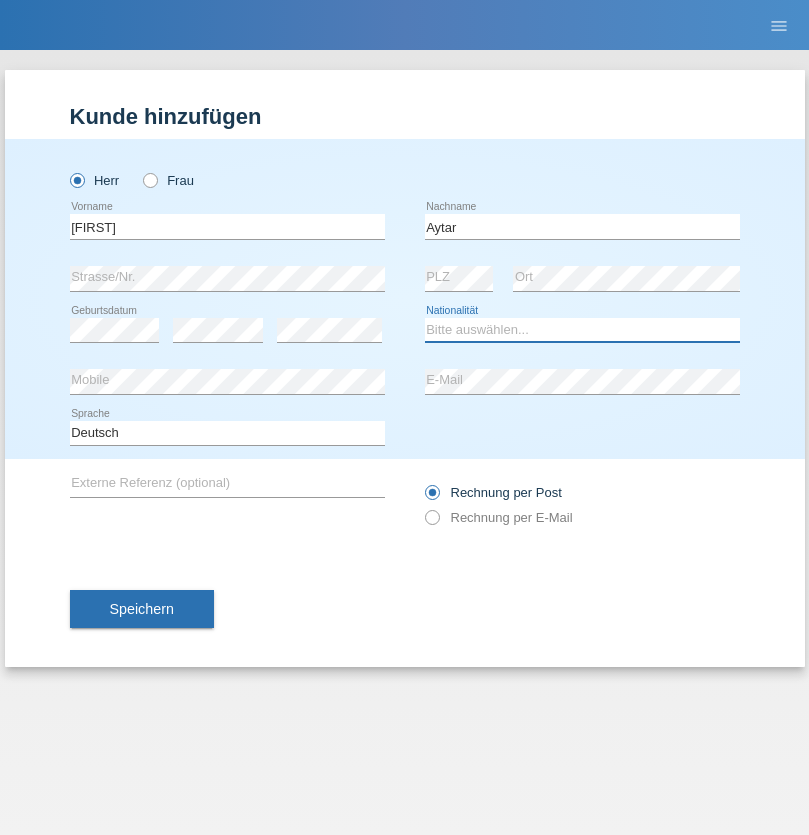 select on "CH" 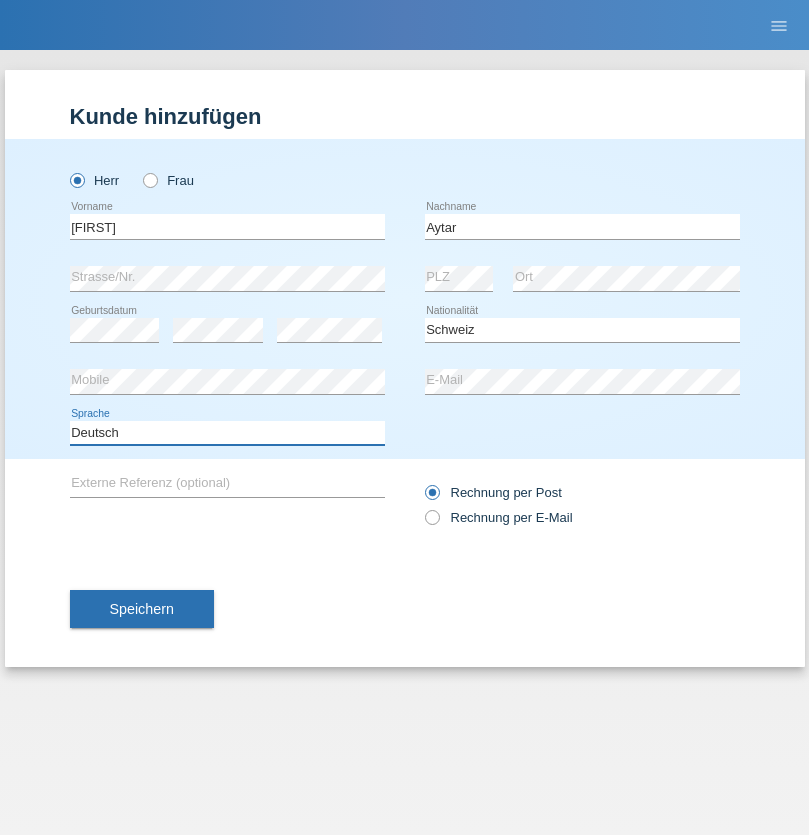 select on "en" 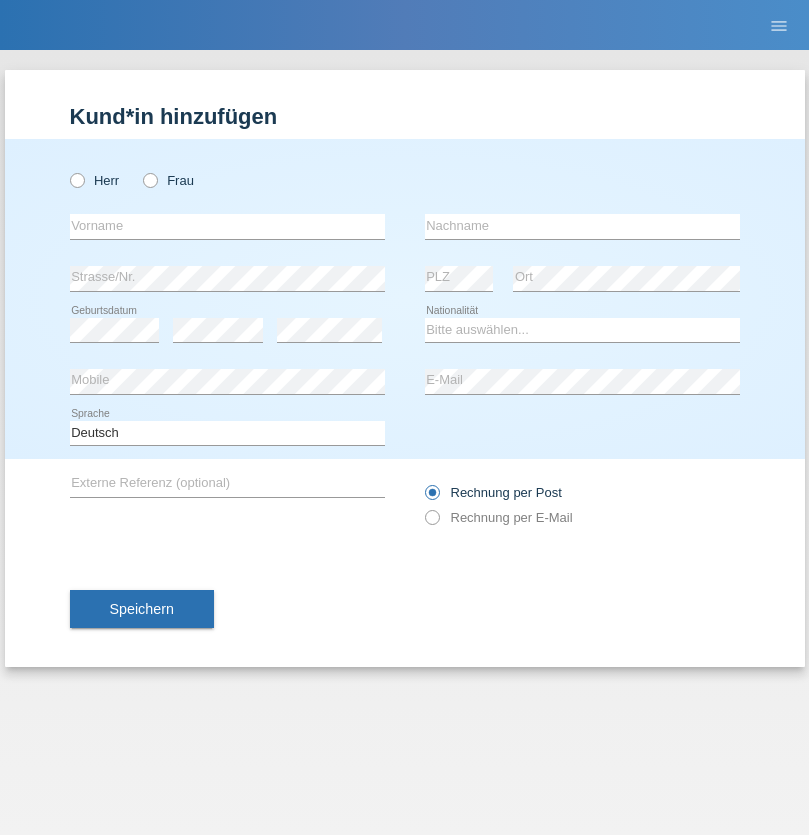 scroll, scrollTop: 0, scrollLeft: 0, axis: both 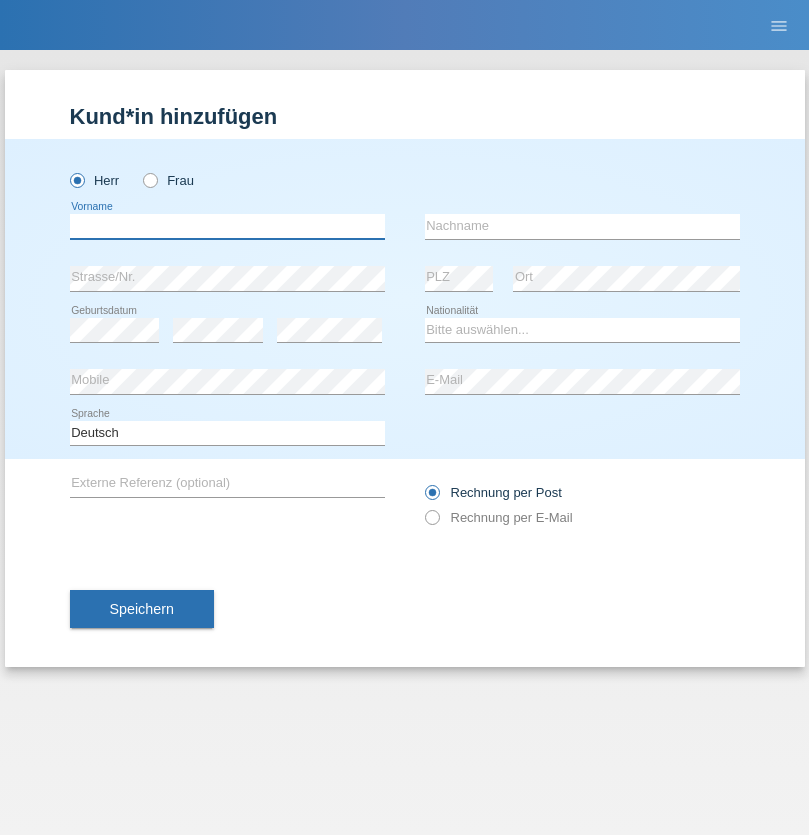 click at bounding box center [227, 226] 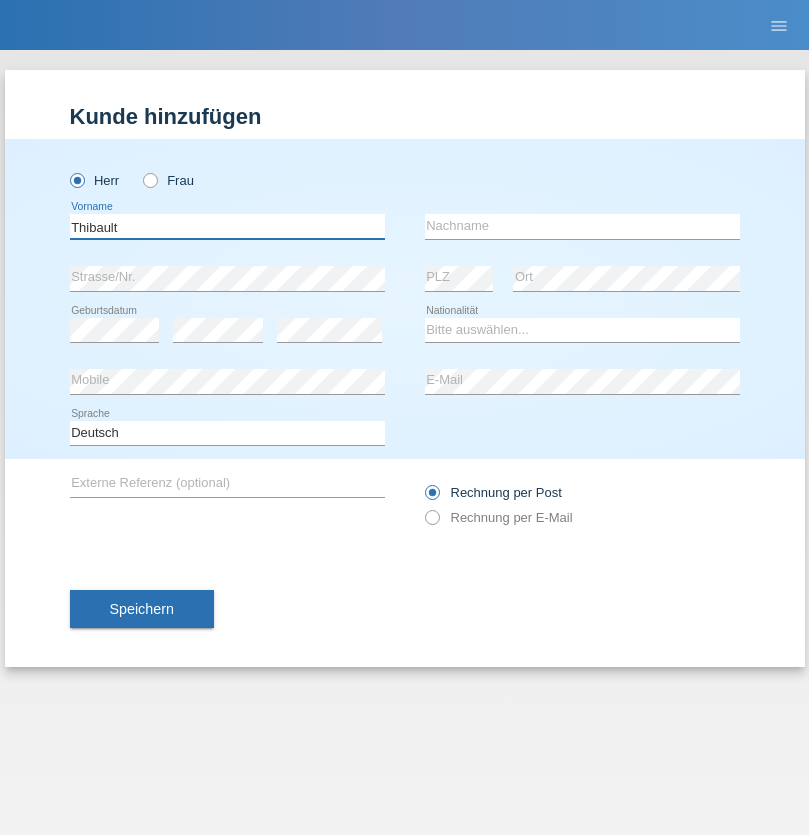 type on "Thibault" 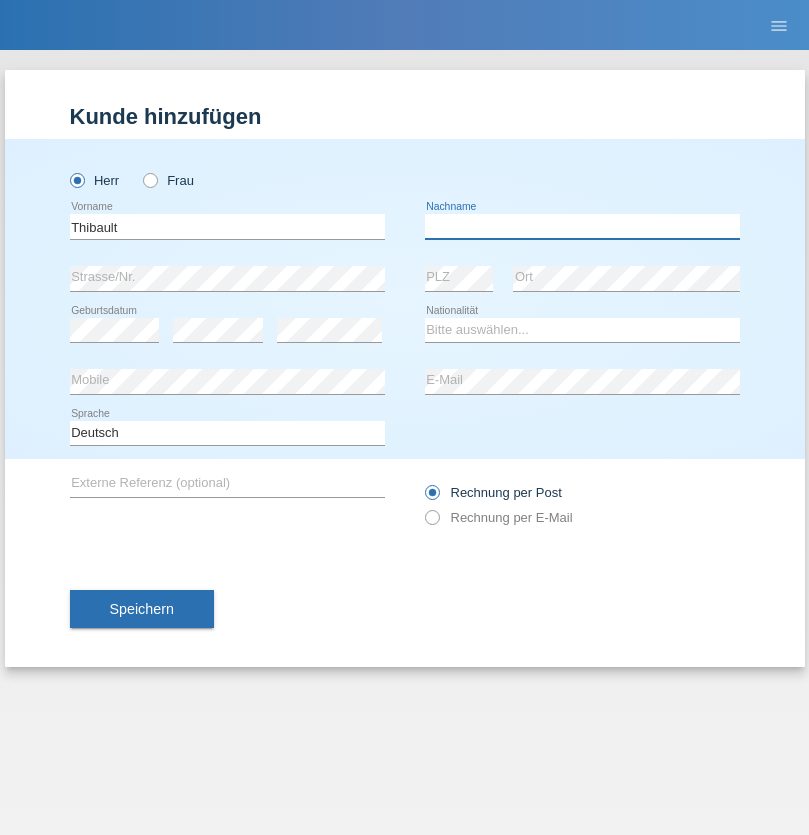 click at bounding box center [582, 226] 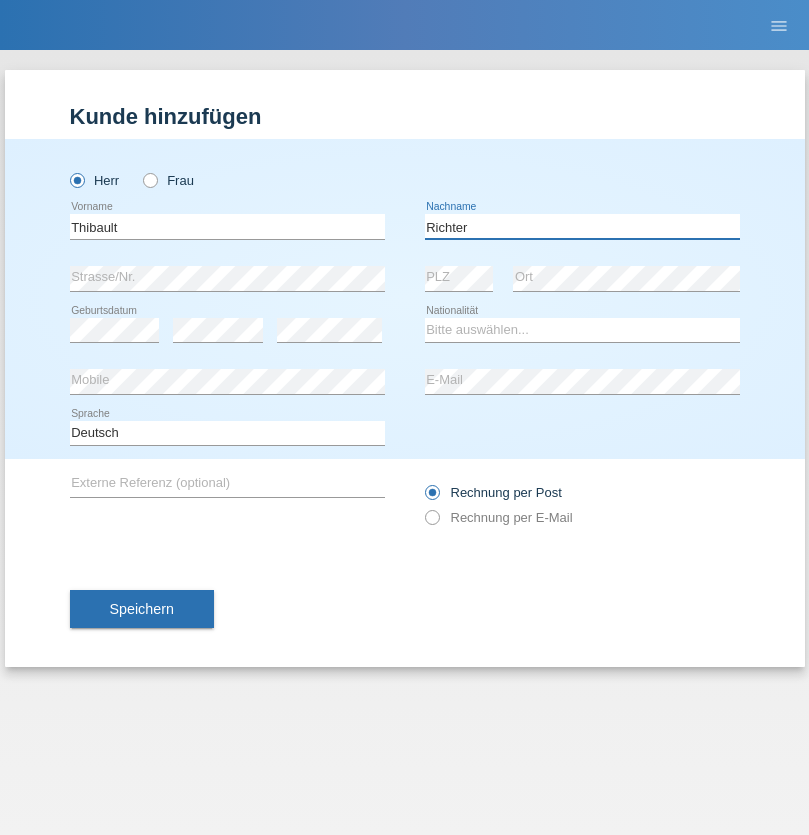 type on "Richter" 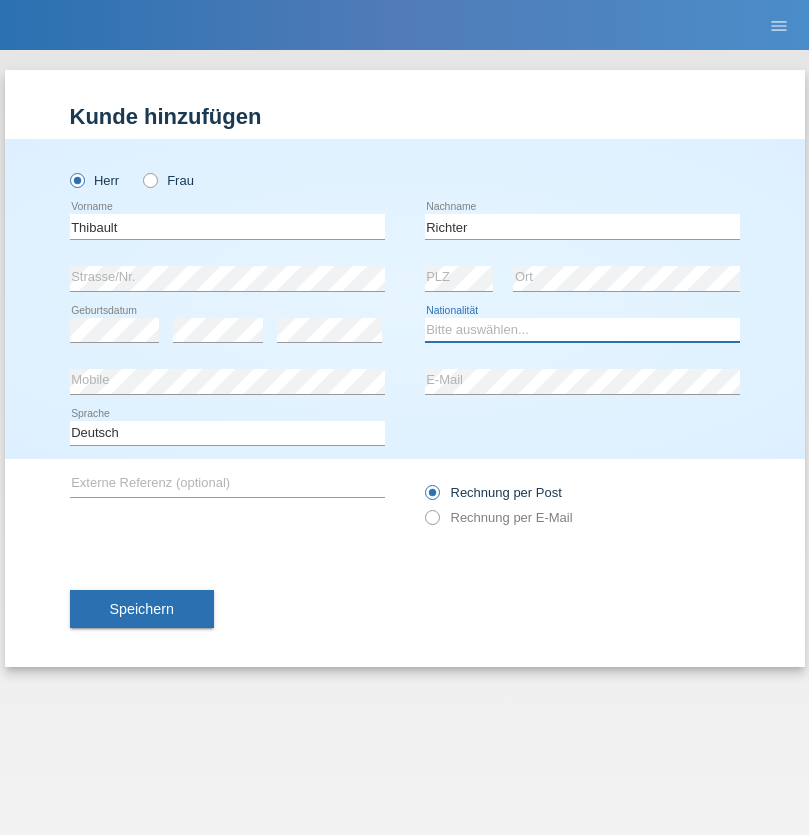 select on "CH" 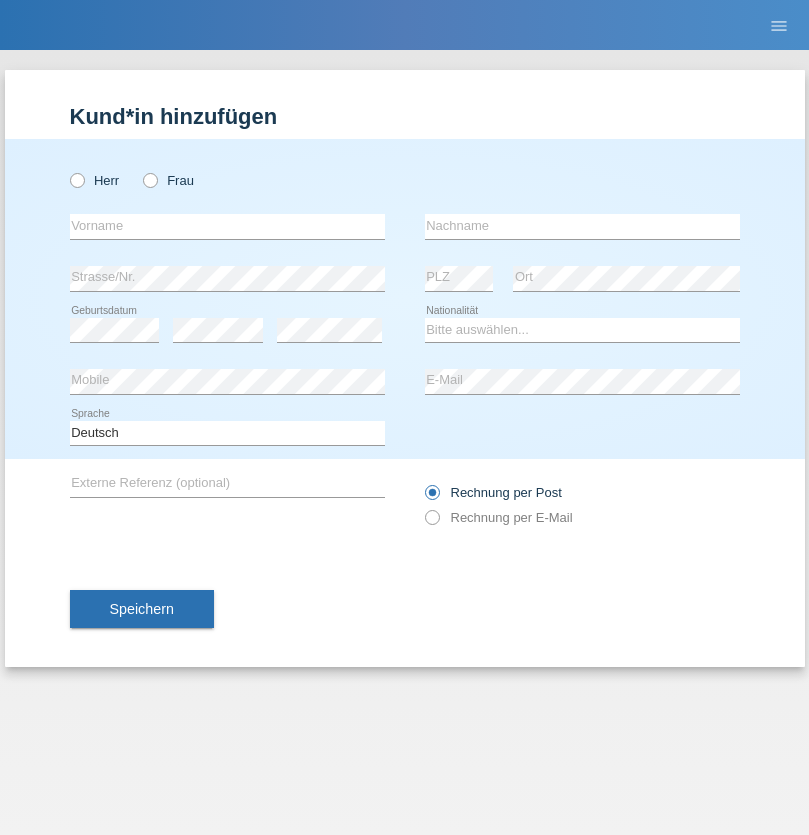 scroll, scrollTop: 0, scrollLeft: 0, axis: both 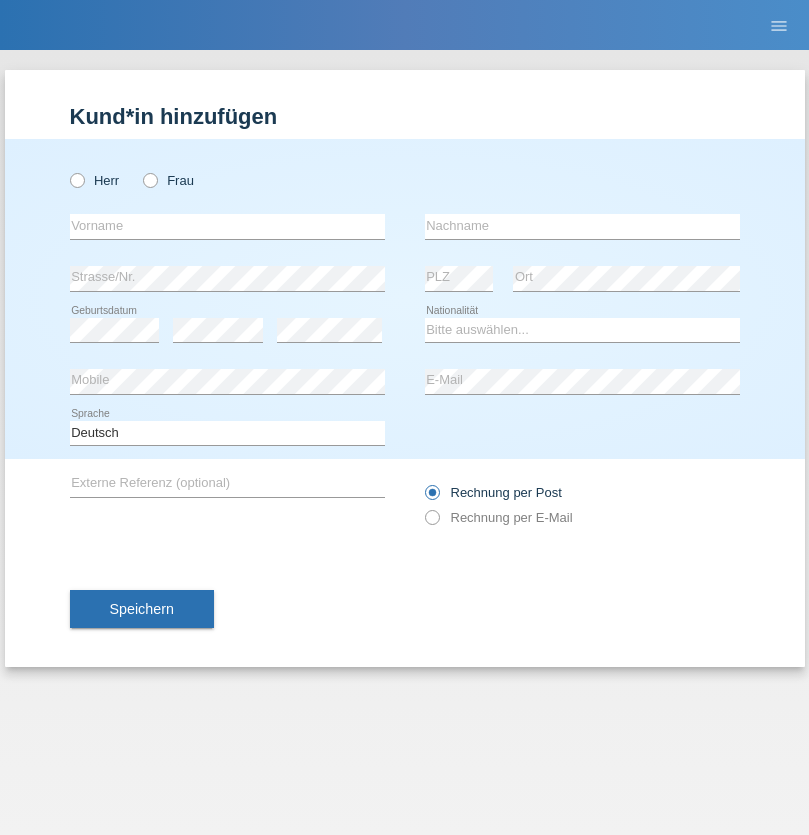 radio on "true" 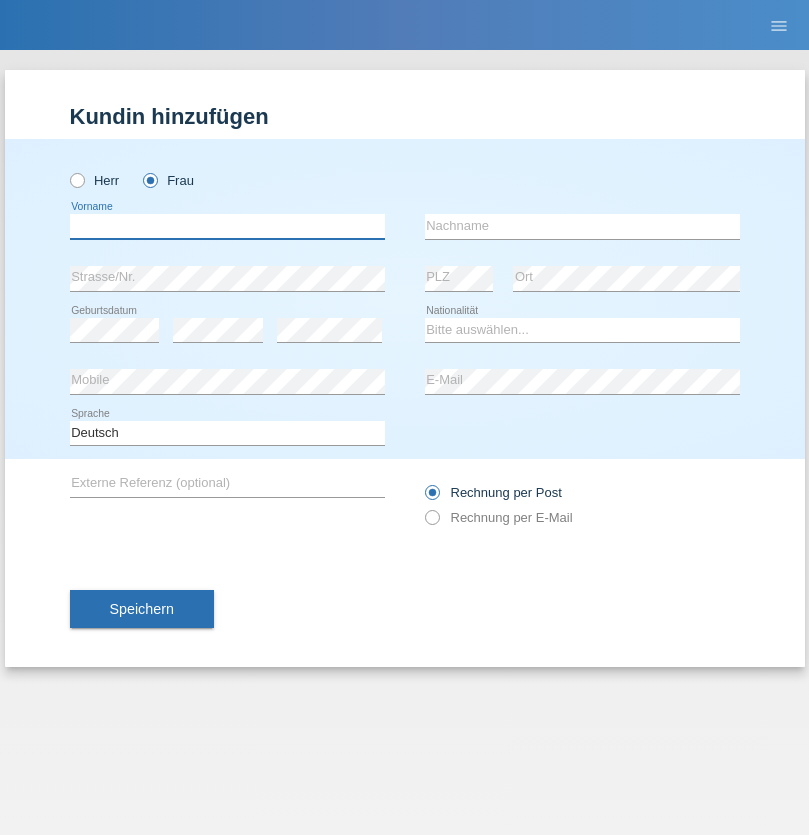 click at bounding box center (227, 226) 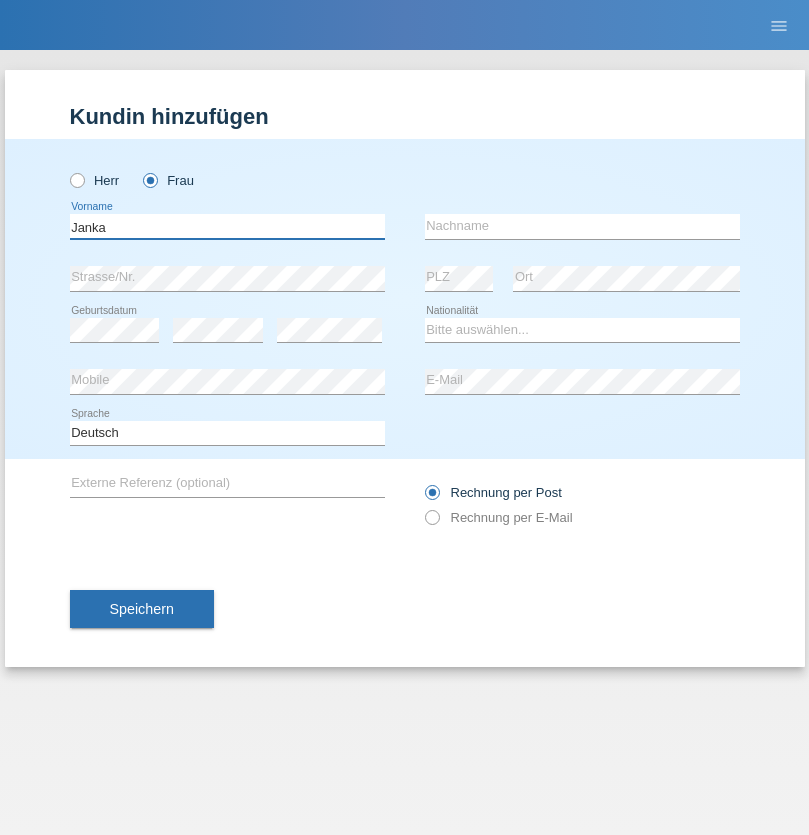 type on "Janka" 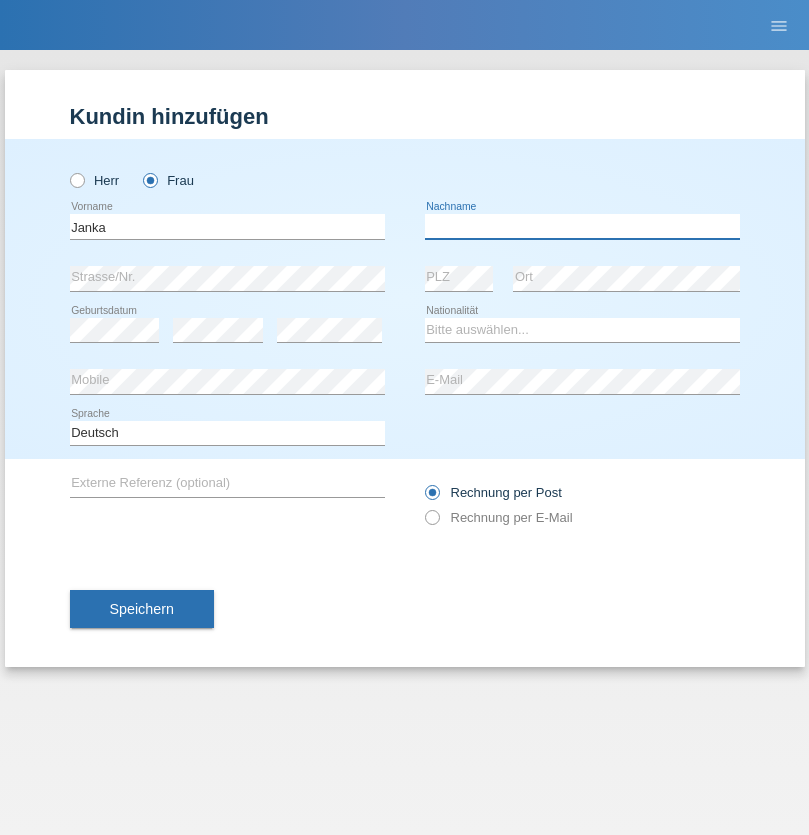 click at bounding box center [582, 226] 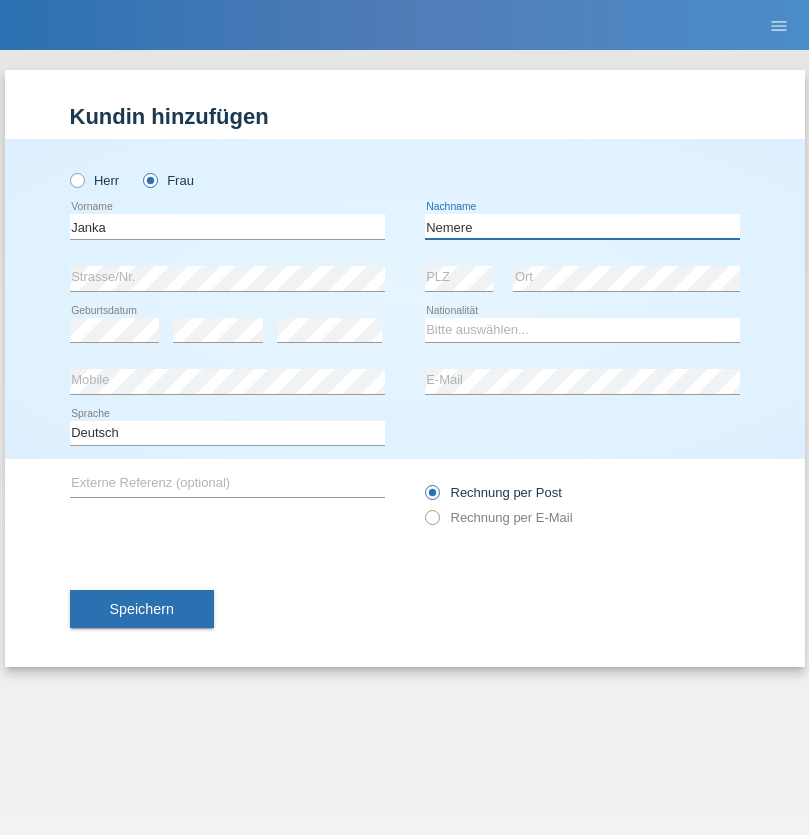 type on "Nemere" 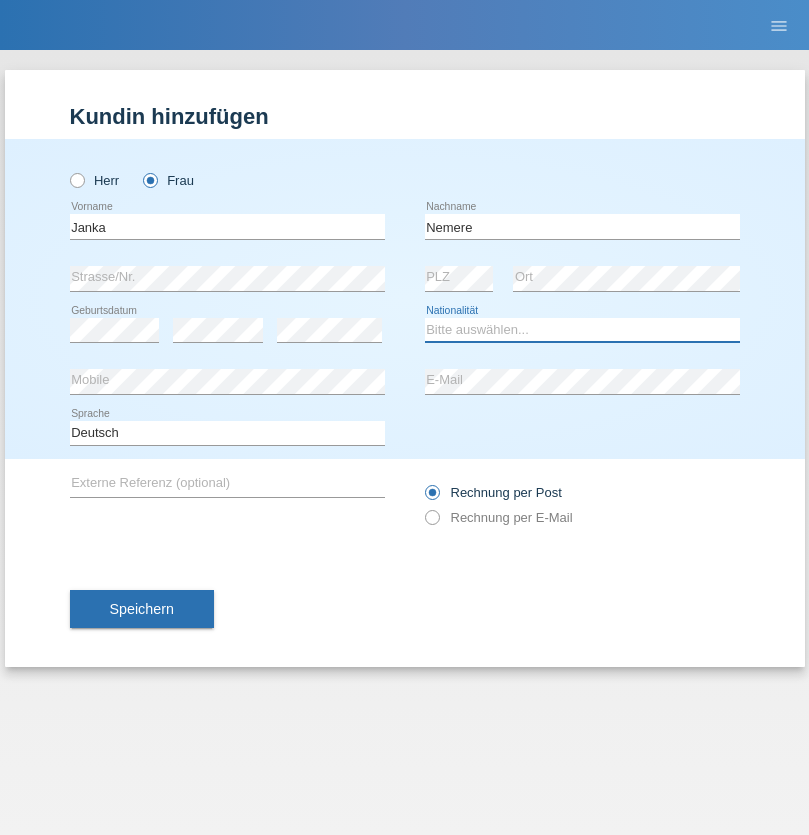 select on "HU" 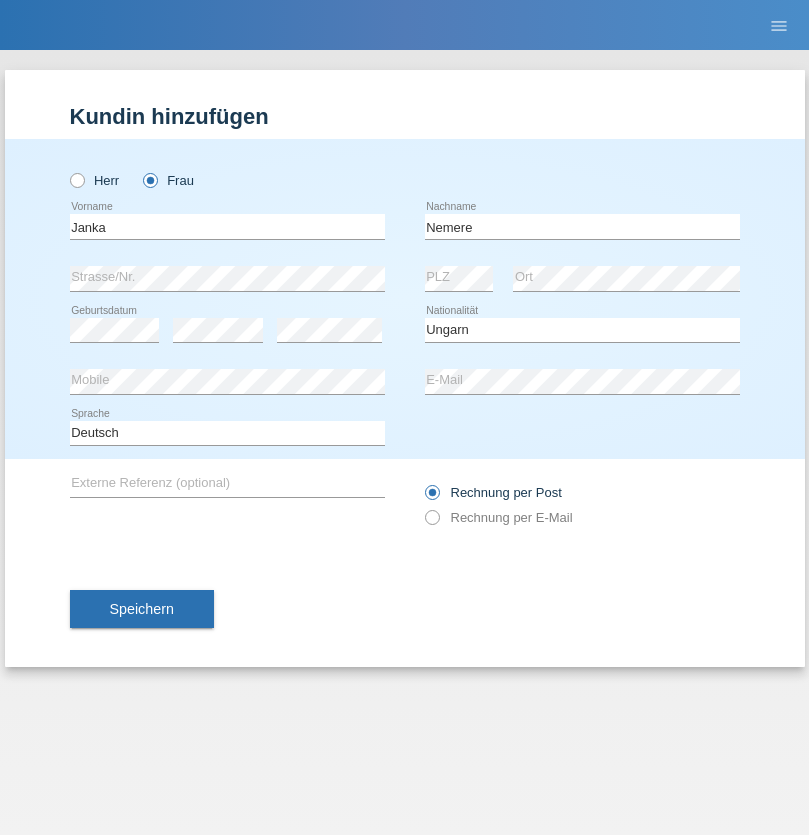 select on "C" 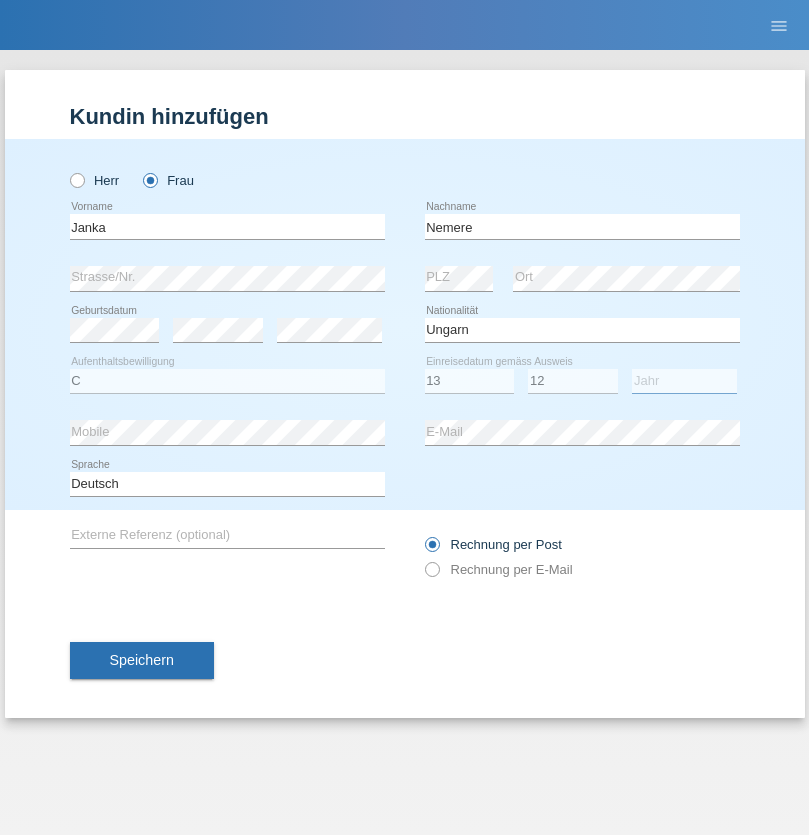 select on "2021" 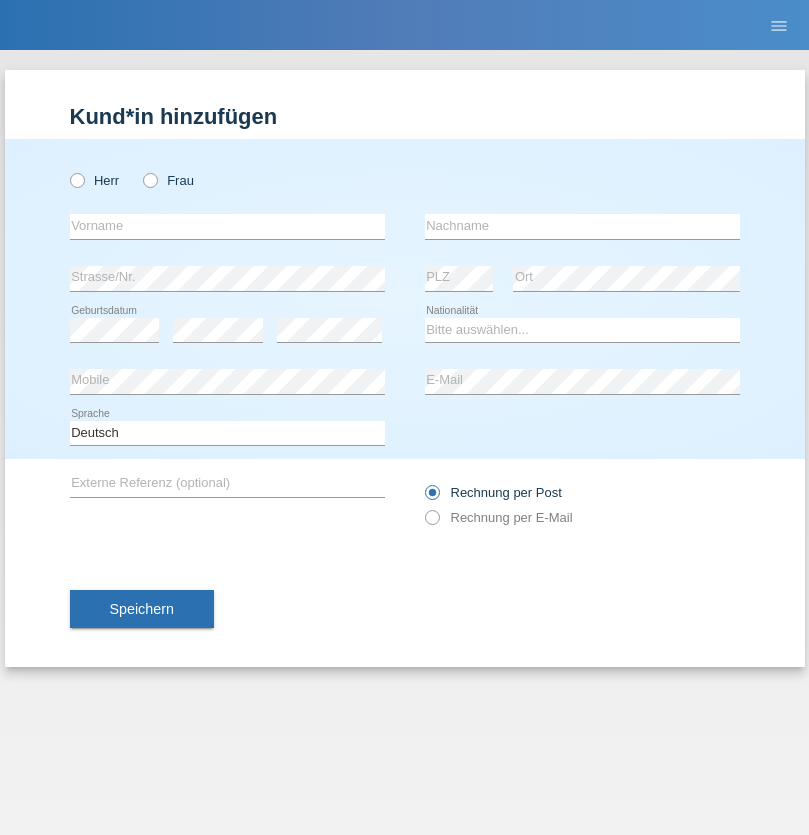 scroll, scrollTop: 0, scrollLeft: 0, axis: both 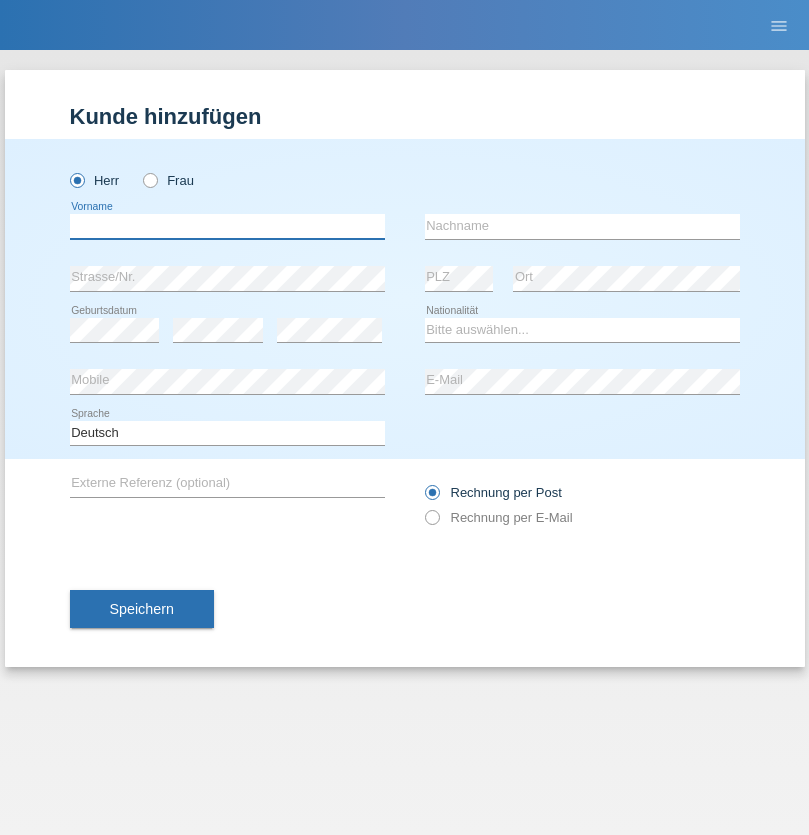 click at bounding box center (227, 226) 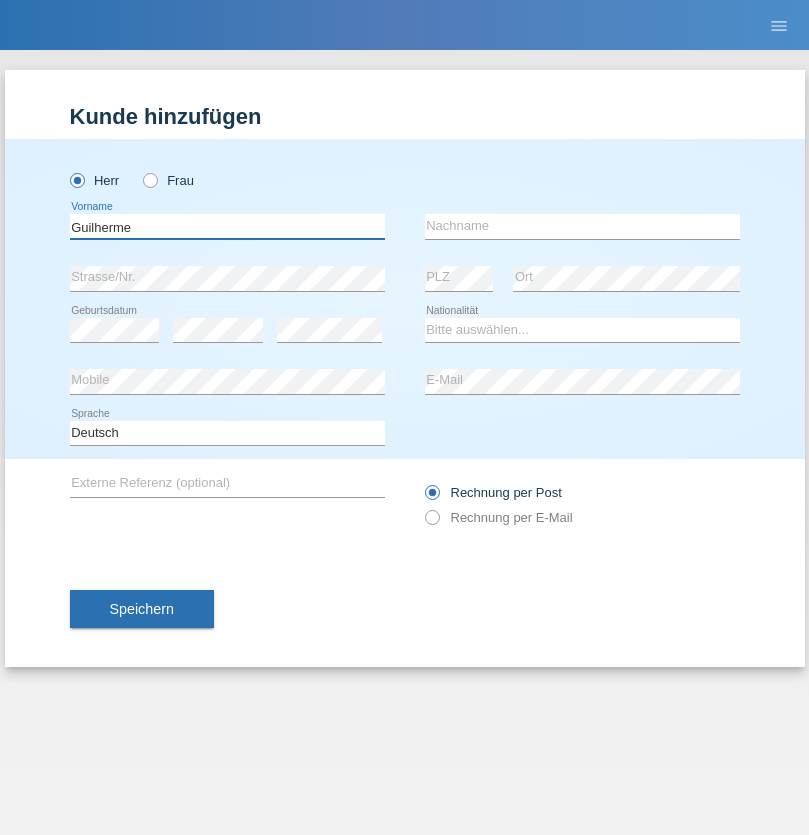type on "Guilherme" 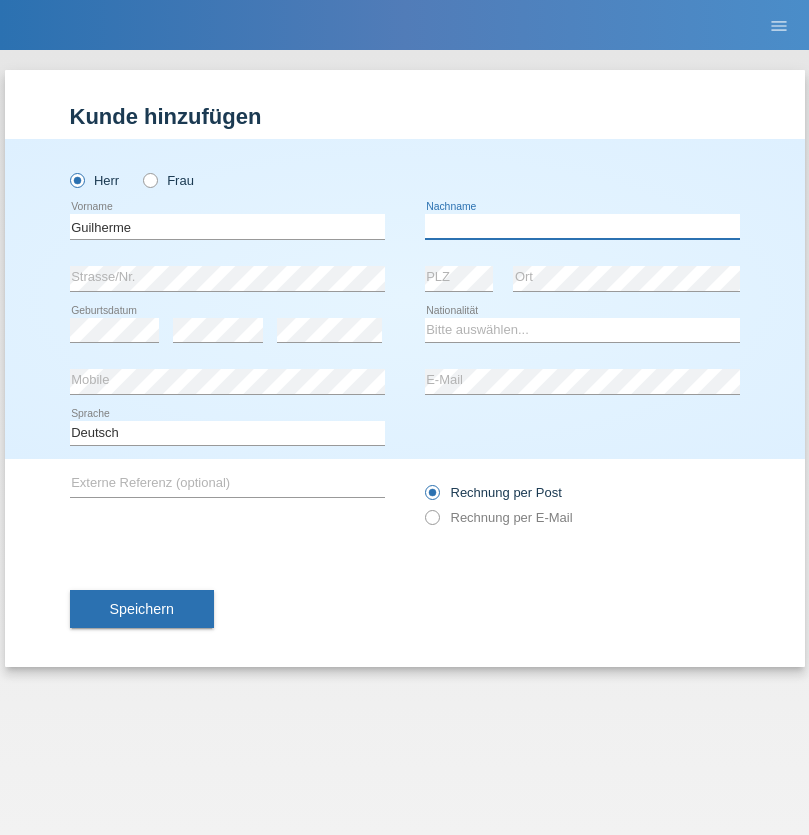 click at bounding box center [582, 226] 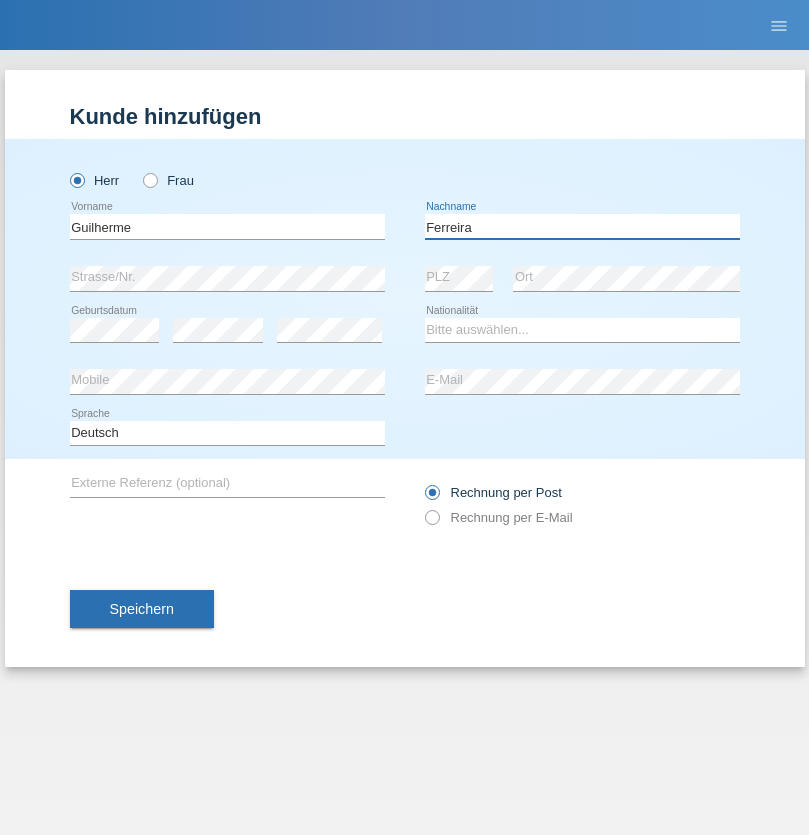type on "Ferreira" 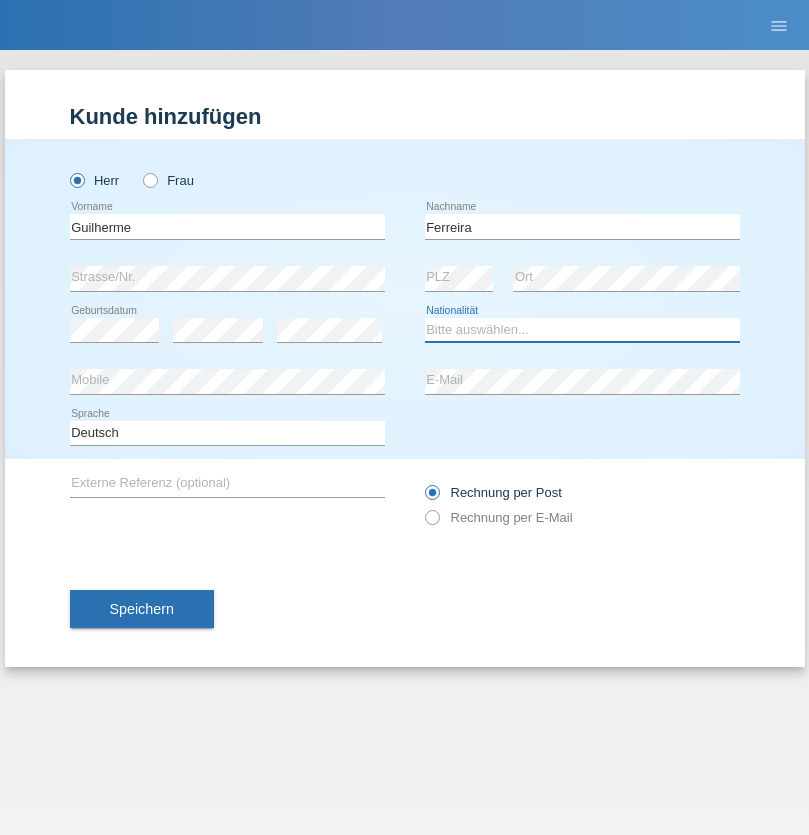 select on "PT" 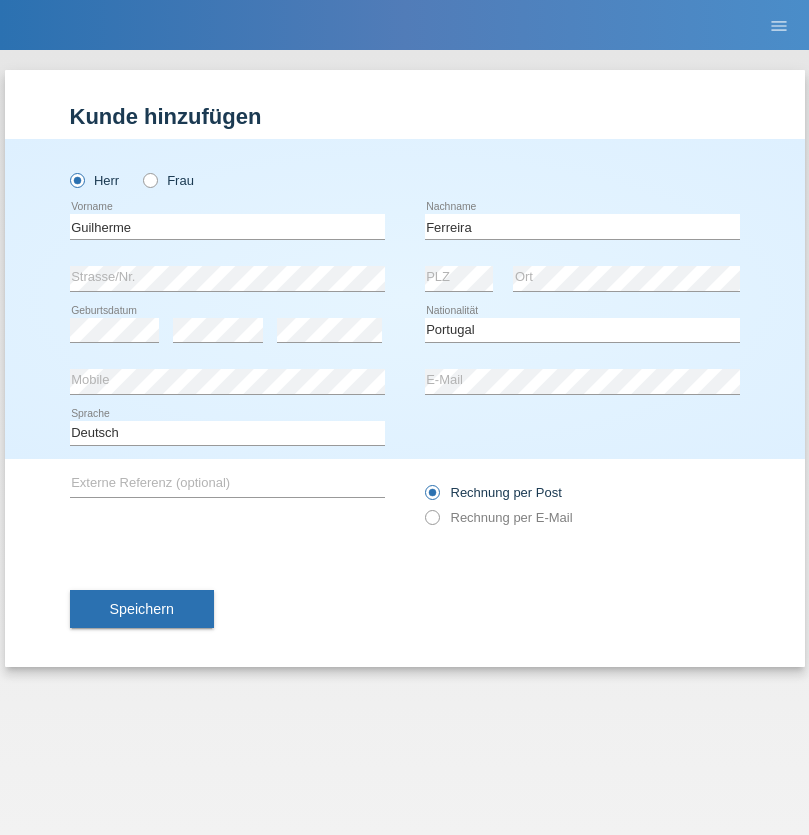 select on "C" 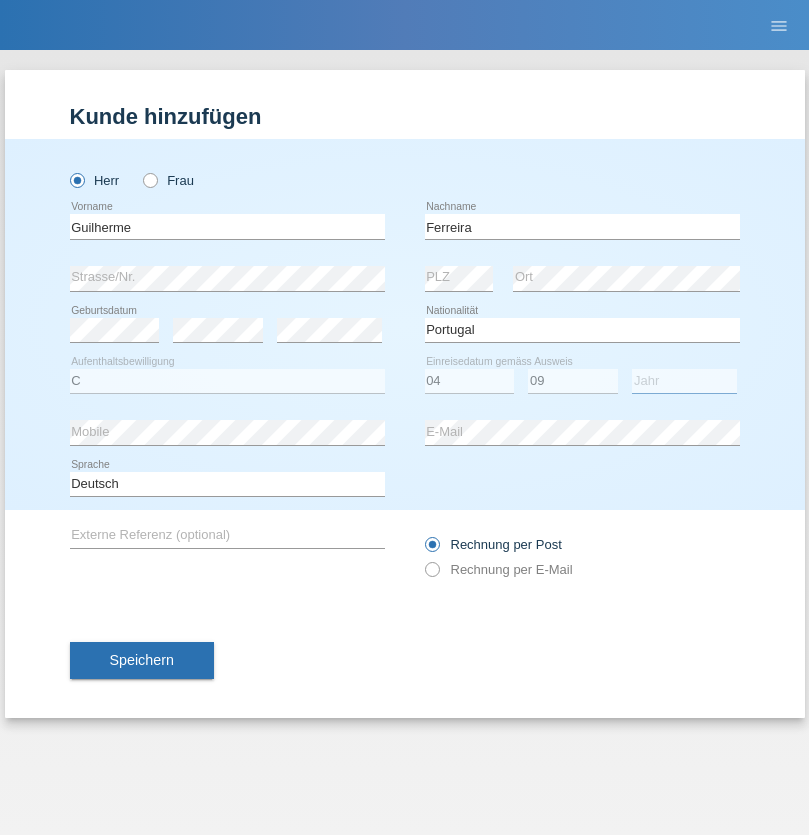 select on "2021" 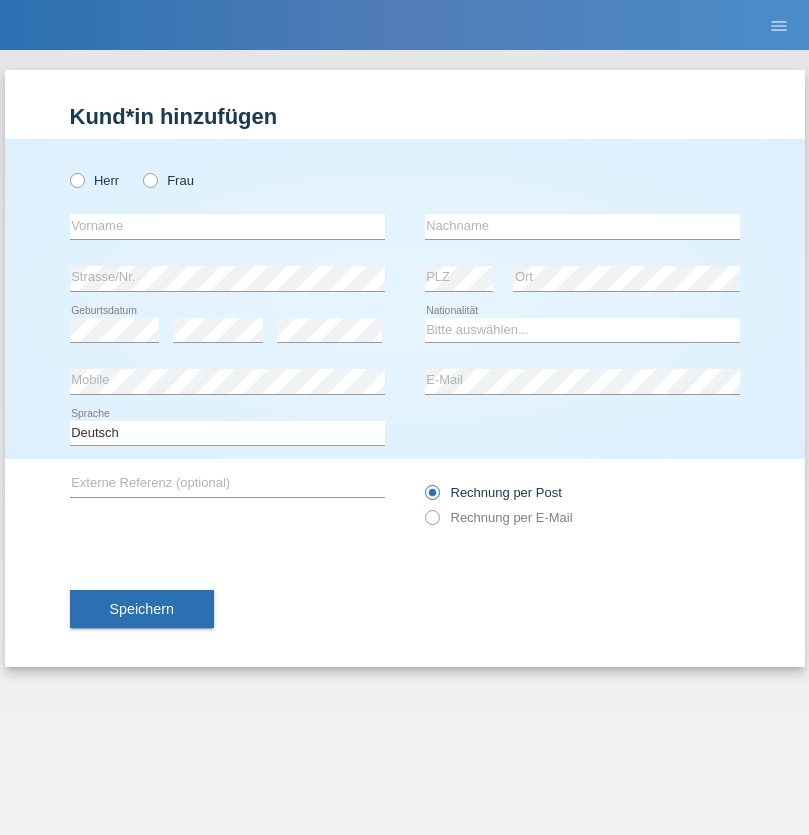 scroll, scrollTop: 0, scrollLeft: 0, axis: both 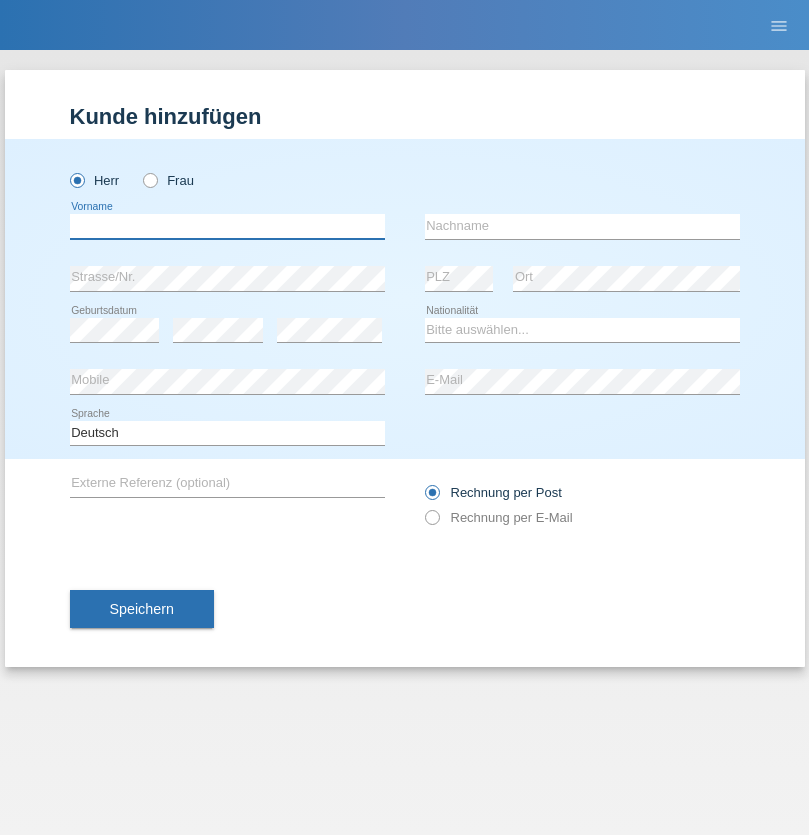 click at bounding box center (227, 226) 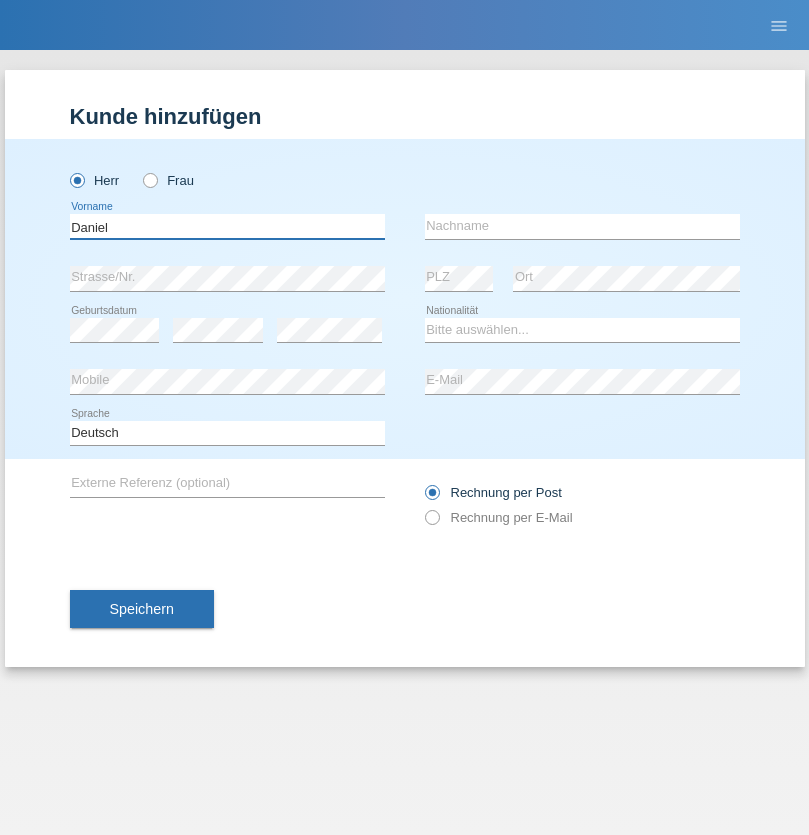 type on "Daniel" 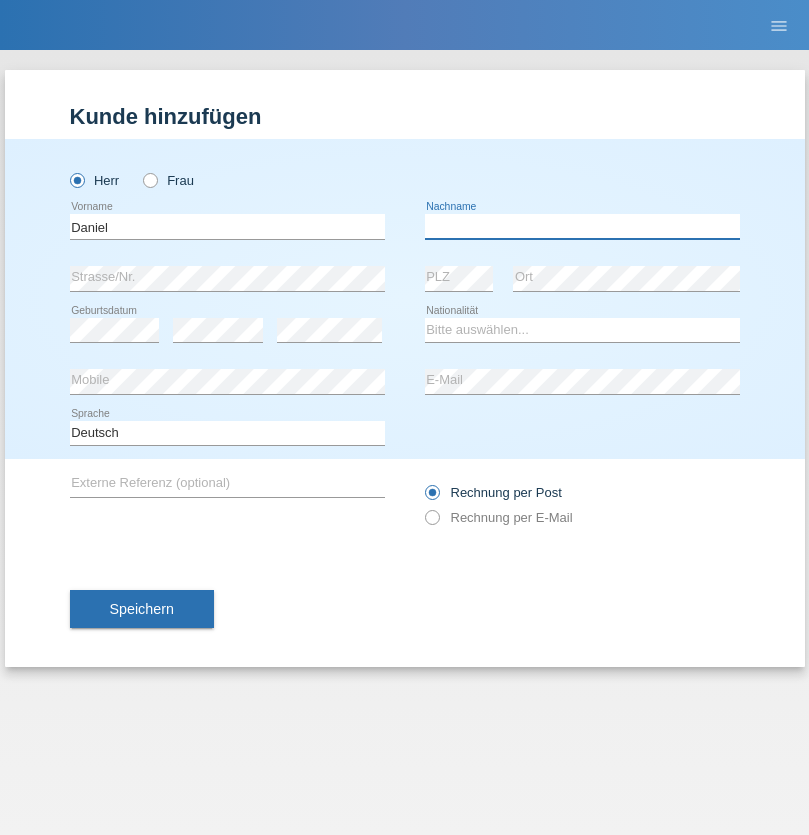 click at bounding box center [582, 226] 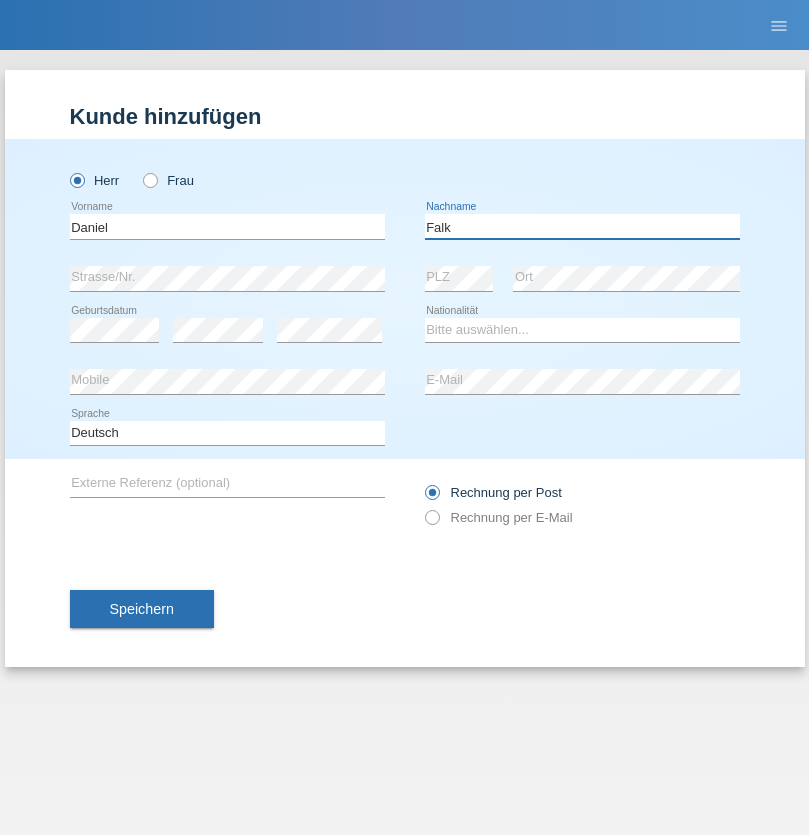 type on "Falk" 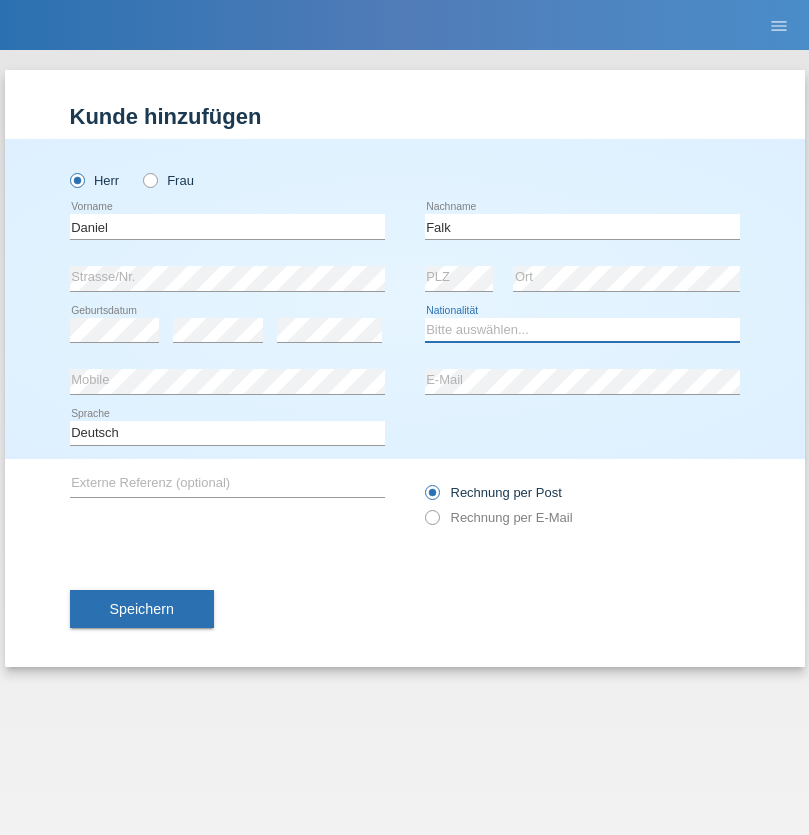select on "CH" 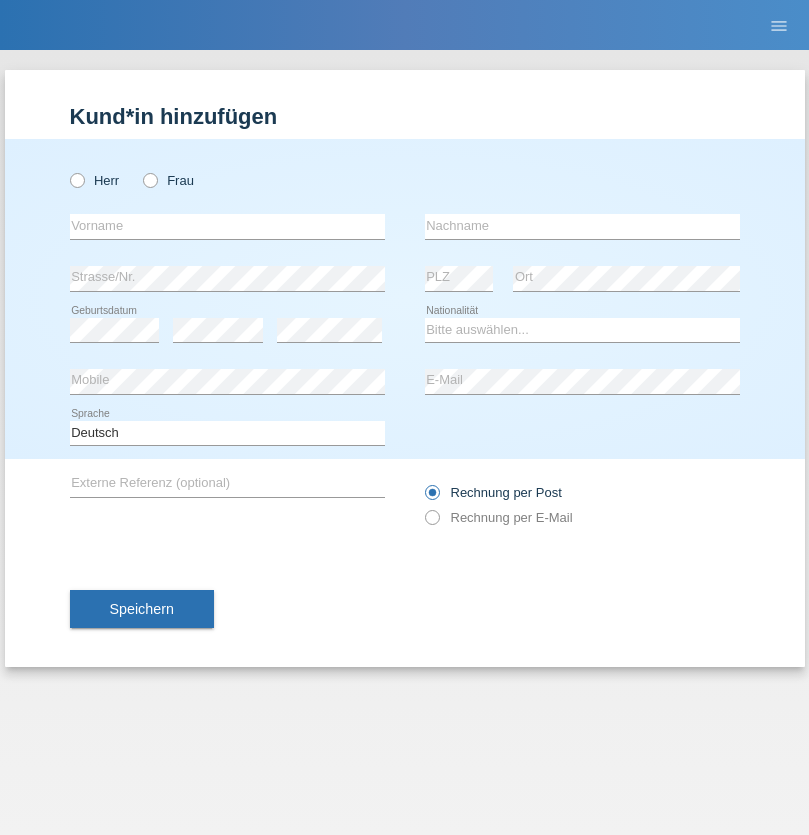 scroll, scrollTop: 0, scrollLeft: 0, axis: both 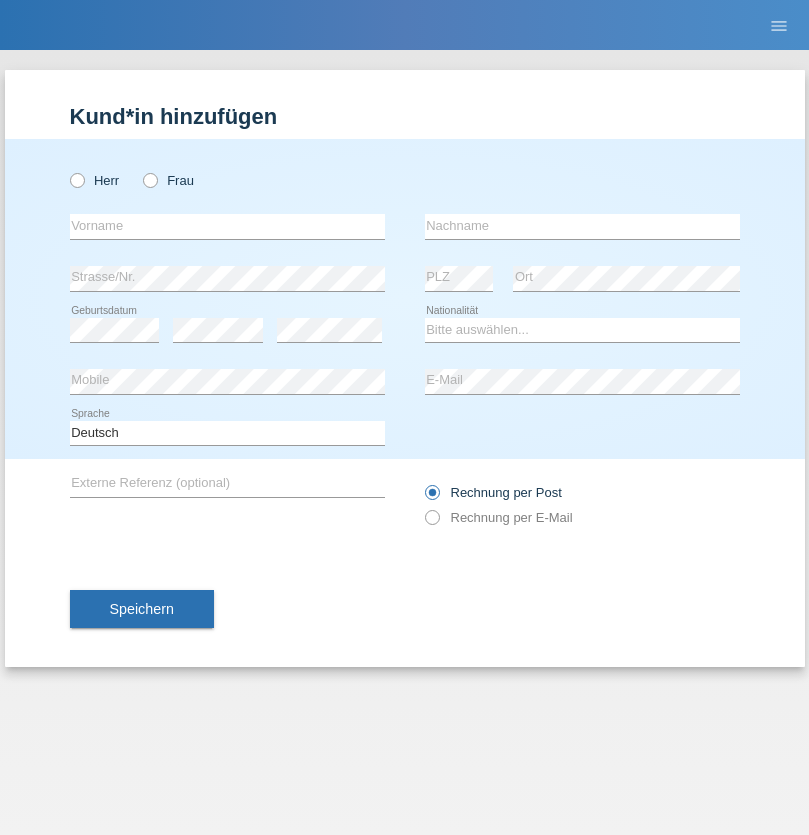 radio on "true" 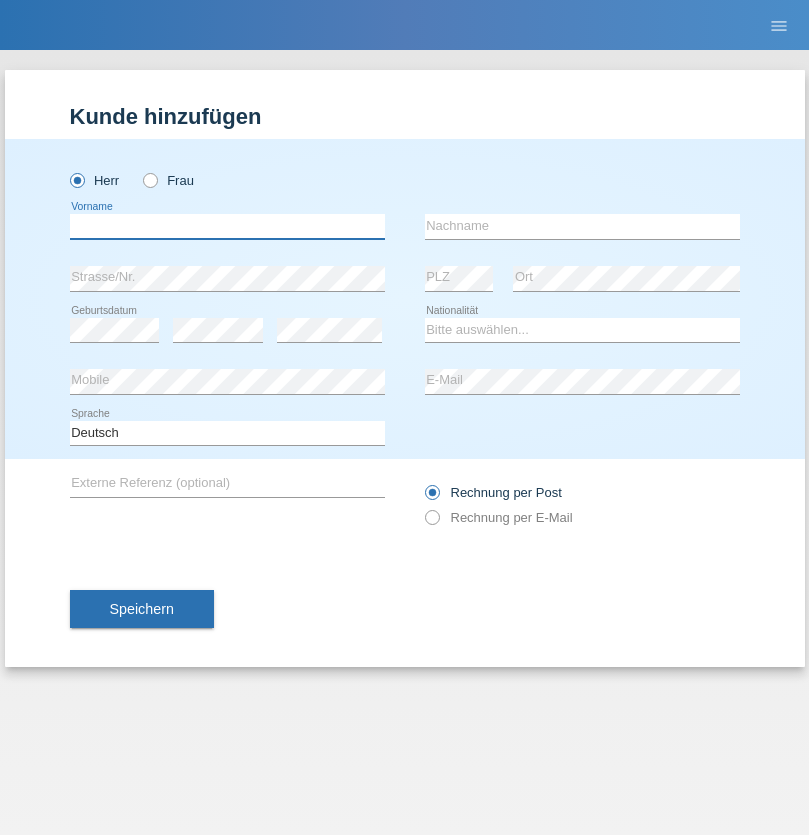 click at bounding box center [227, 226] 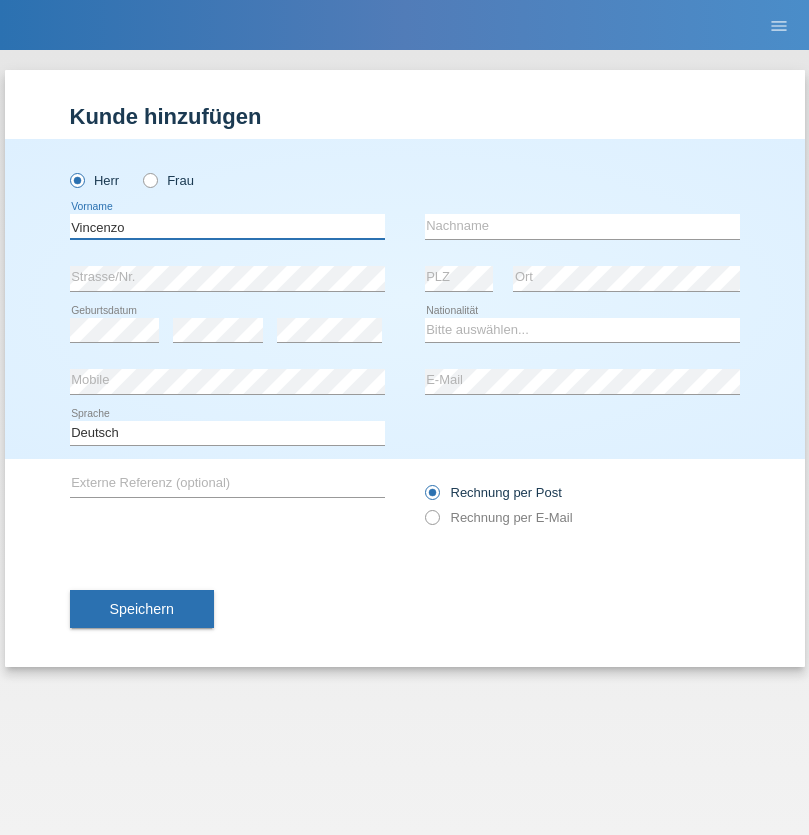 type on "Vincenzo" 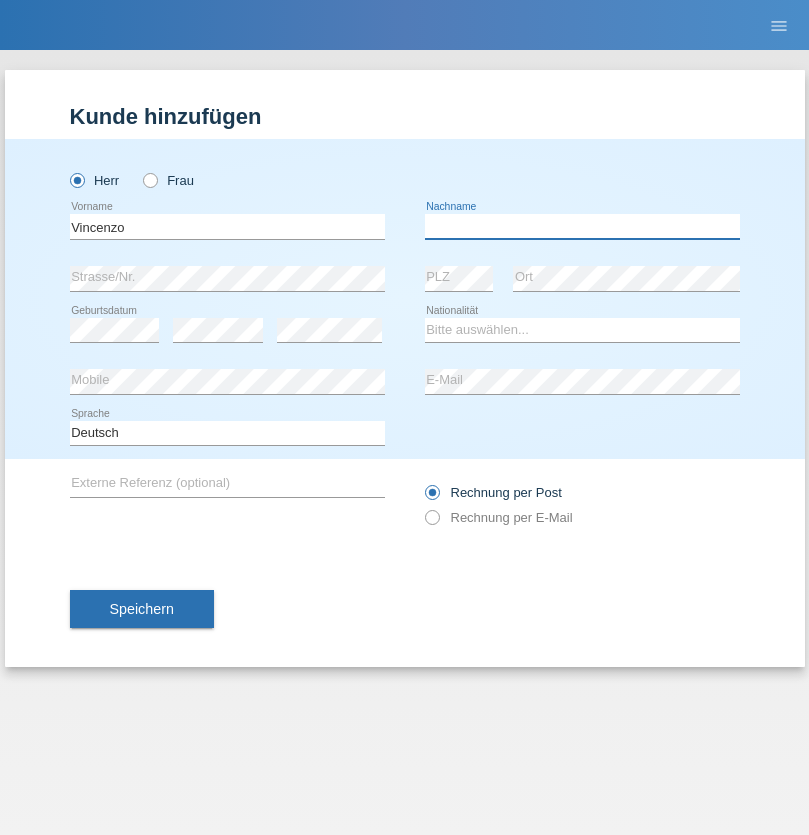click at bounding box center (582, 226) 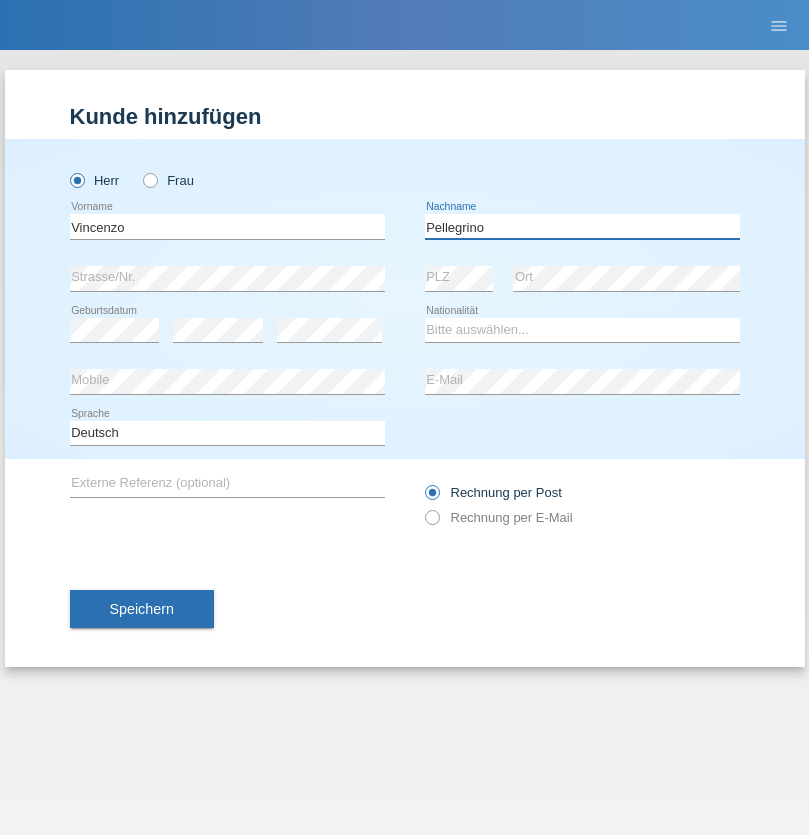 type on "Pellegrino" 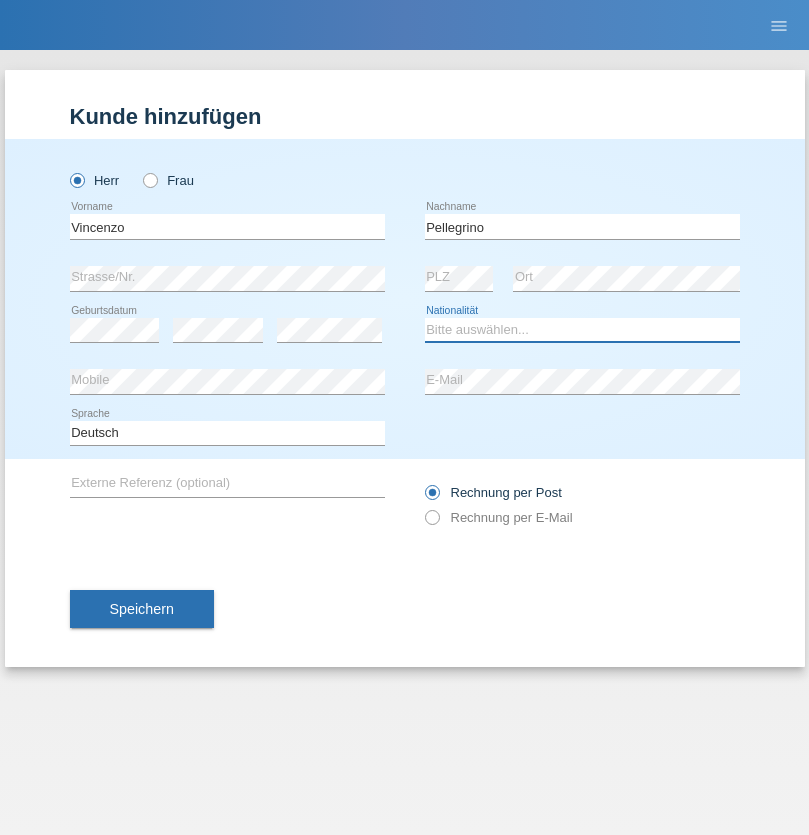 select on "IT" 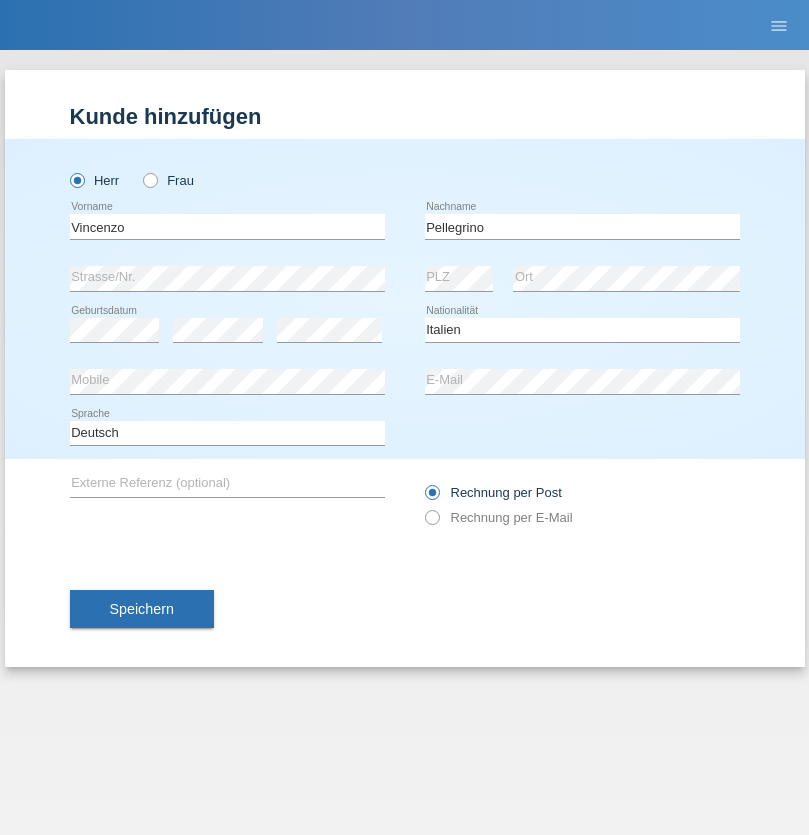 select on "C" 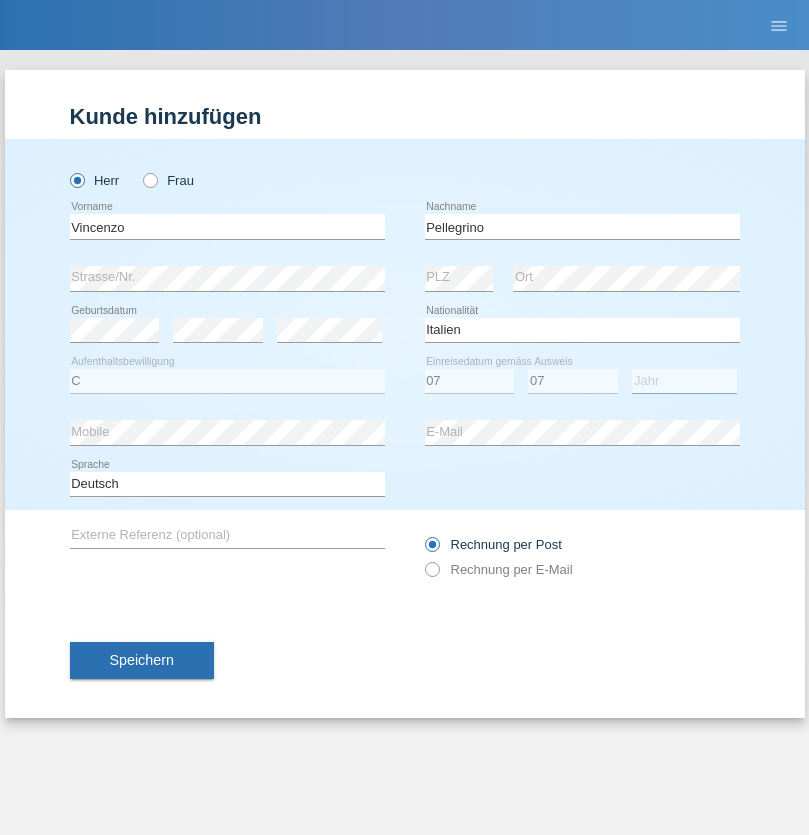 select on "2021" 